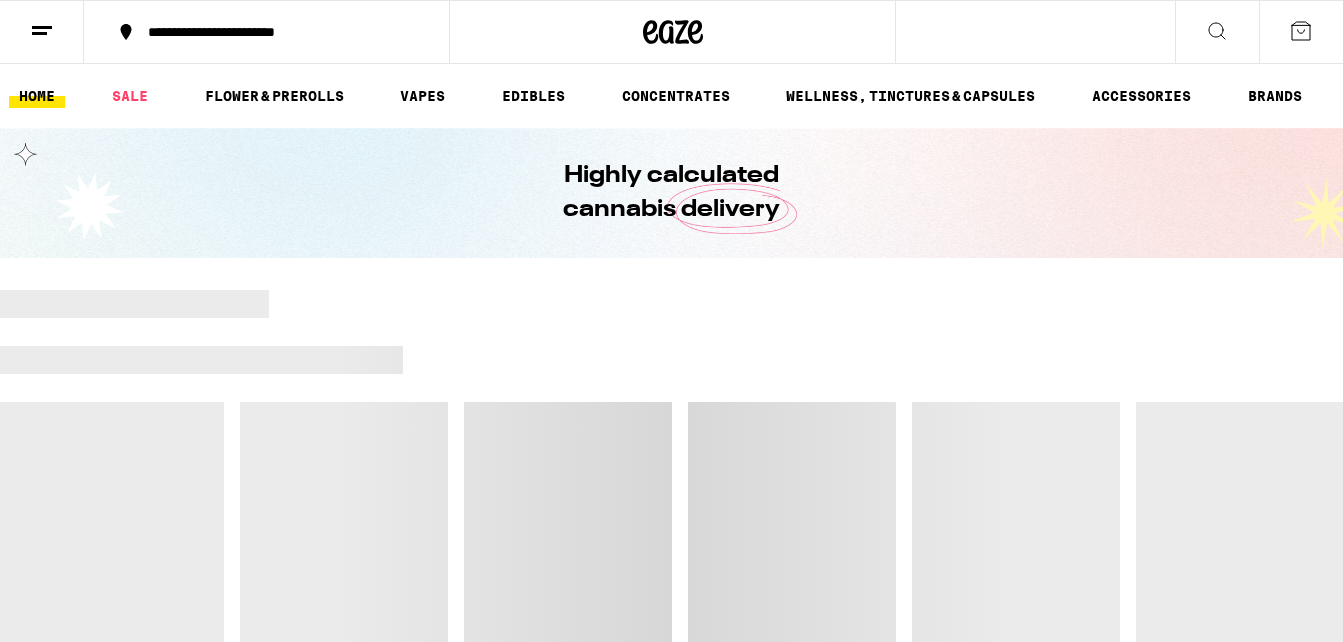 scroll, scrollTop: 0, scrollLeft: 0, axis: both 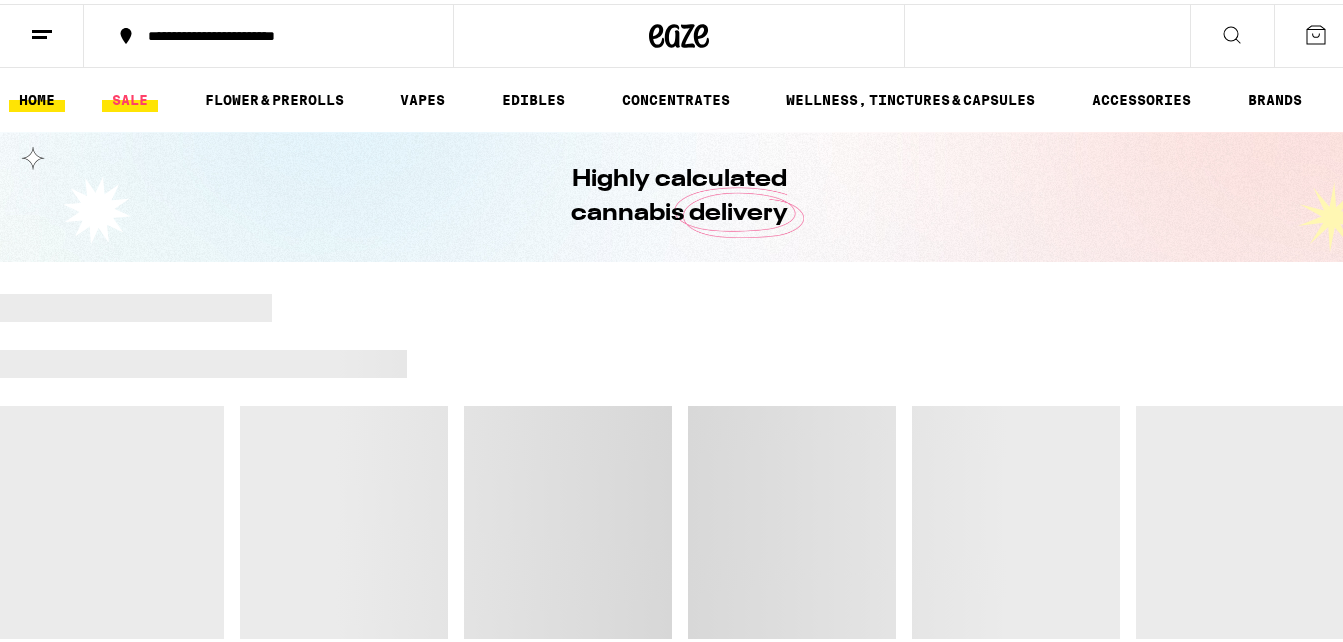 click on "SALE" at bounding box center [130, 96] 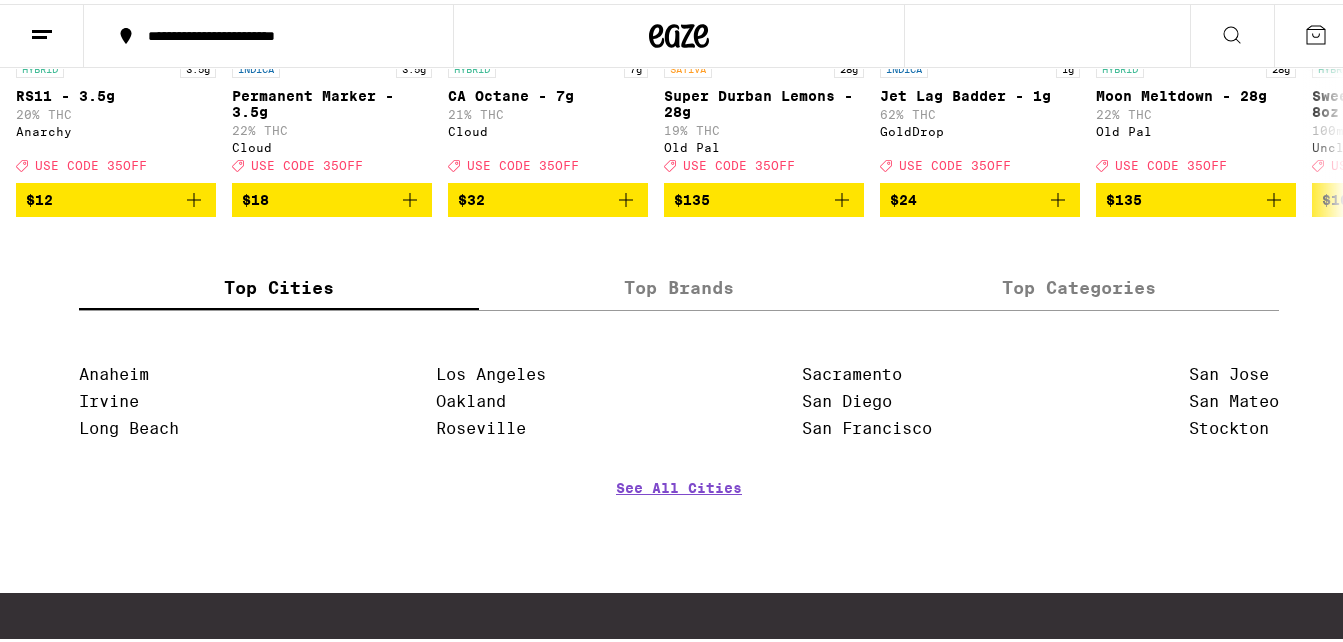 scroll, scrollTop: 943, scrollLeft: 0, axis: vertical 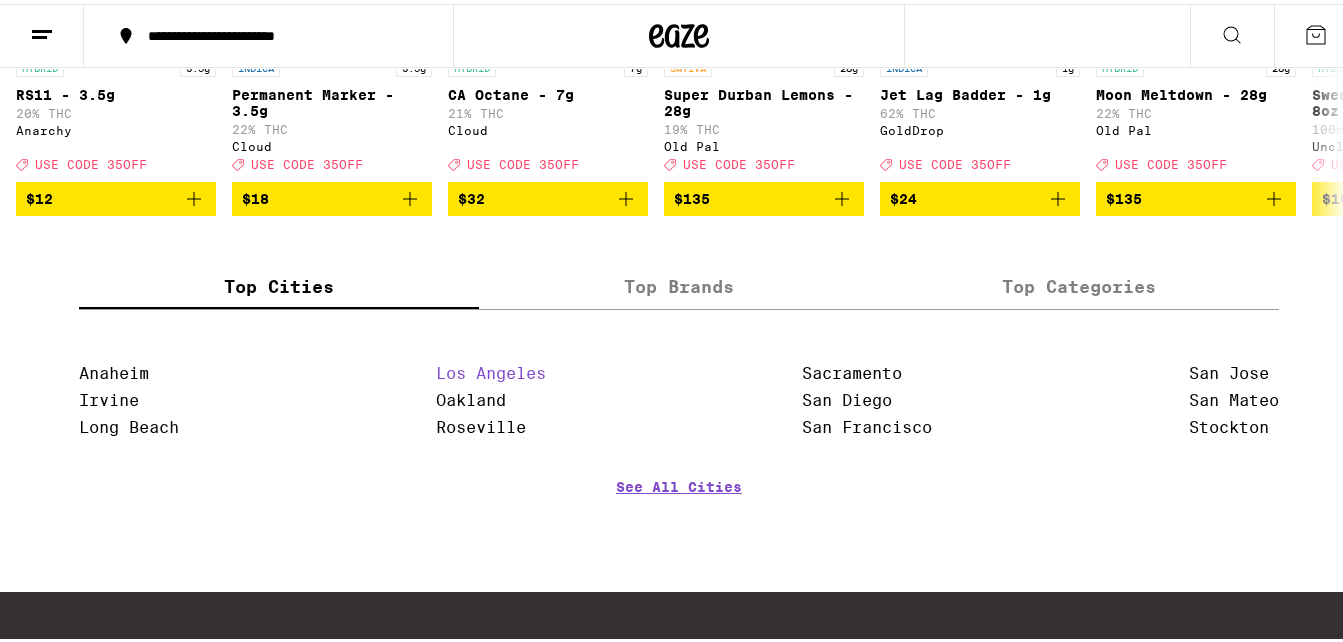 click on "Los Angeles" at bounding box center (491, 369) 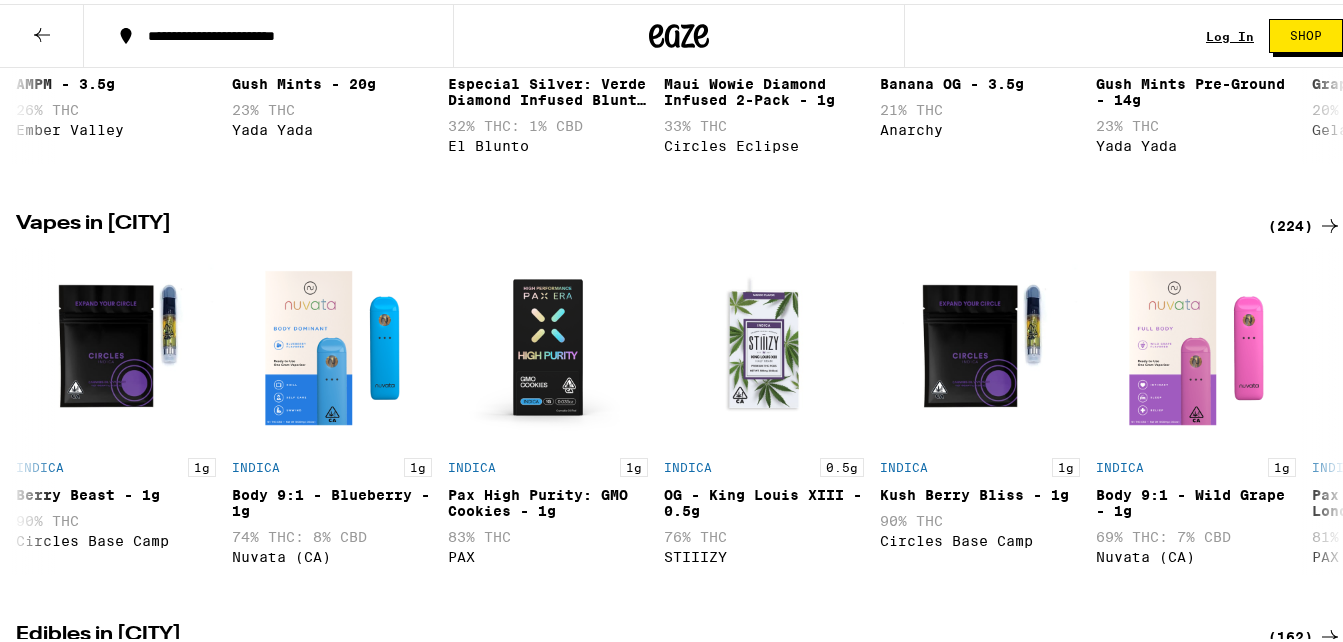 scroll, scrollTop: 0, scrollLeft: 0, axis: both 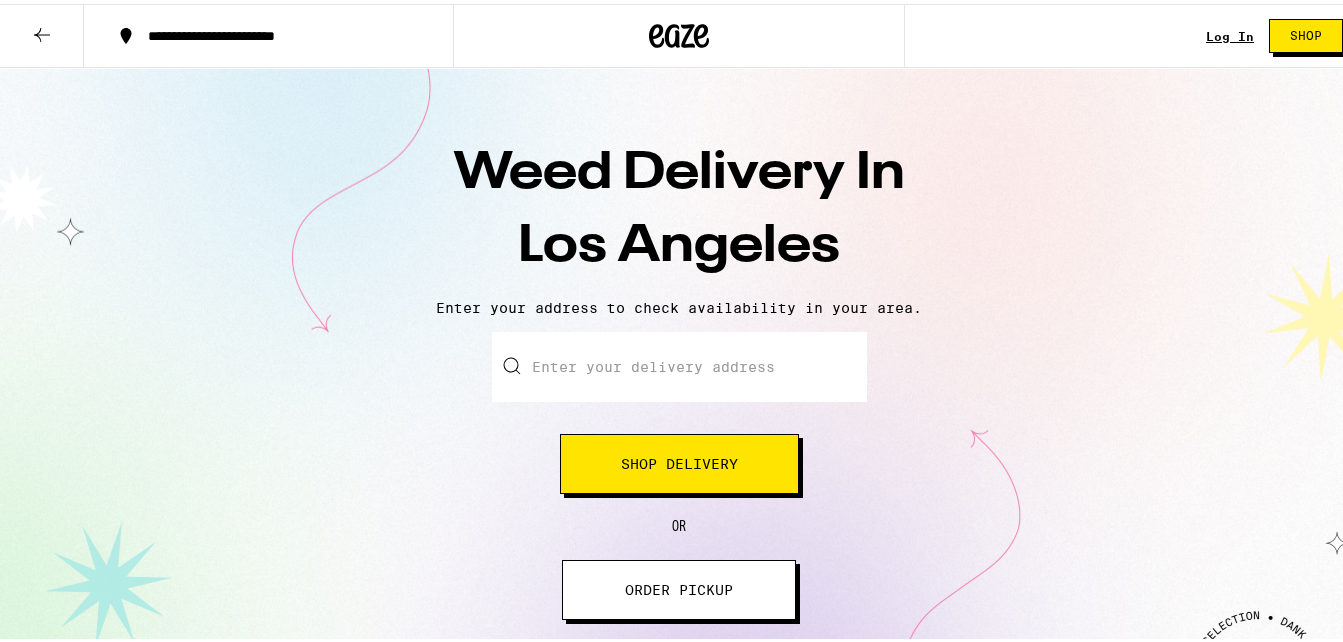 click on "Enter your delivery address" at bounding box center (679, 363) 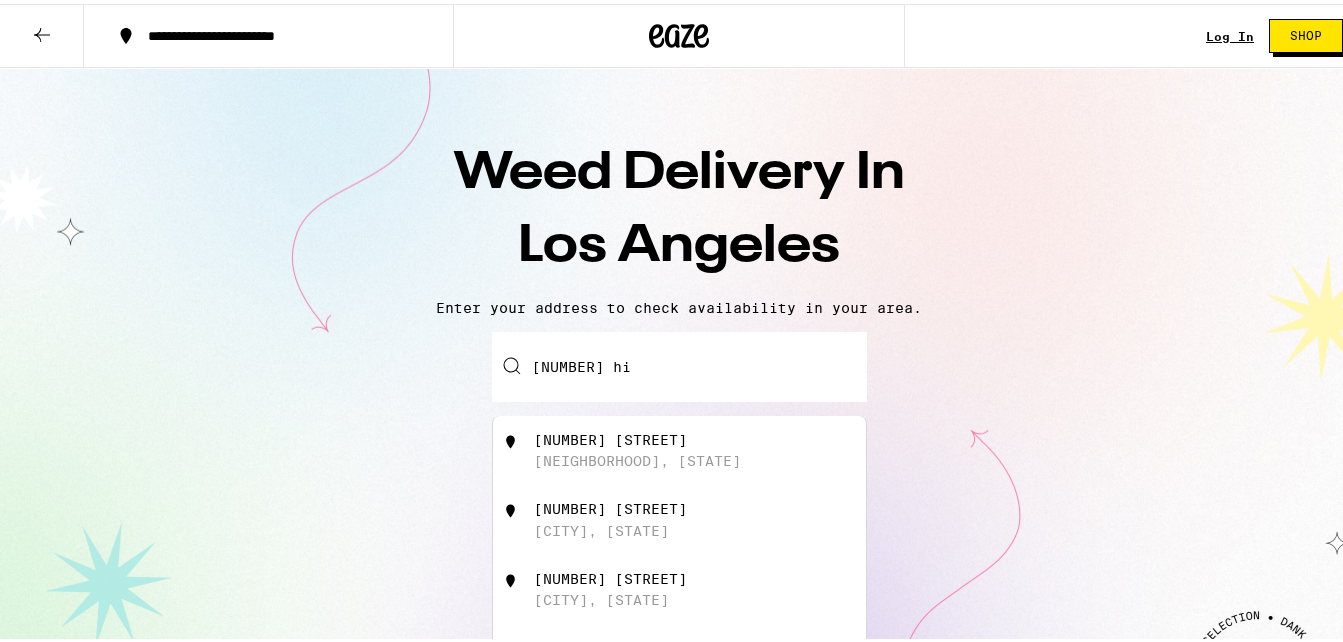 click on "[NUMBER] [STREET]" at bounding box center [610, 436] 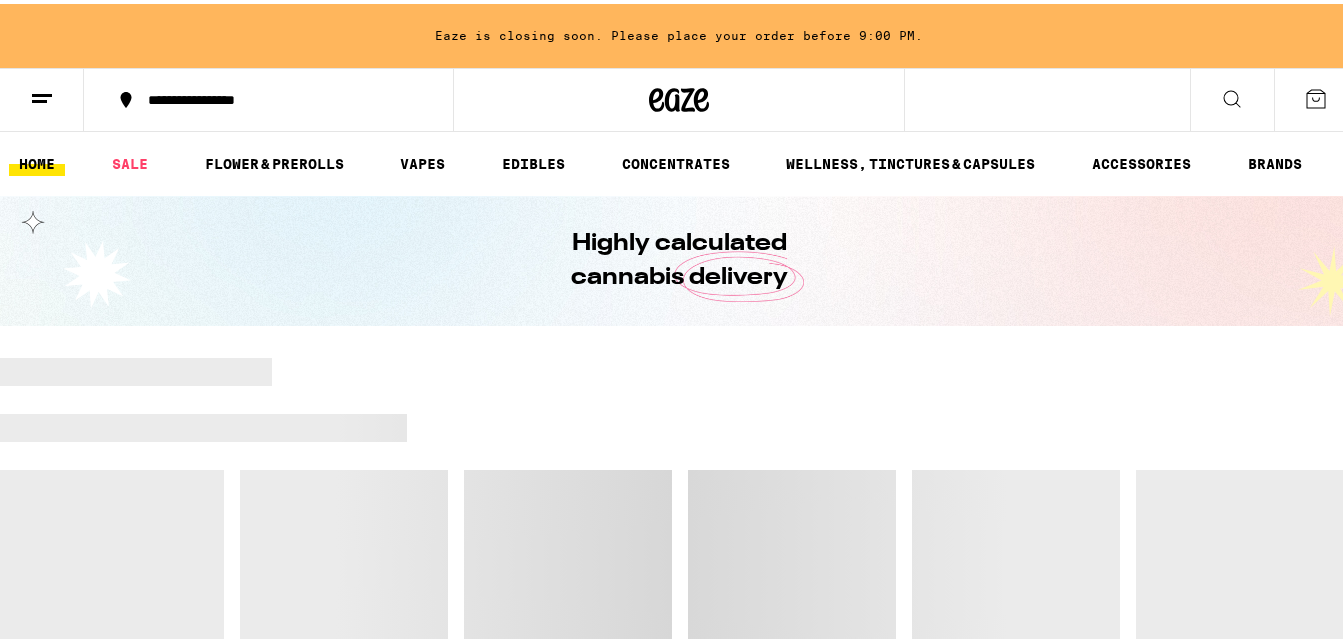 scroll, scrollTop: 141, scrollLeft: 0, axis: vertical 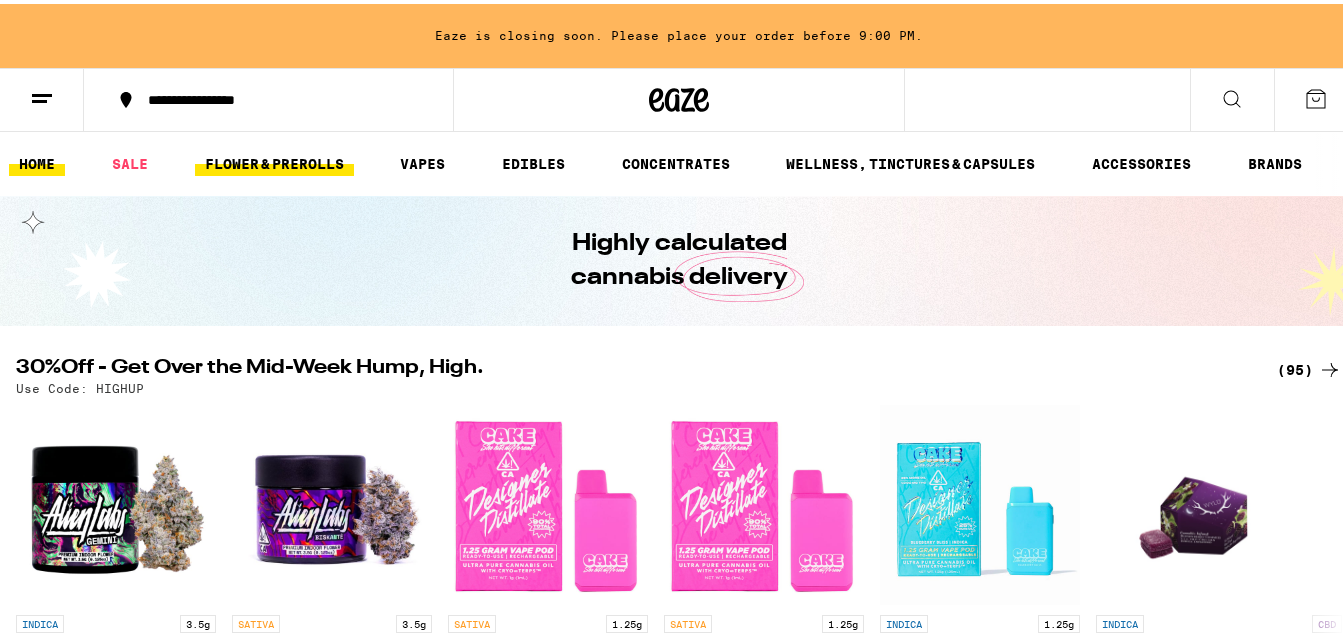 click on "FLOWER & PREROLLS" at bounding box center (274, 160) 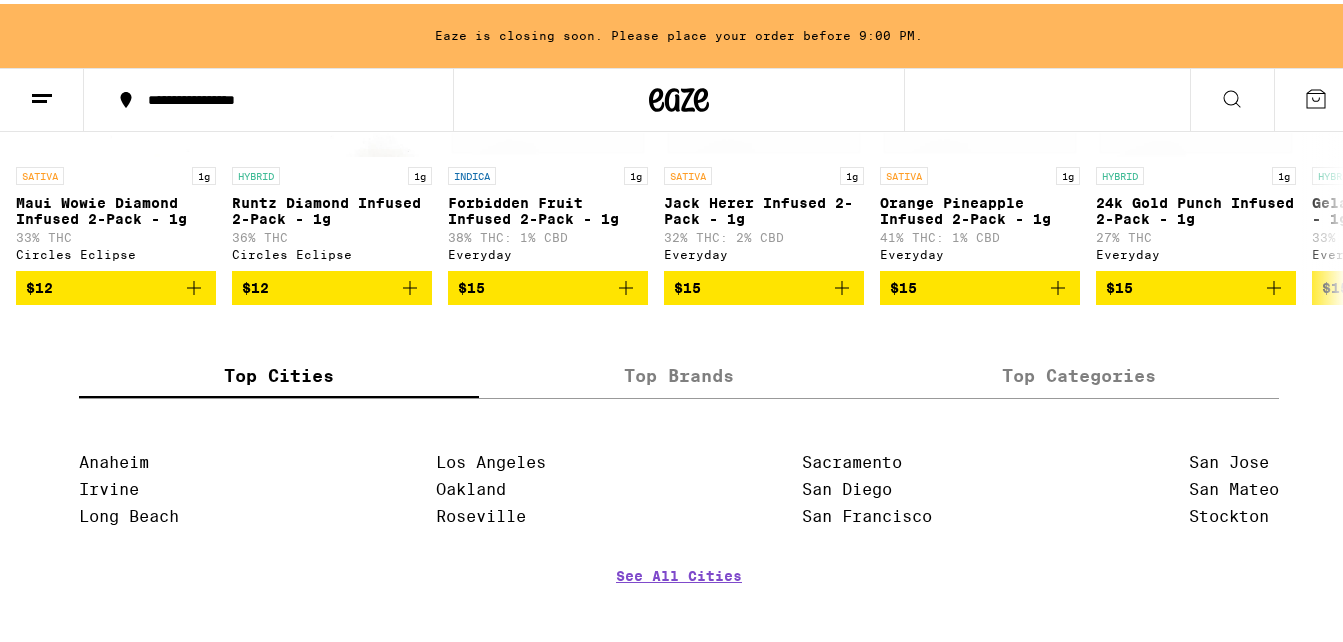 scroll, scrollTop: 1780, scrollLeft: 0, axis: vertical 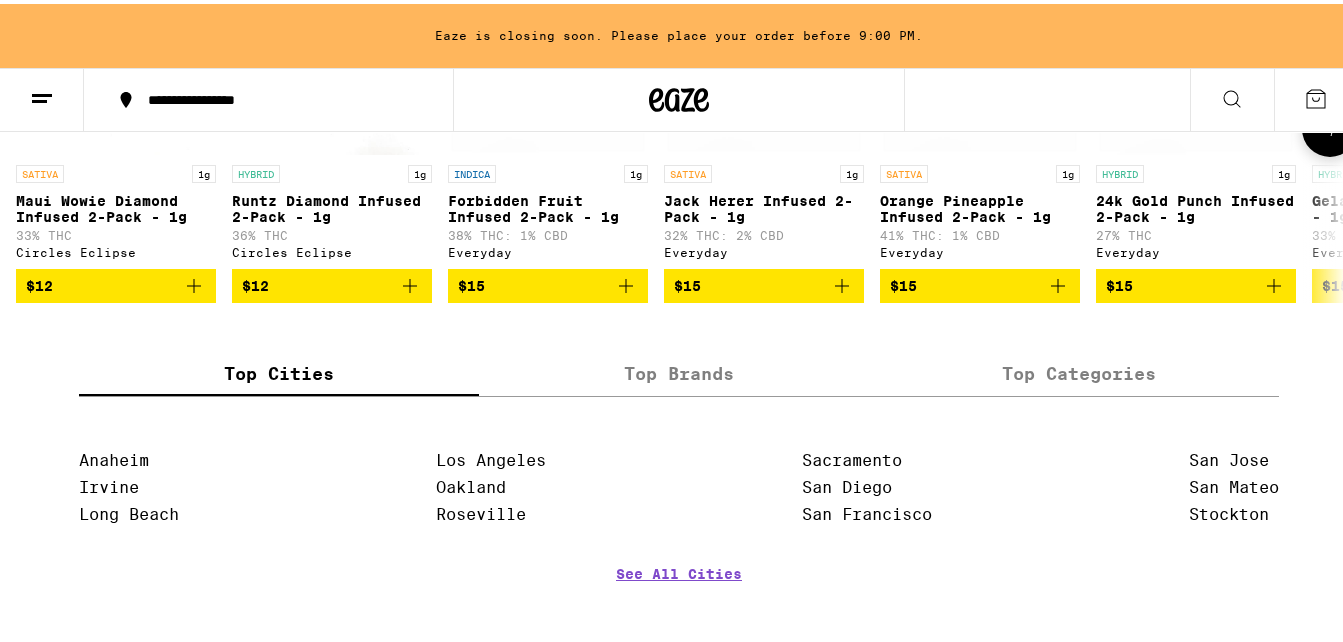 click 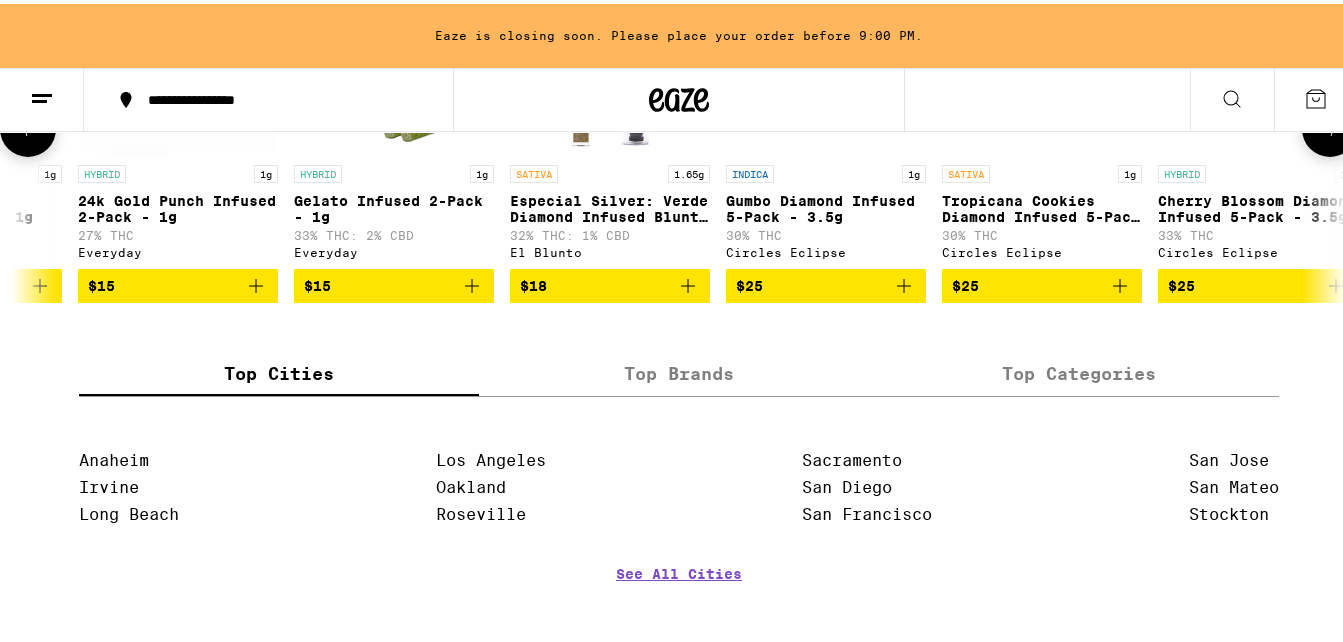 scroll, scrollTop: 0, scrollLeft: 1093, axis: horizontal 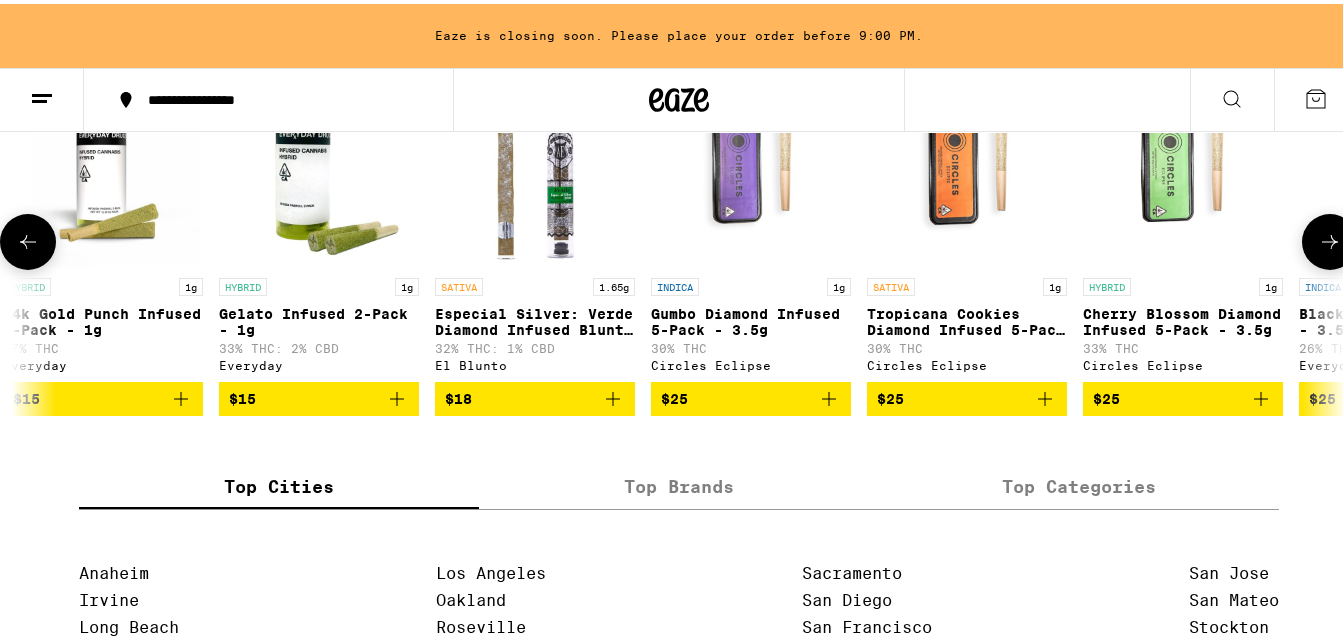drag, startPoint x: 1319, startPoint y: 288, endPoint x: 27, endPoint y: 581, distance: 1324.8068 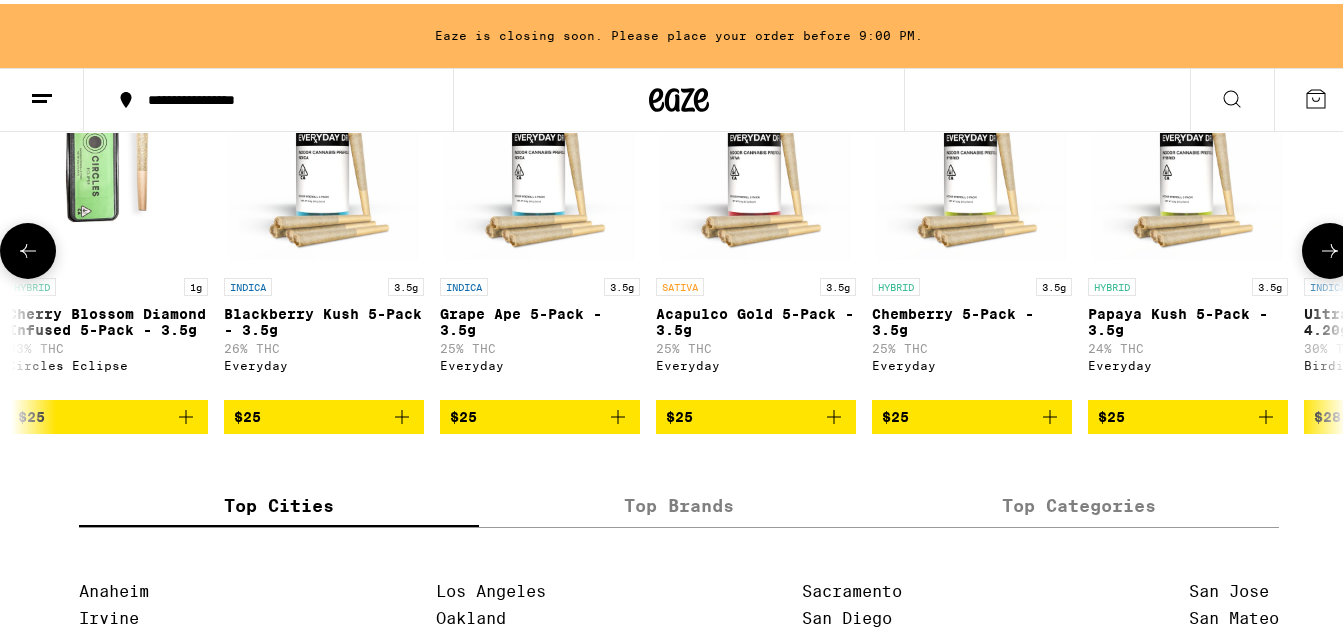 scroll, scrollTop: 0, scrollLeft: 2186, axis: horizontal 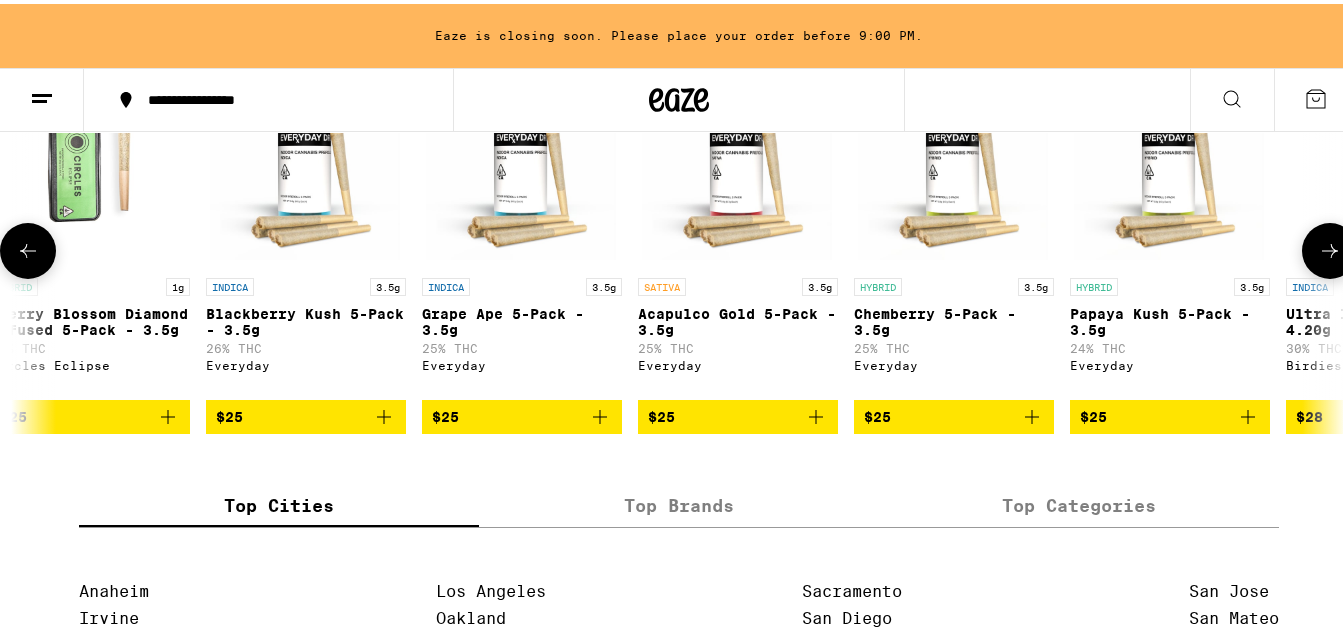 click 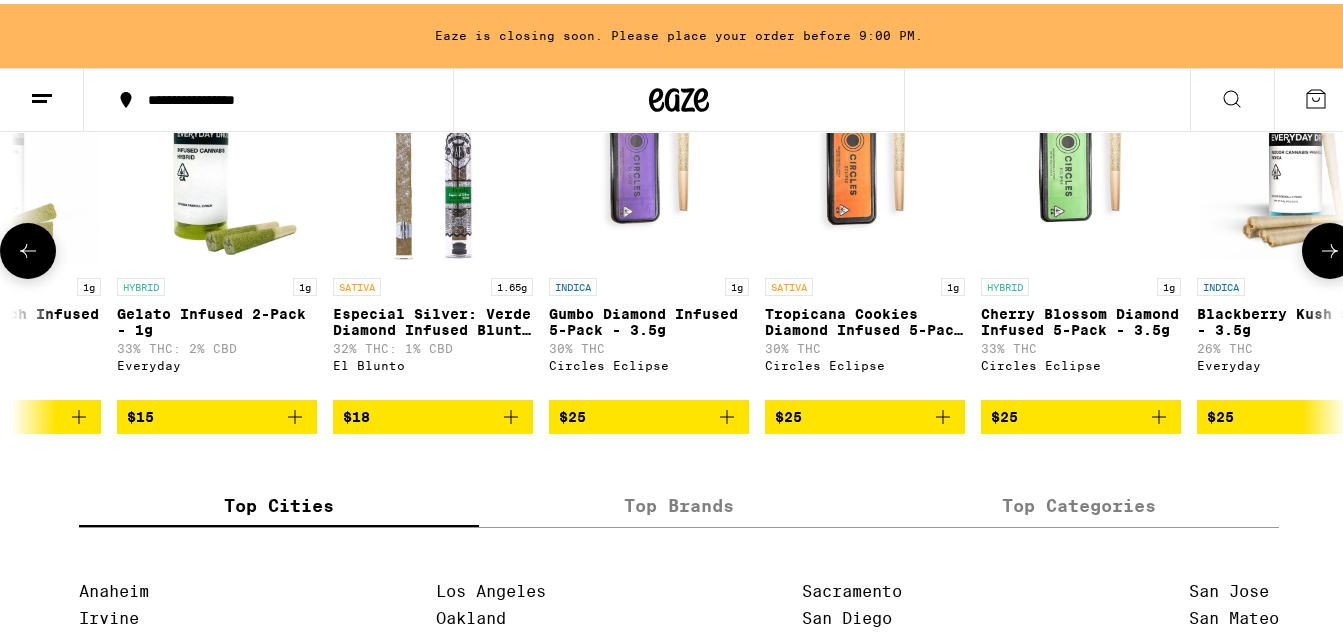 scroll, scrollTop: 0, scrollLeft: 1093, axis: horizontal 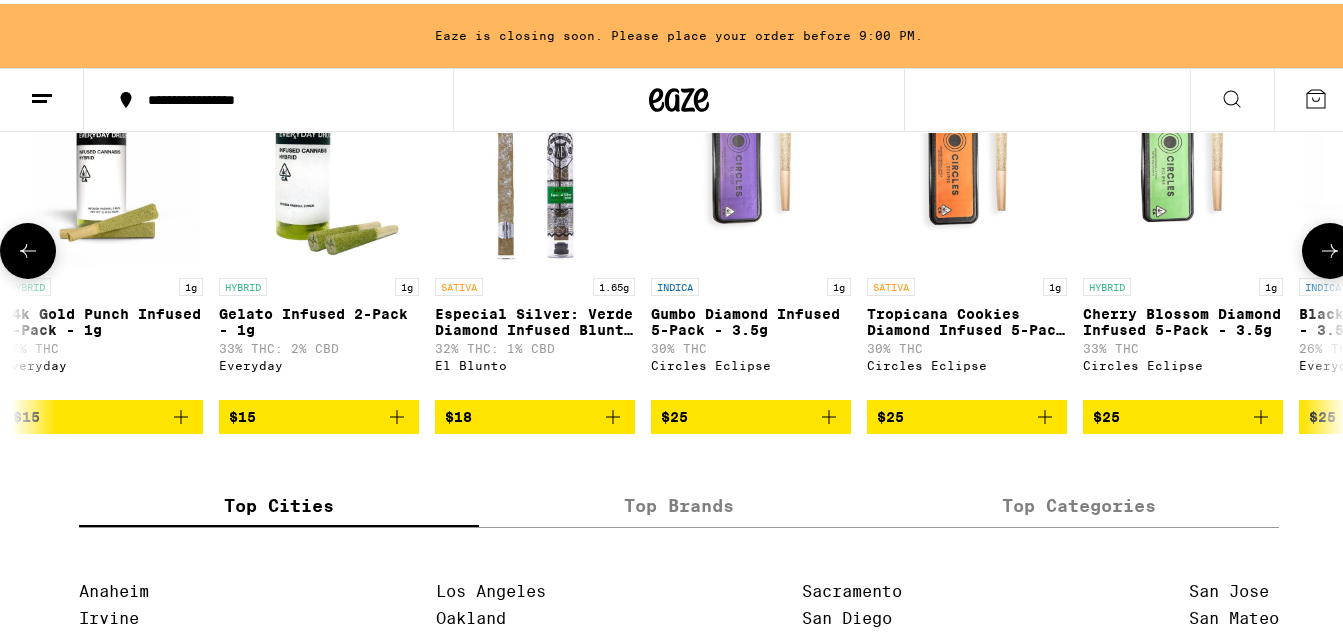 click 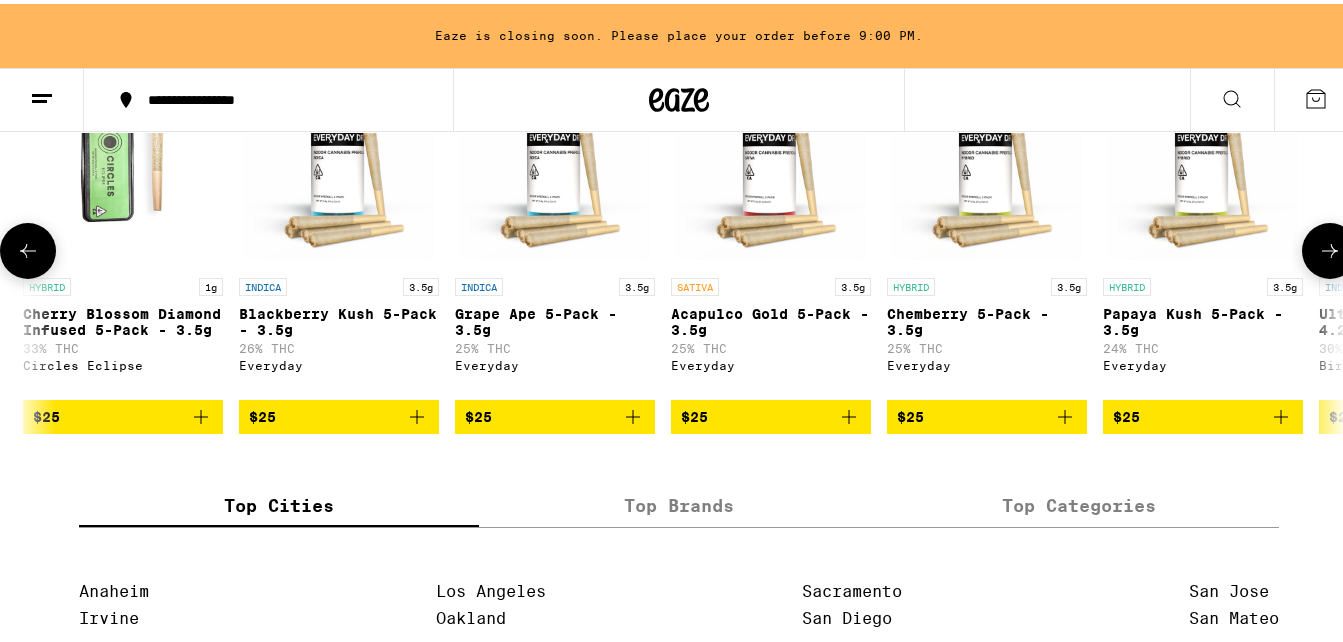 scroll, scrollTop: 0, scrollLeft: 2186, axis: horizontal 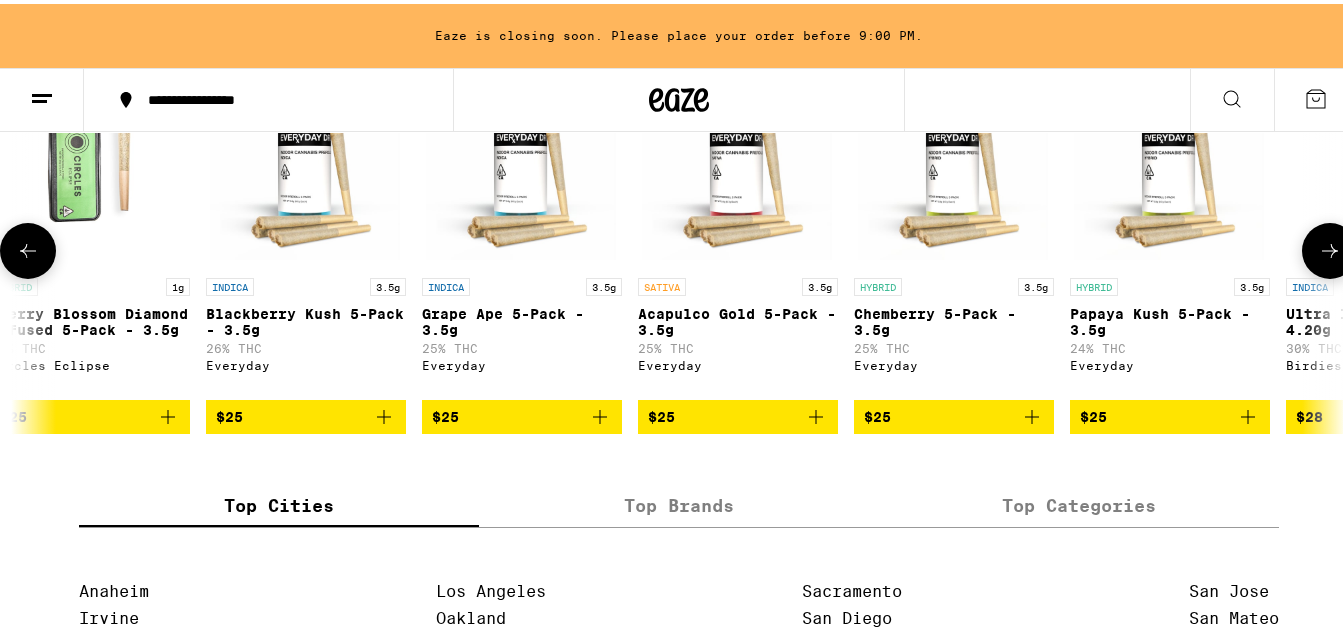 click 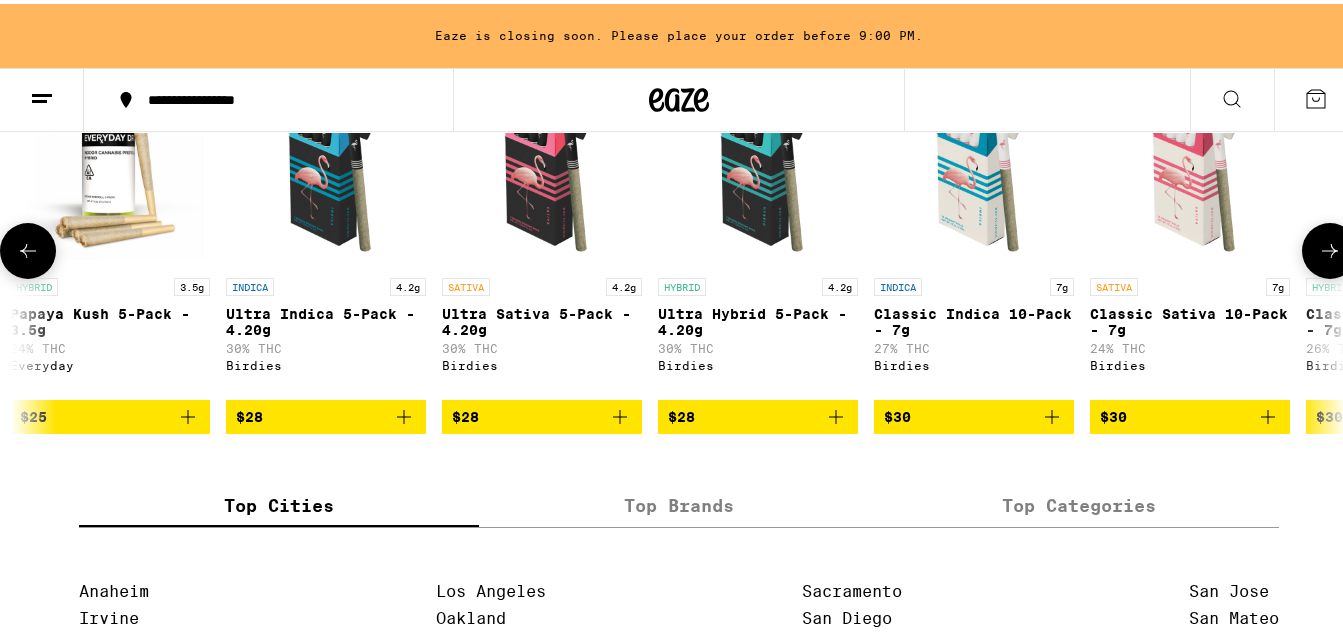 scroll, scrollTop: 0, scrollLeft: 3279, axis: horizontal 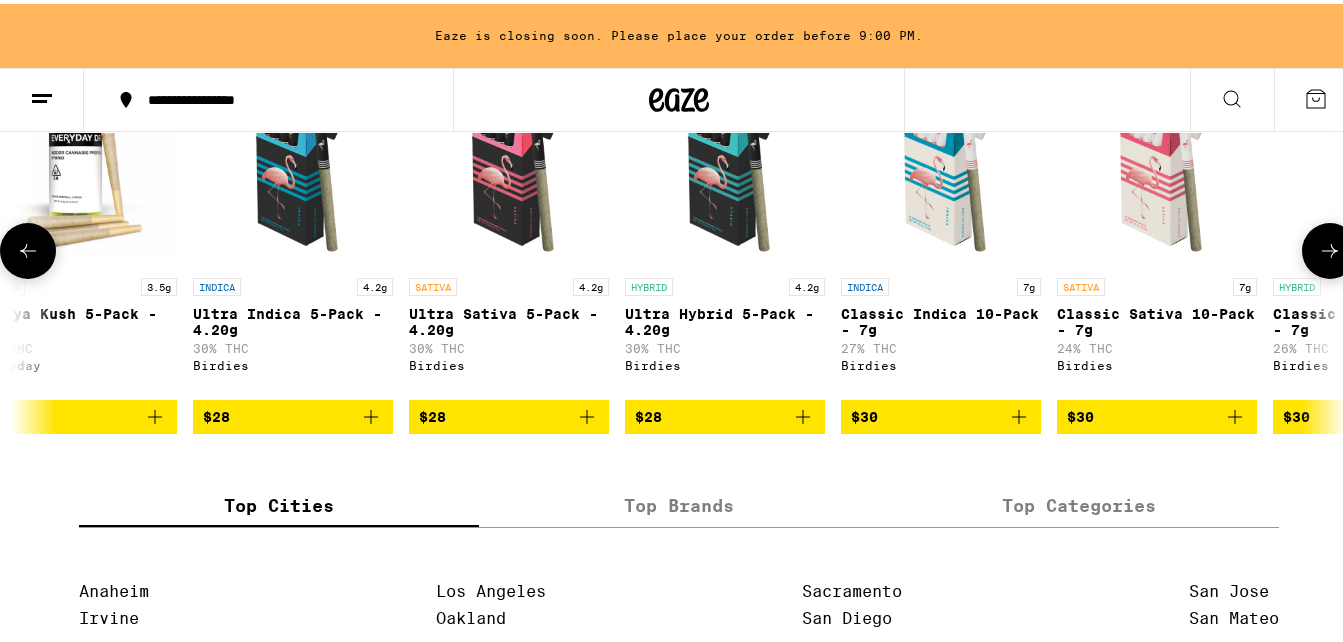 click 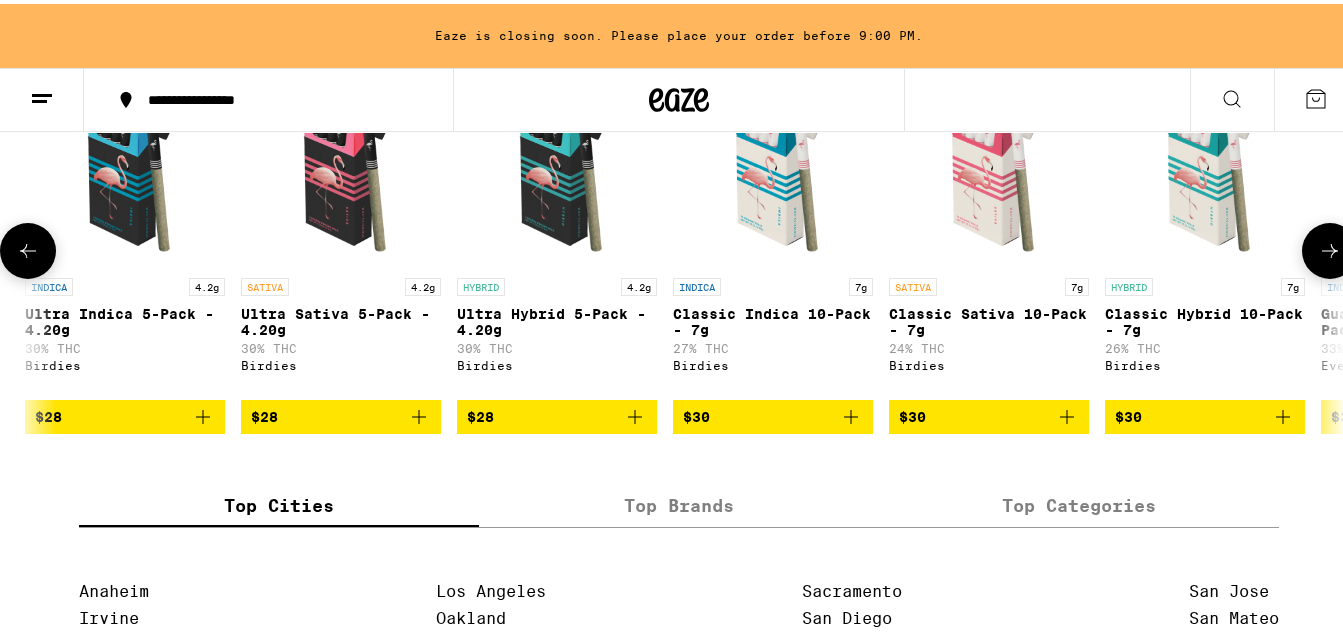 scroll, scrollTop: 0, scrollLeft: 4372, axis: horizontal 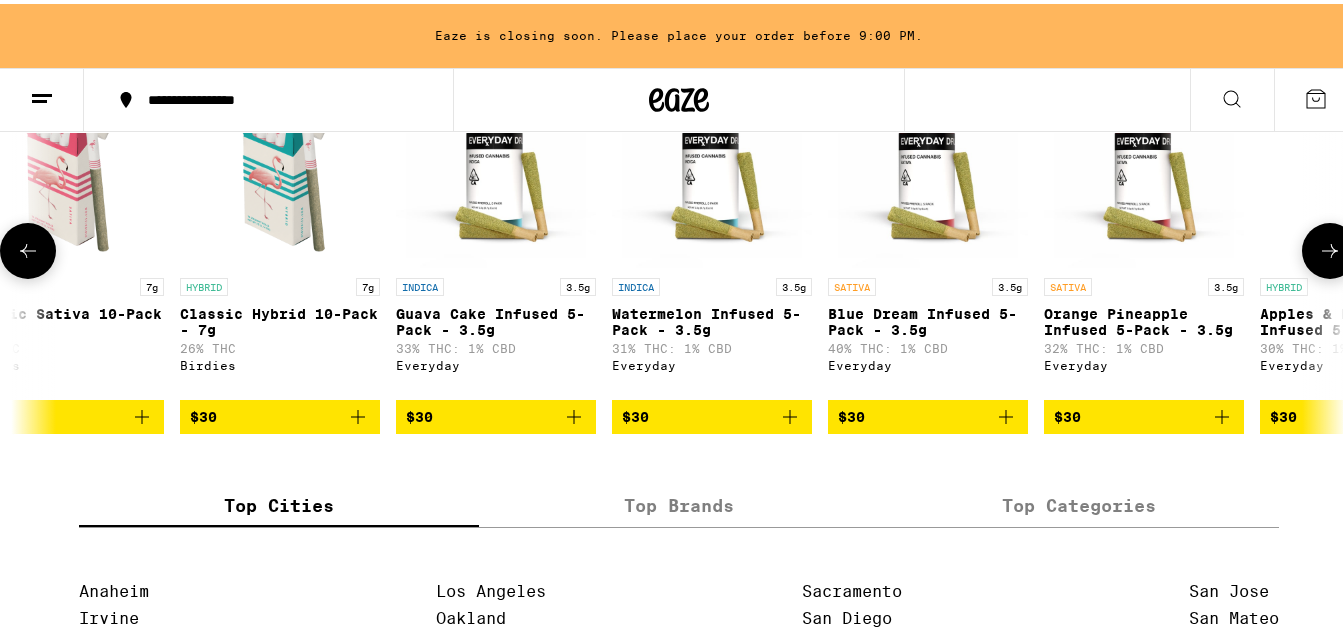 click 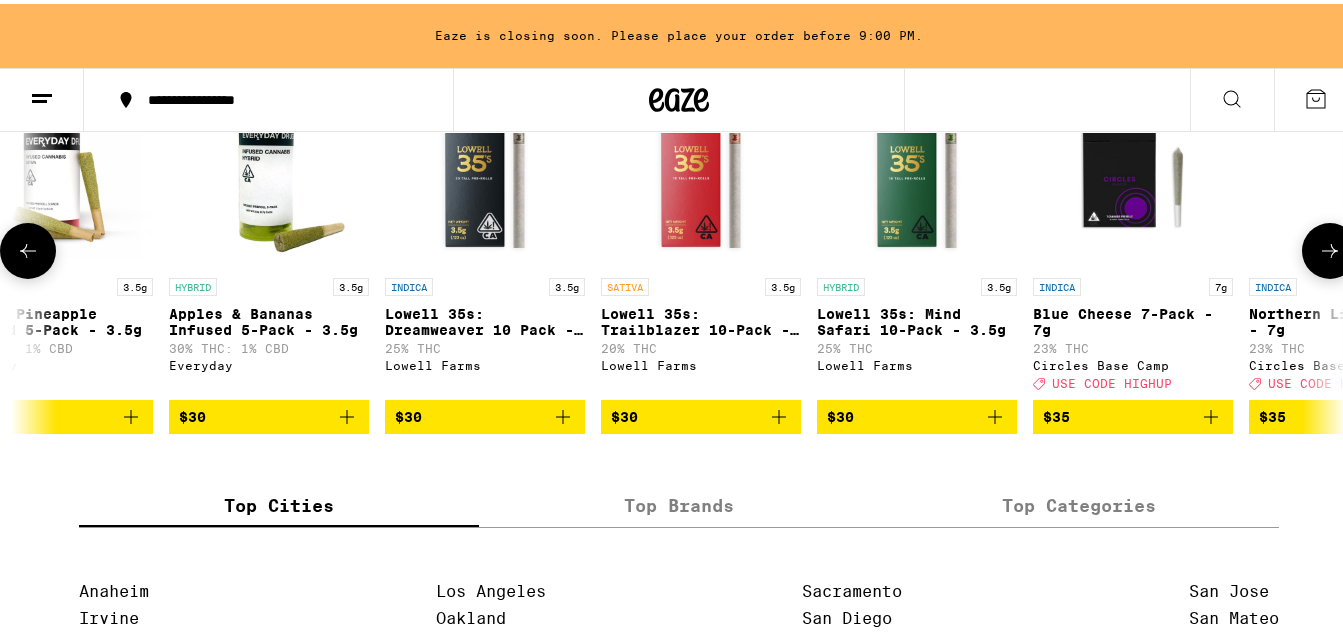 scroll, scrollTop: 0, scrollLeft: 5465, axis: horizontal 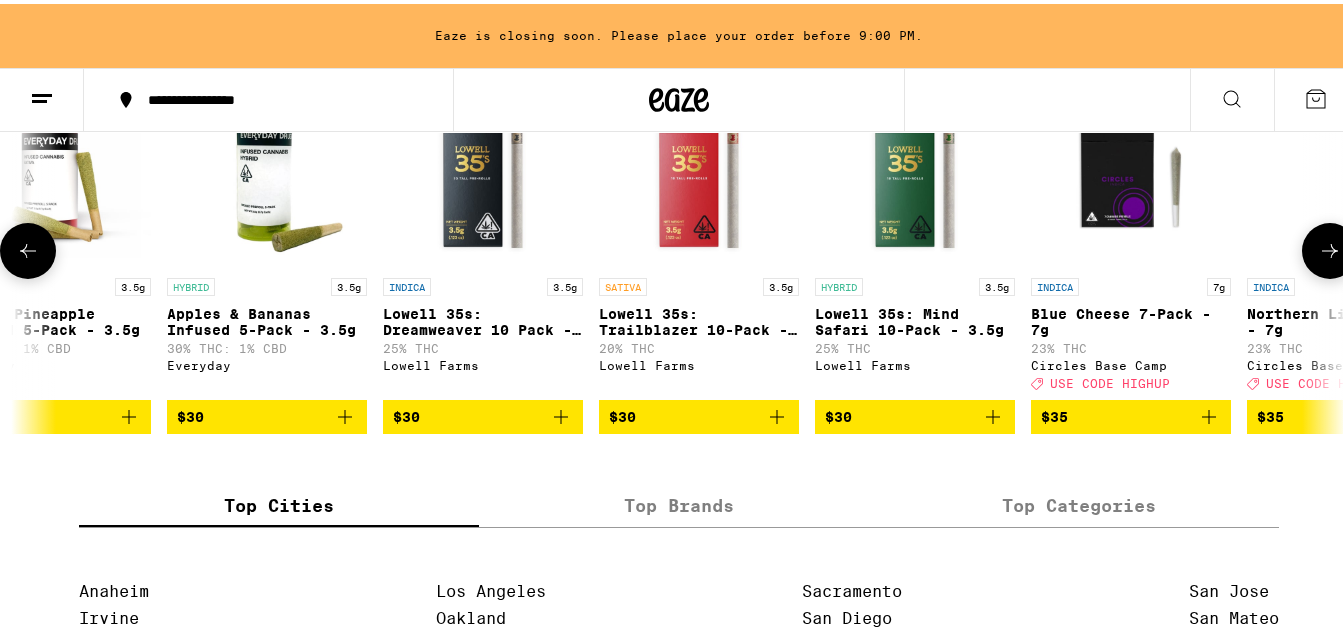click 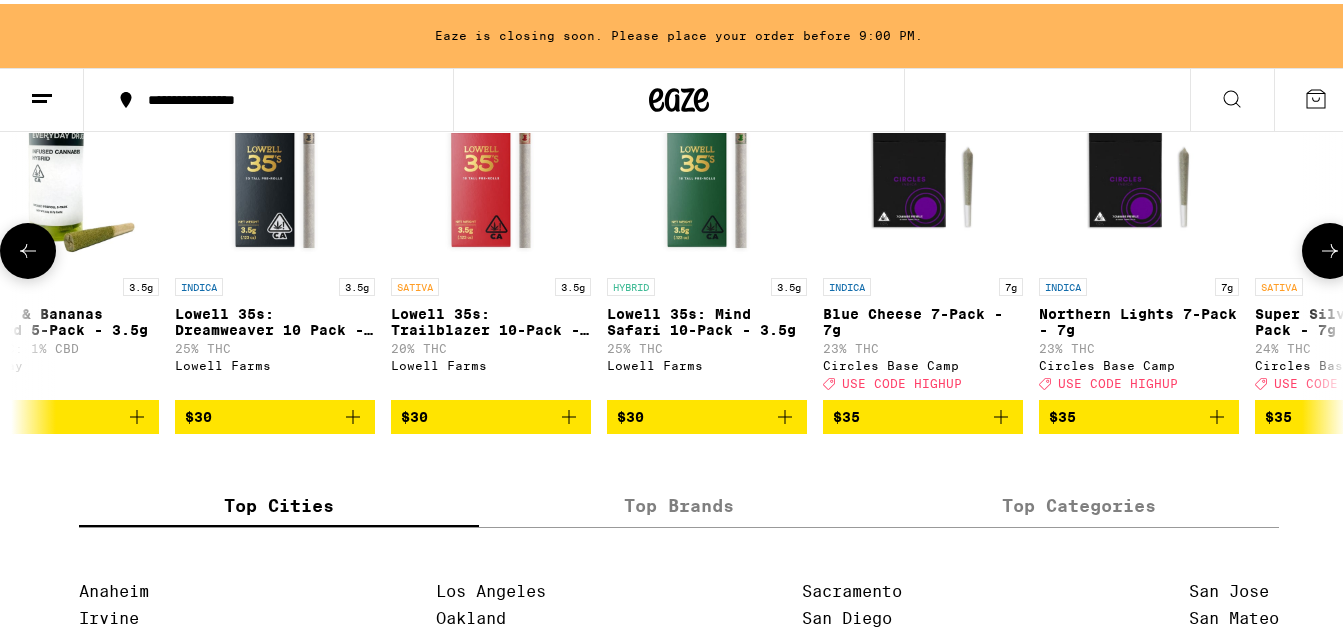 scroll, scrollTop: 0, scrollLeft: 6558, axis: horizontal 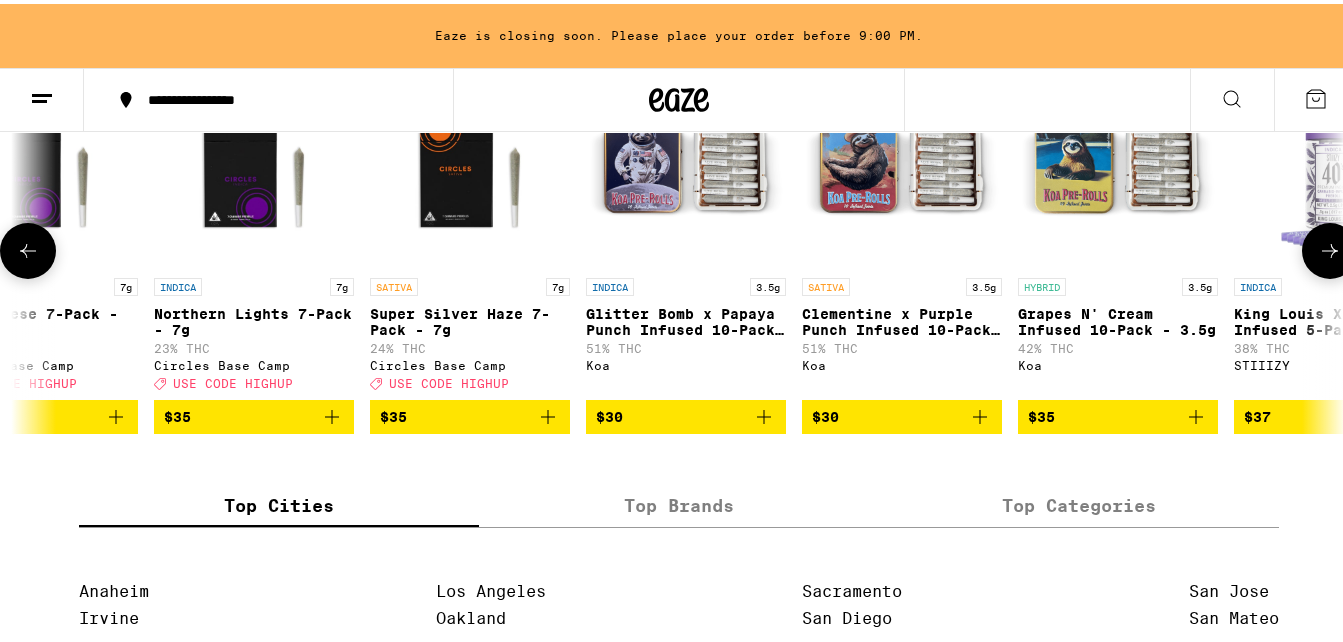 click 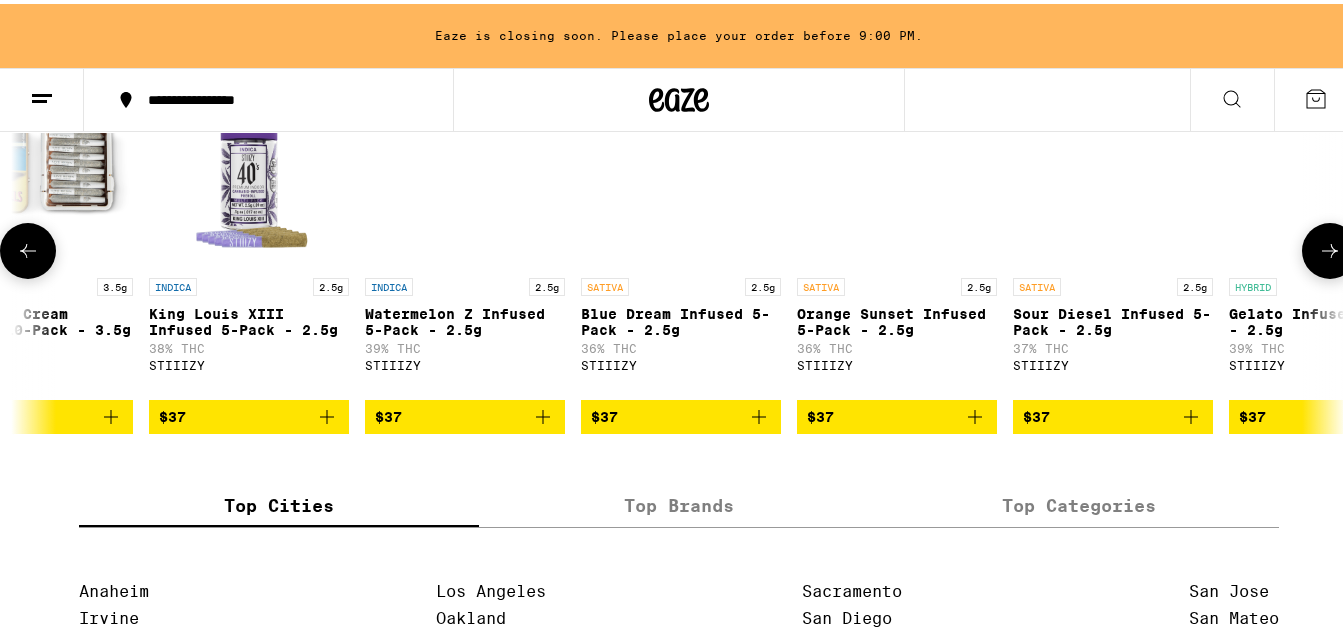scroll, scrollTop: 0, scrollLeft: 7651, axis: horizontal 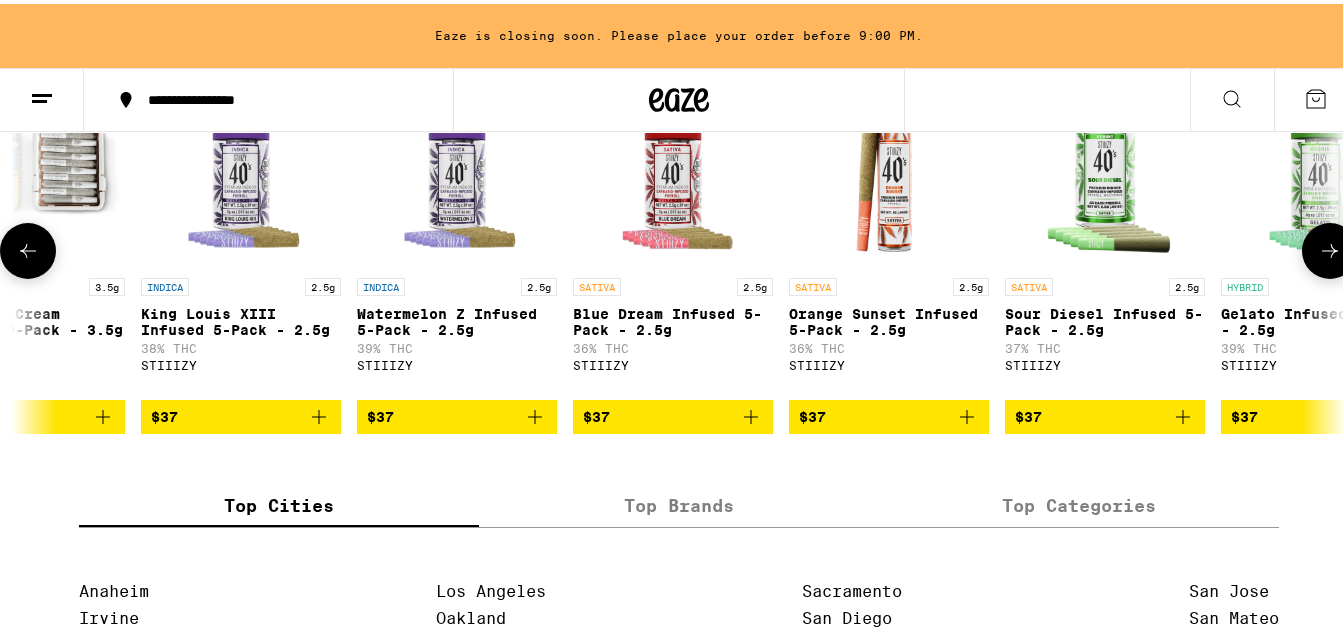 click 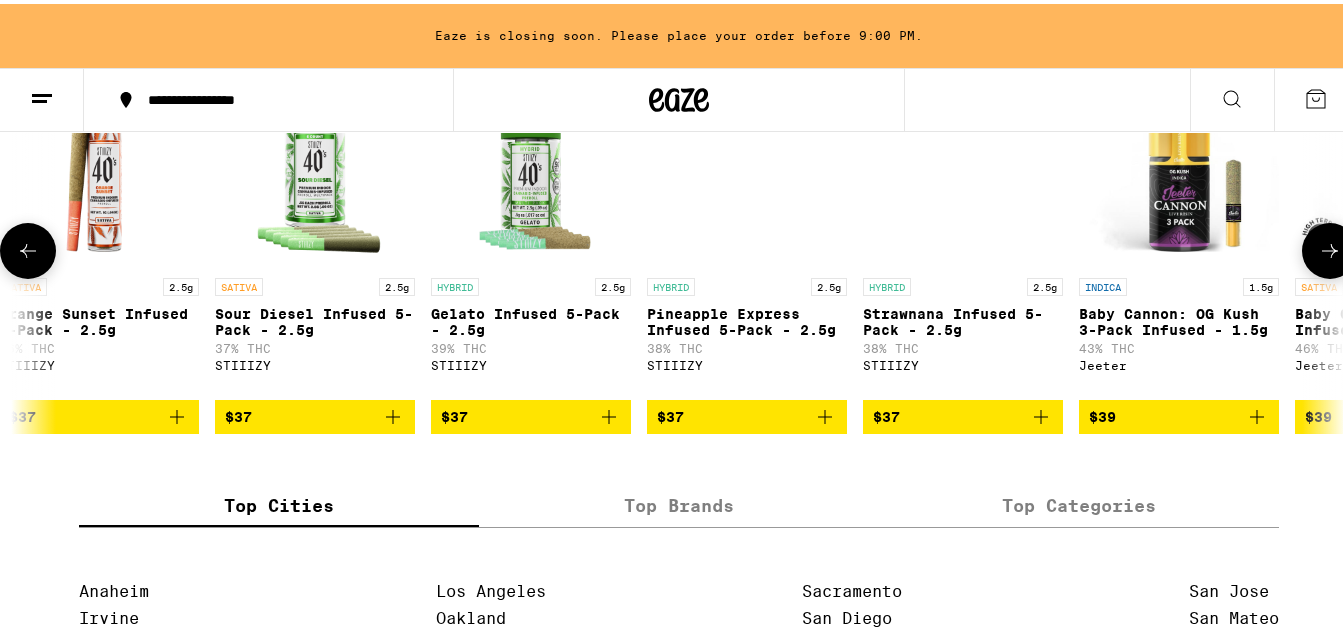 scroll, scrollTop: 0, scrollLeft: 8744, axis: horizontal 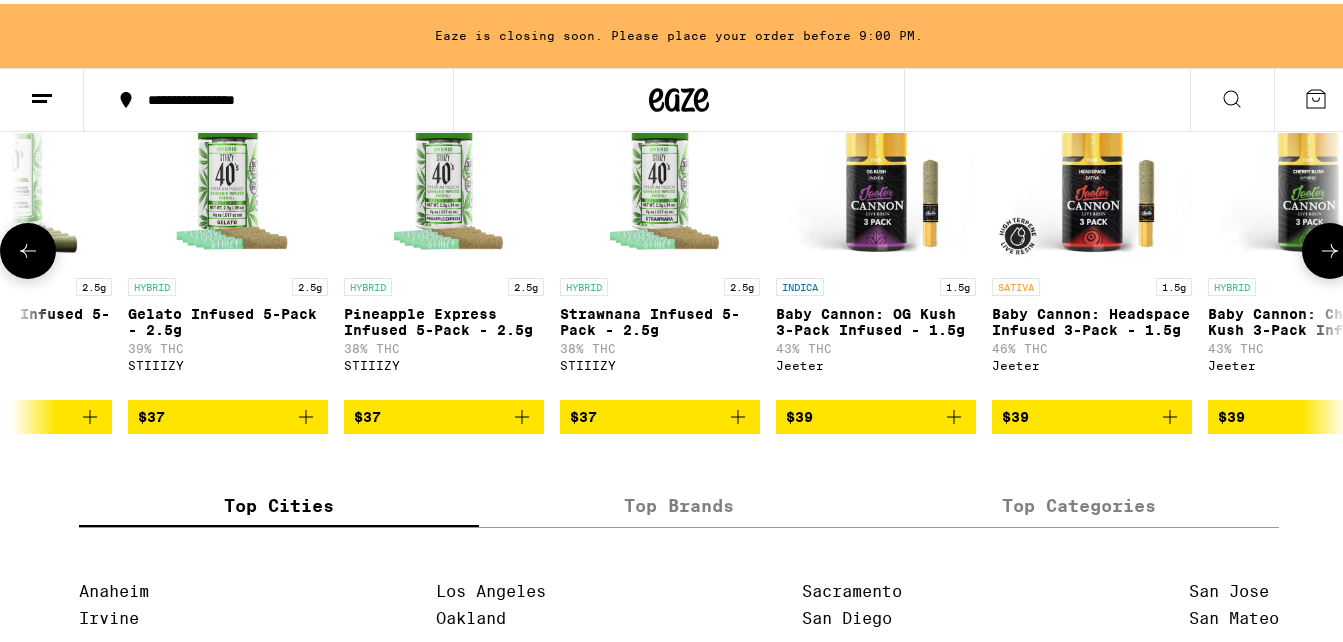 click 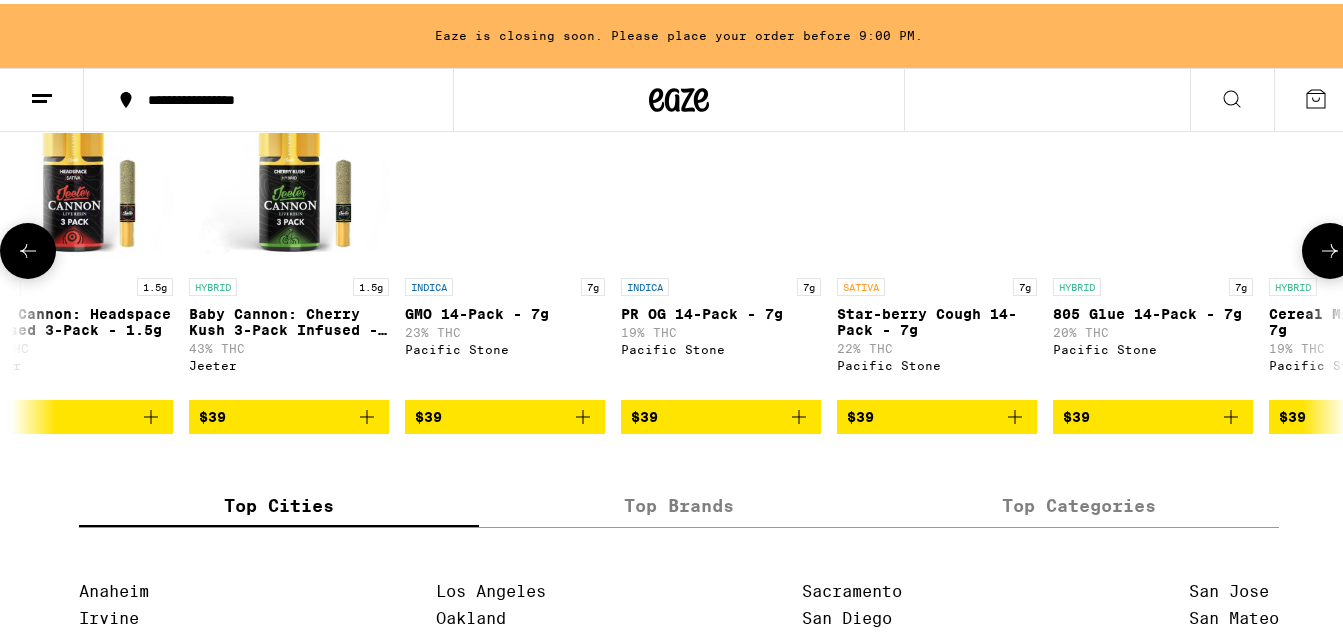 scroll, scrollTop: 0, scrollLeft: 9837, axis: horizontal 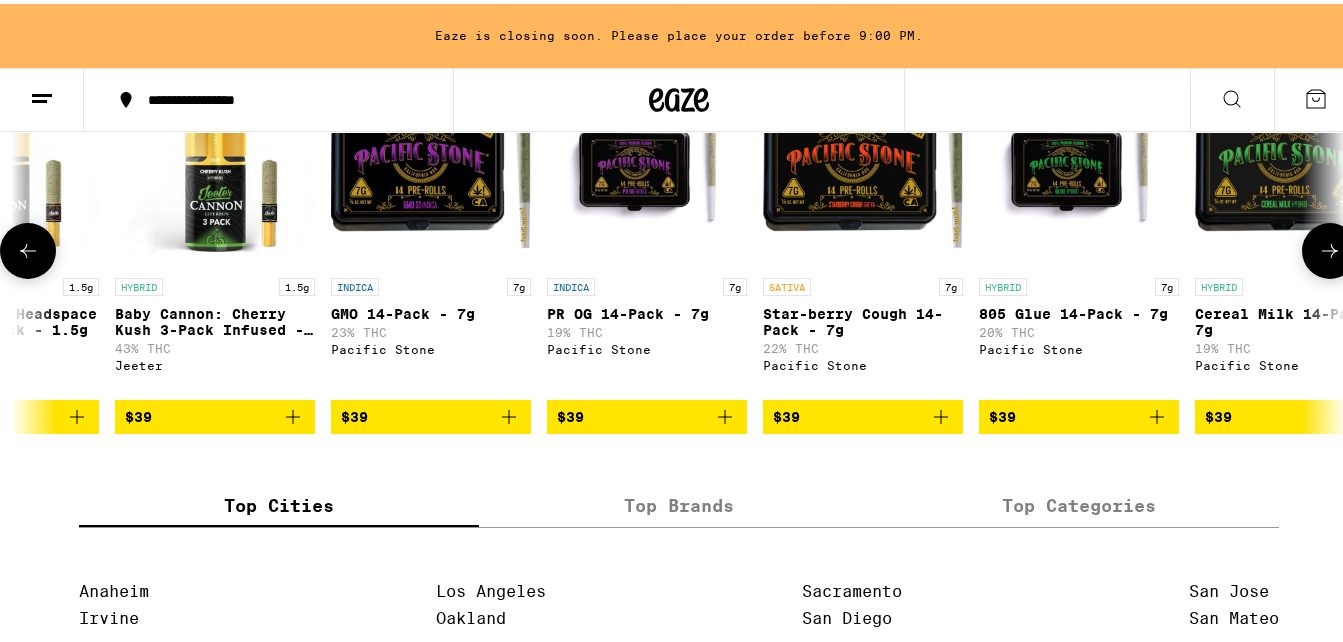 click 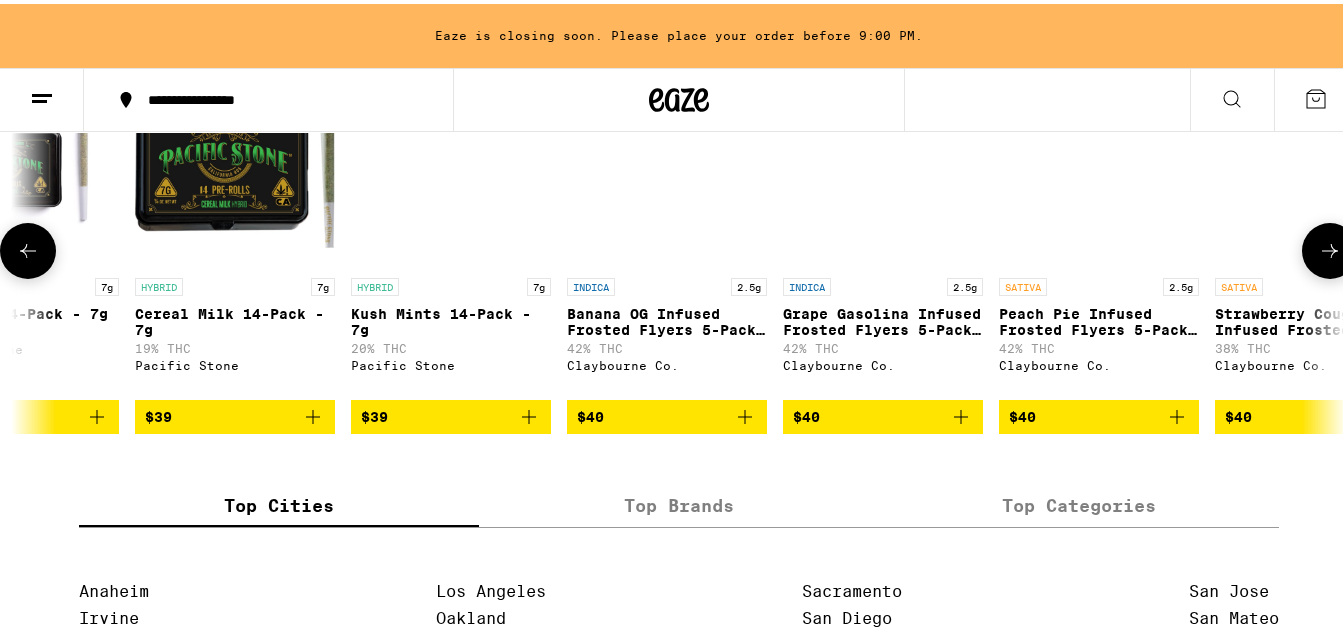 scroll, scrollTop: 0, scrollLeft: 10930, axis: horizontal 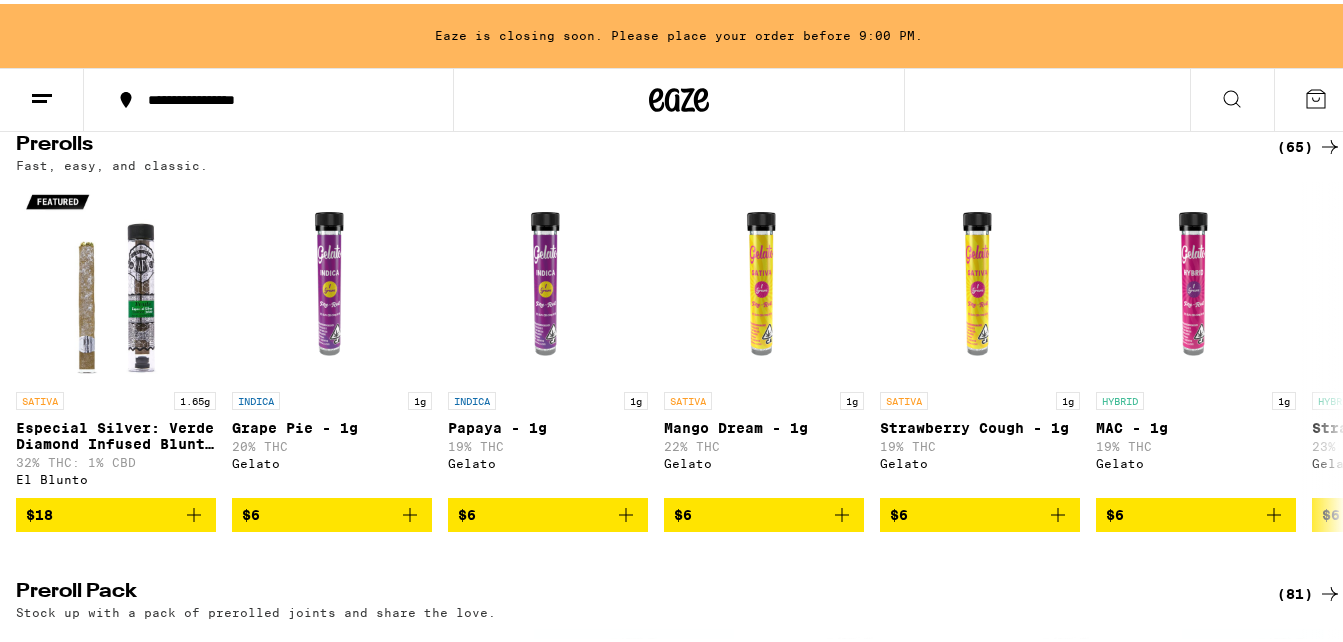 click 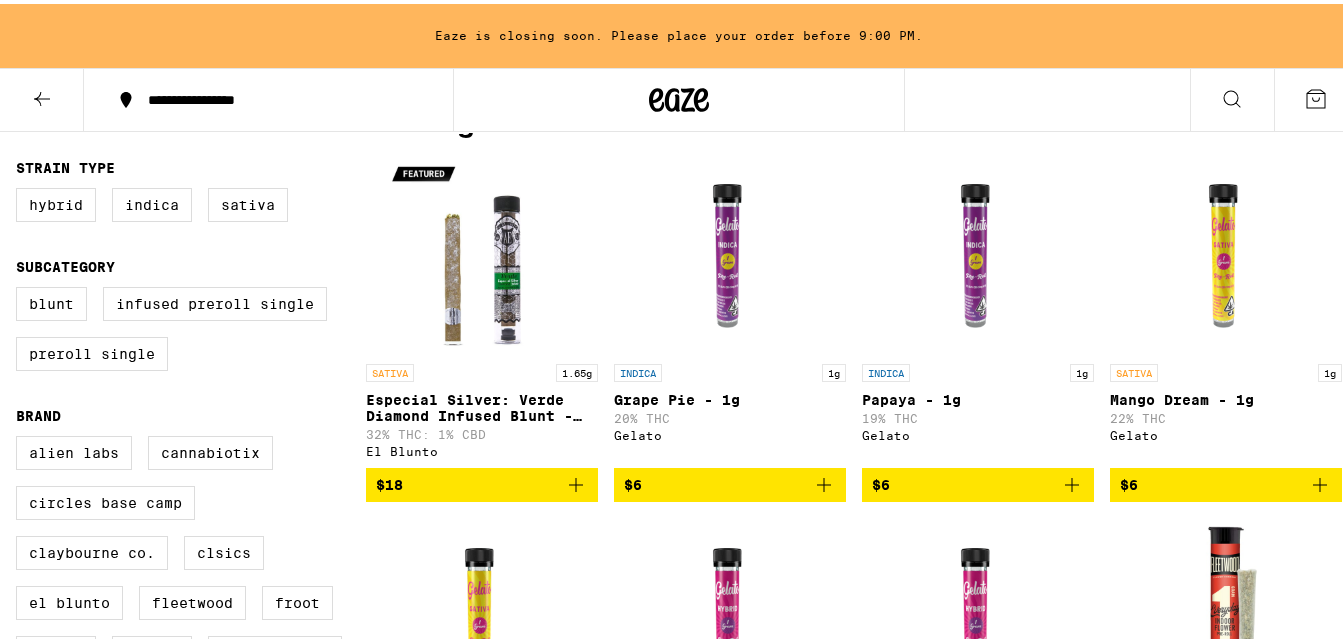 scroll, scrollTop: 189, scrollLeft: 0, axis: vertical 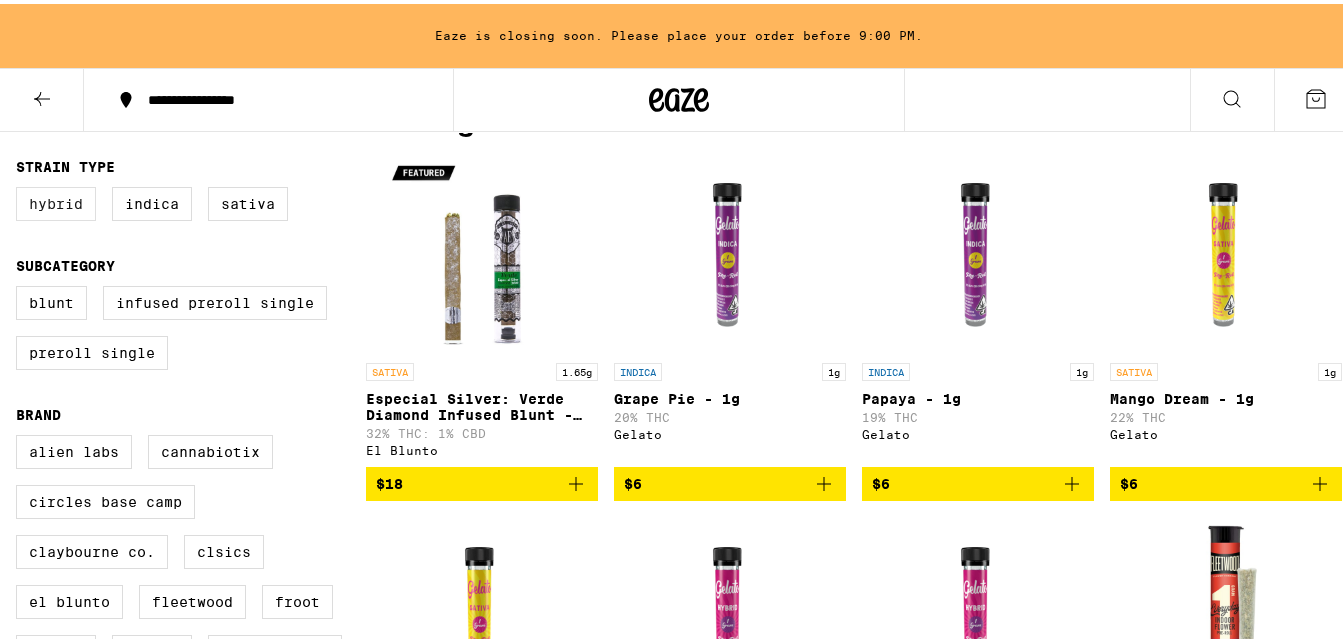 click on "Hybrid" at bounding box center (56, 200) 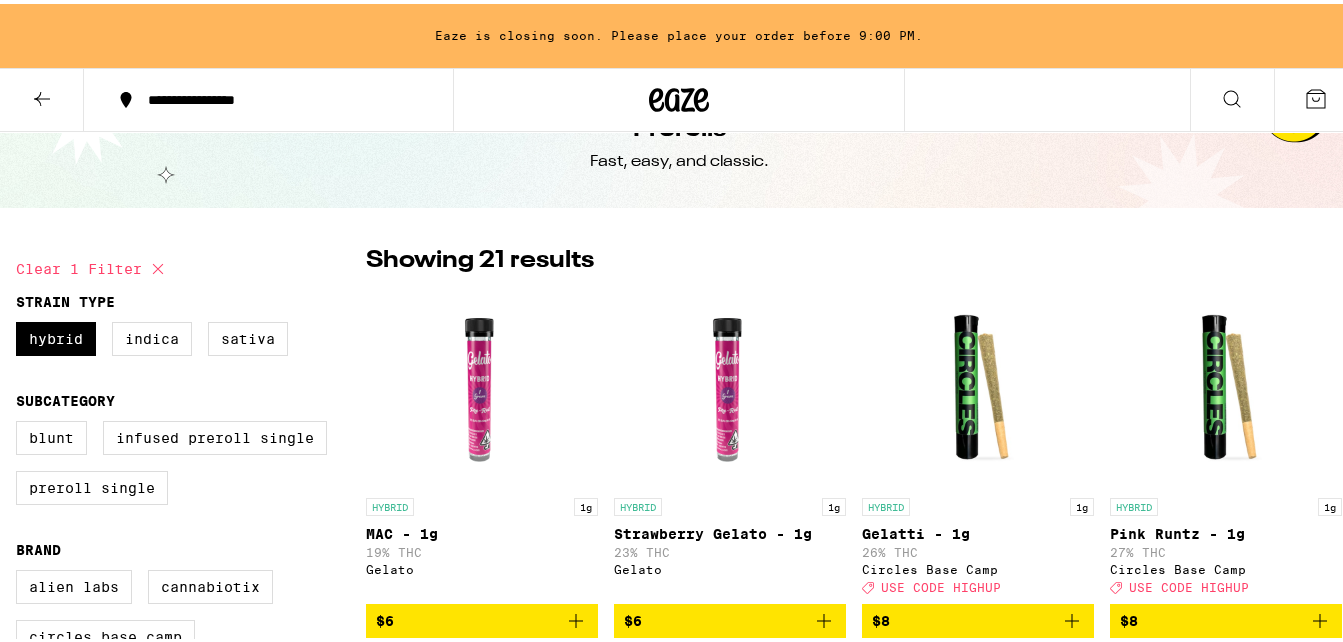 scroll, scrollTop: 53, scrollLeft: 0, axis: vertical 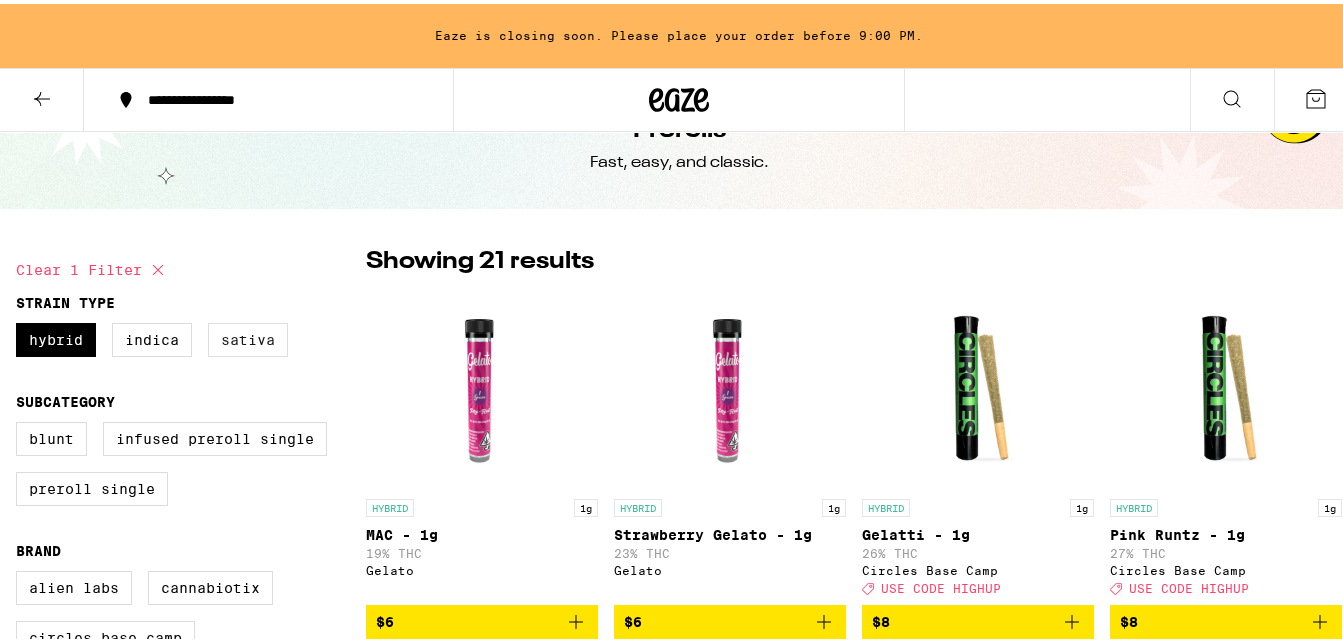 click on "Sativa" at bounding box center (248, 336) 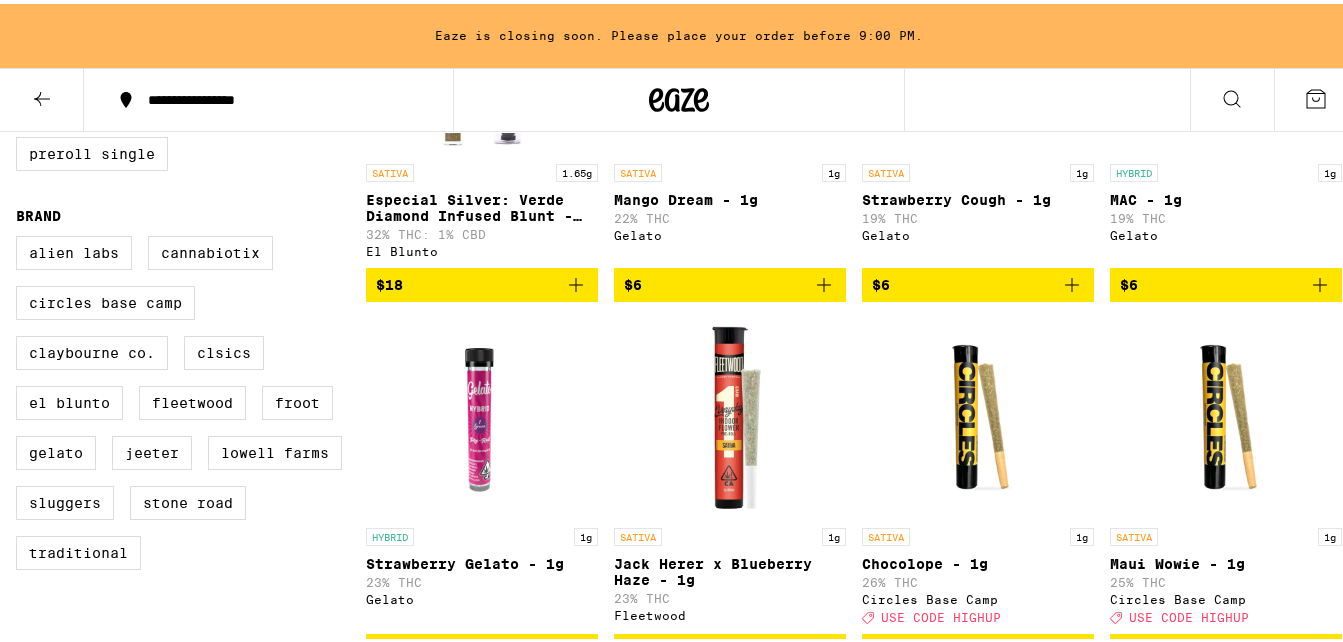 scroll, scrollTop: 389, scrollLeft: 0, axis: vertical 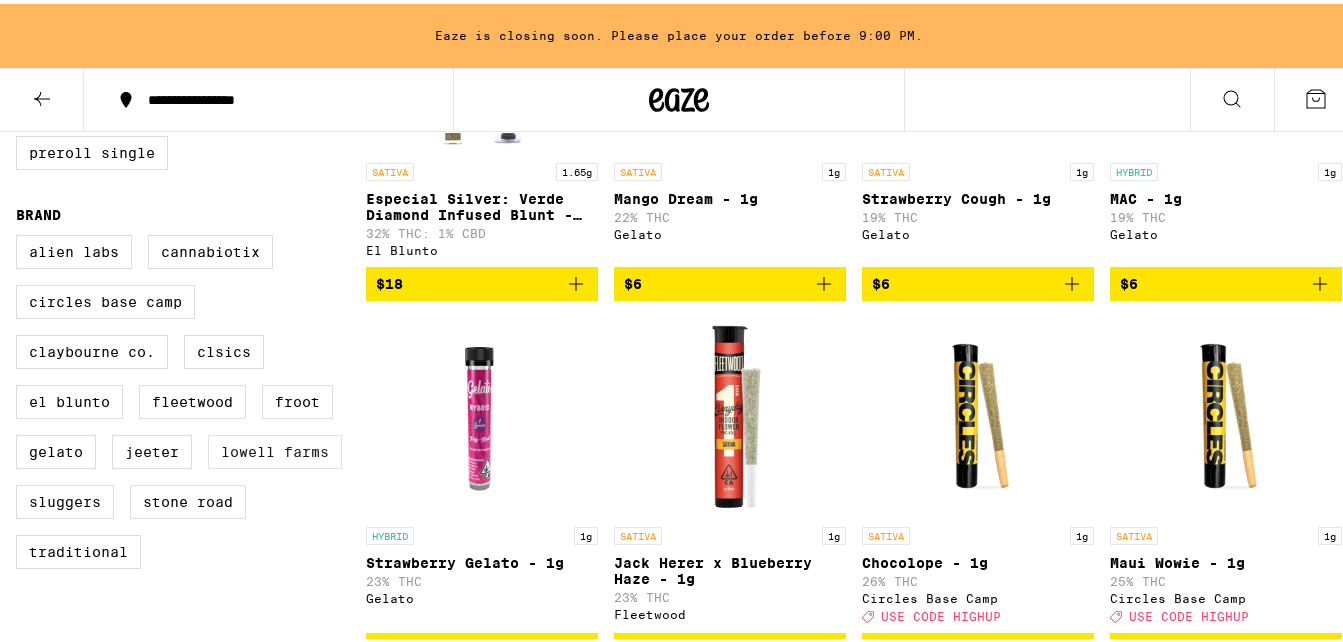 click on "Lowell Farms" at bounding box center [275, 448] 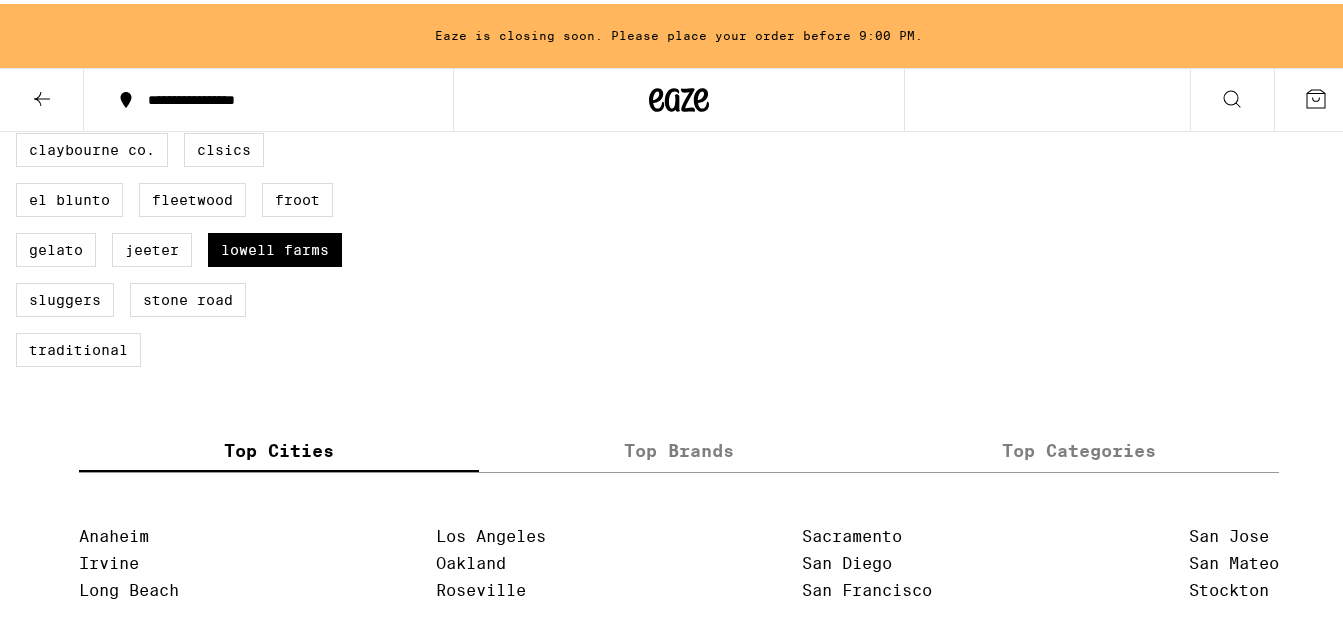 scroll, scrollTop: 593, scrollLeft: 0, axis: vertical 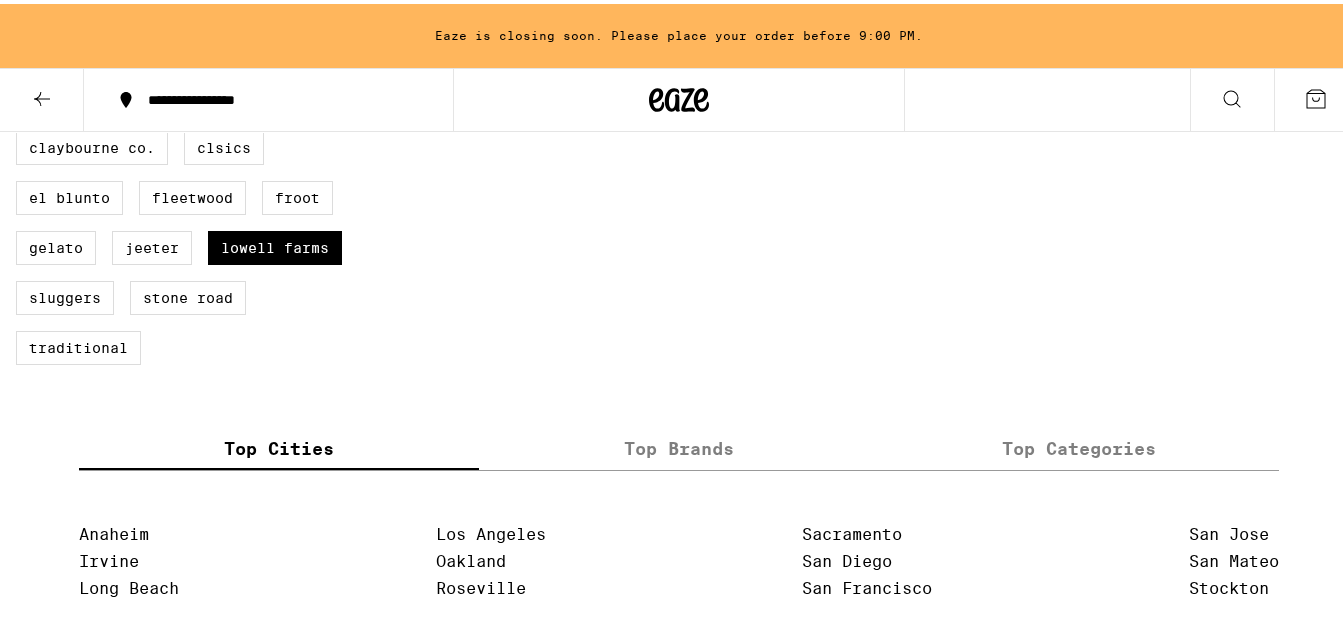 click on "Top Brands" at bounding box center [679, 444] 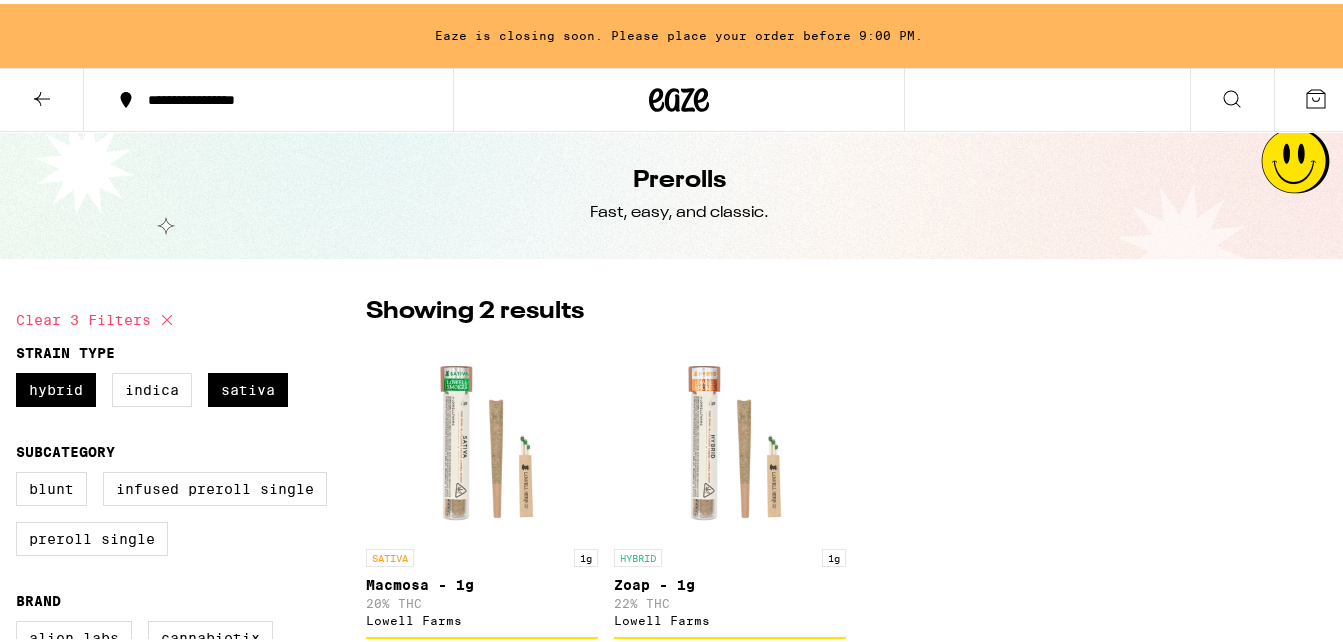 scroll, scrollTop: 0, scrollLeft: 0, axis: both 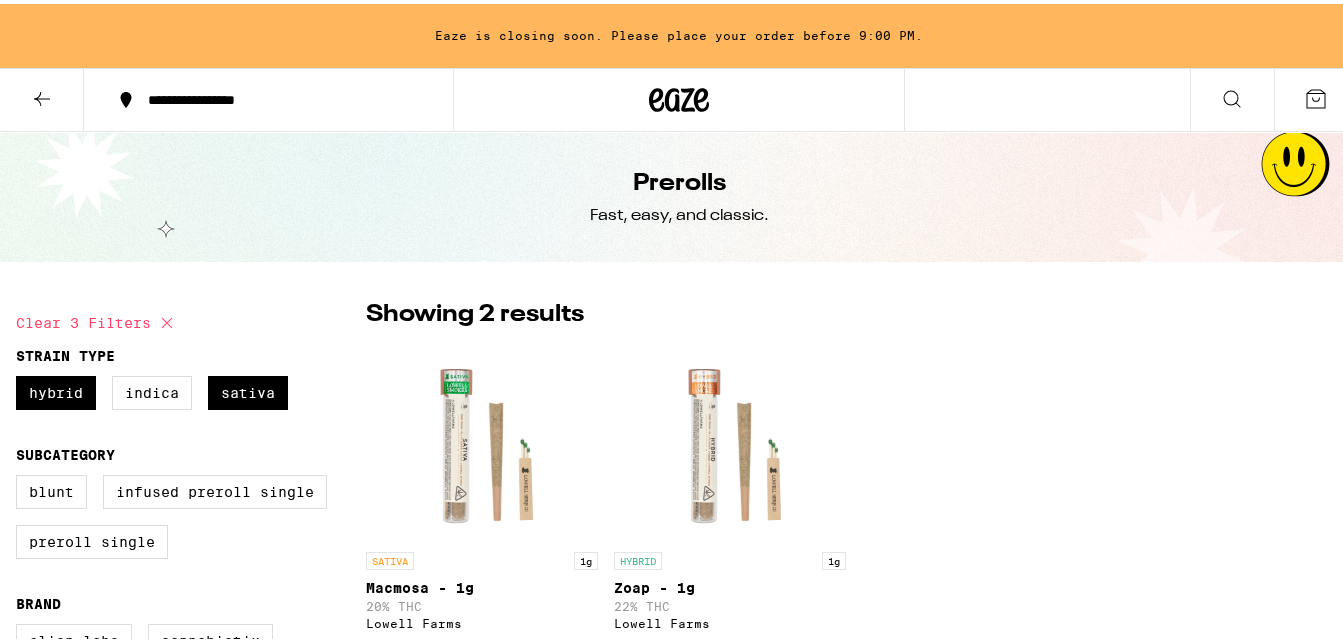click 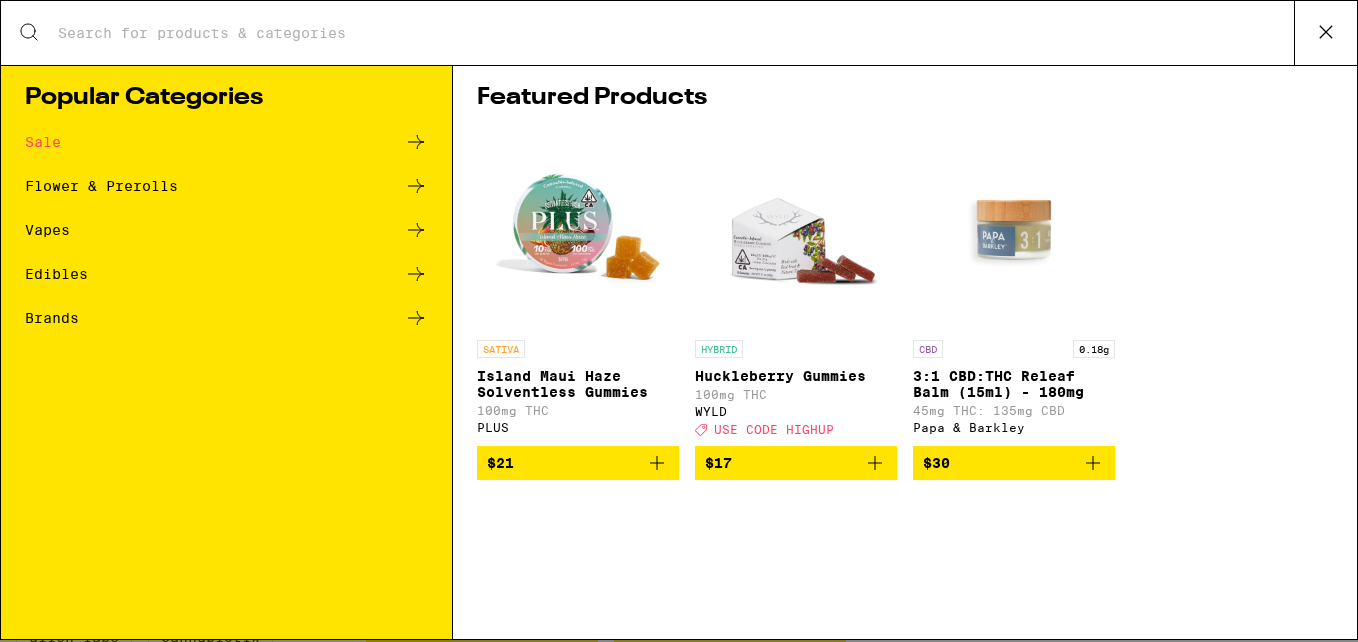 click on "Flower & Prerolls" at bounding box center [101, 186] 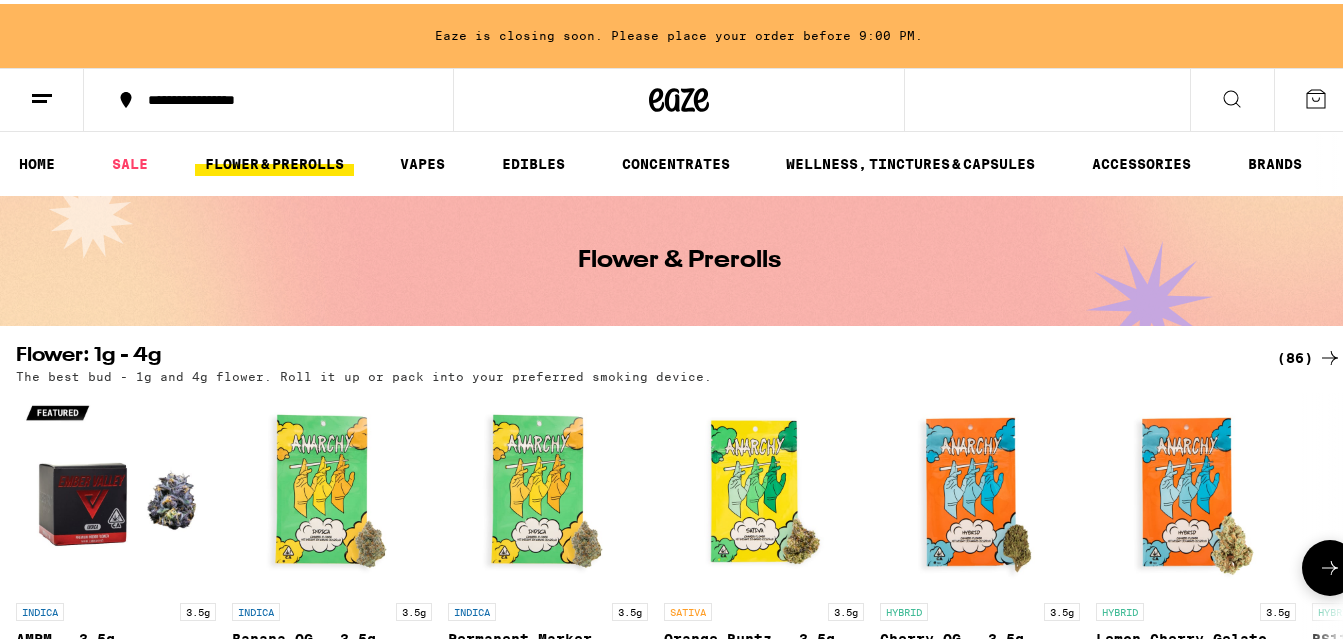 scroll, scrollTop: 0, scrollLeft: 4, axis: horizontal 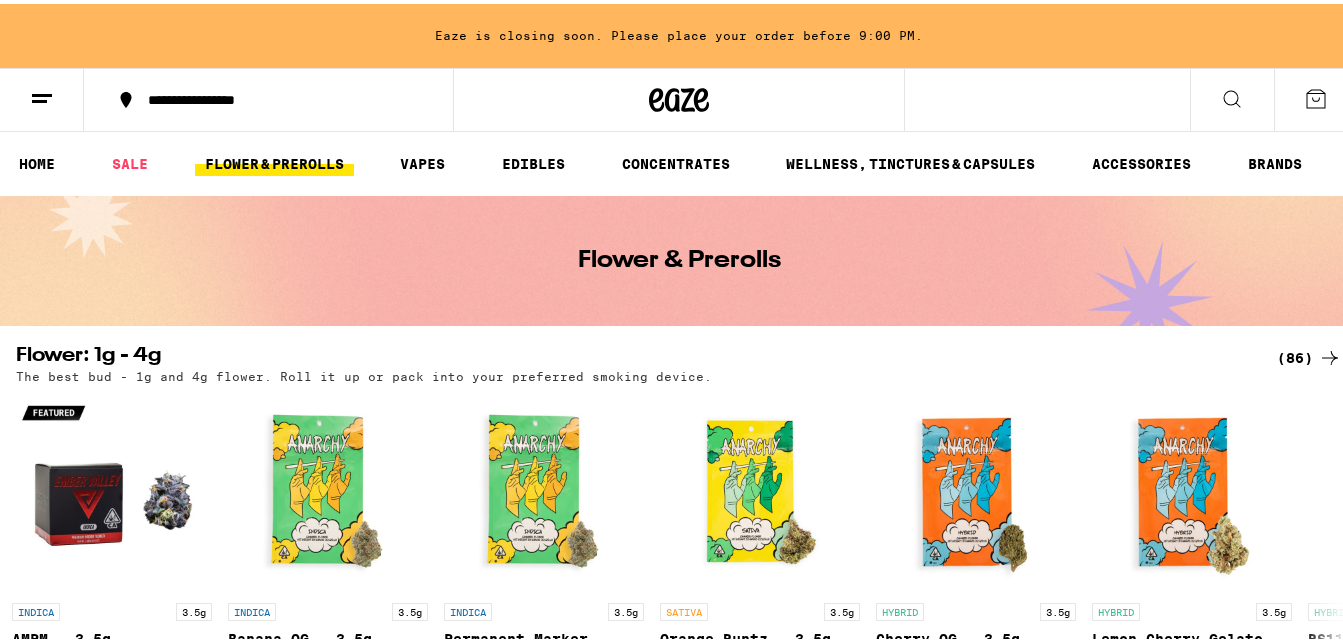 click on "FLOWER & PREROLLS" at bounding box center [274, 160] 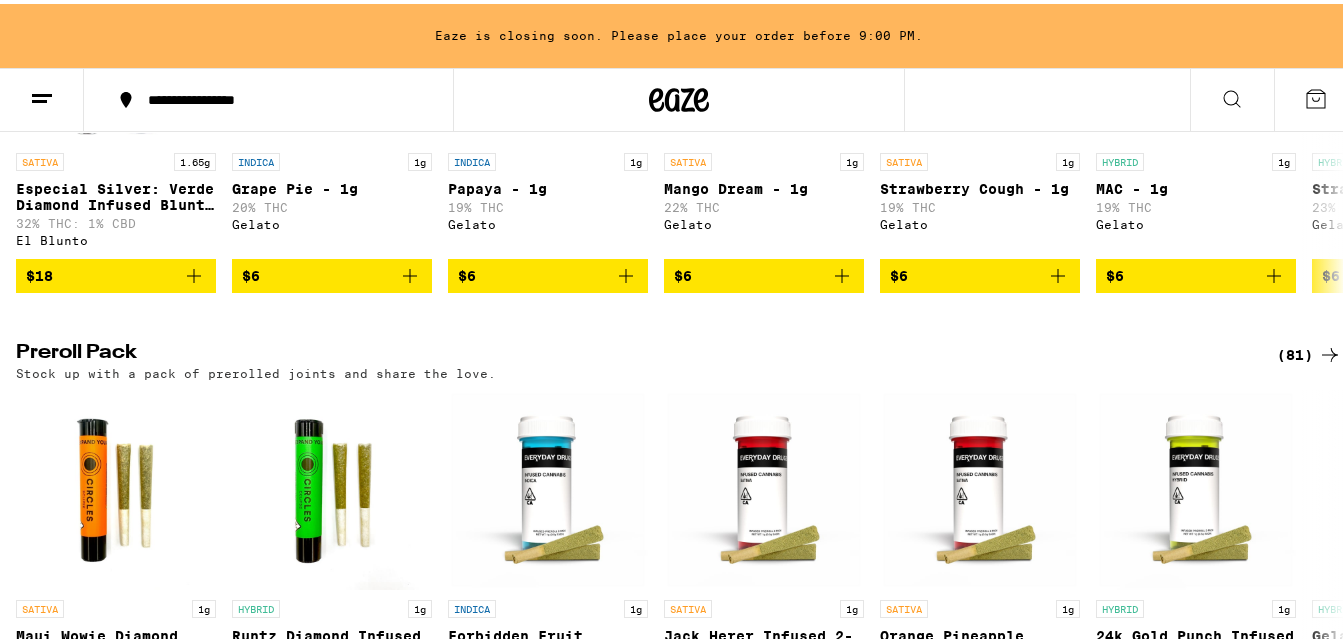 scroll, scrollTop: 1348, scrollLeft: 0, axis: vertical 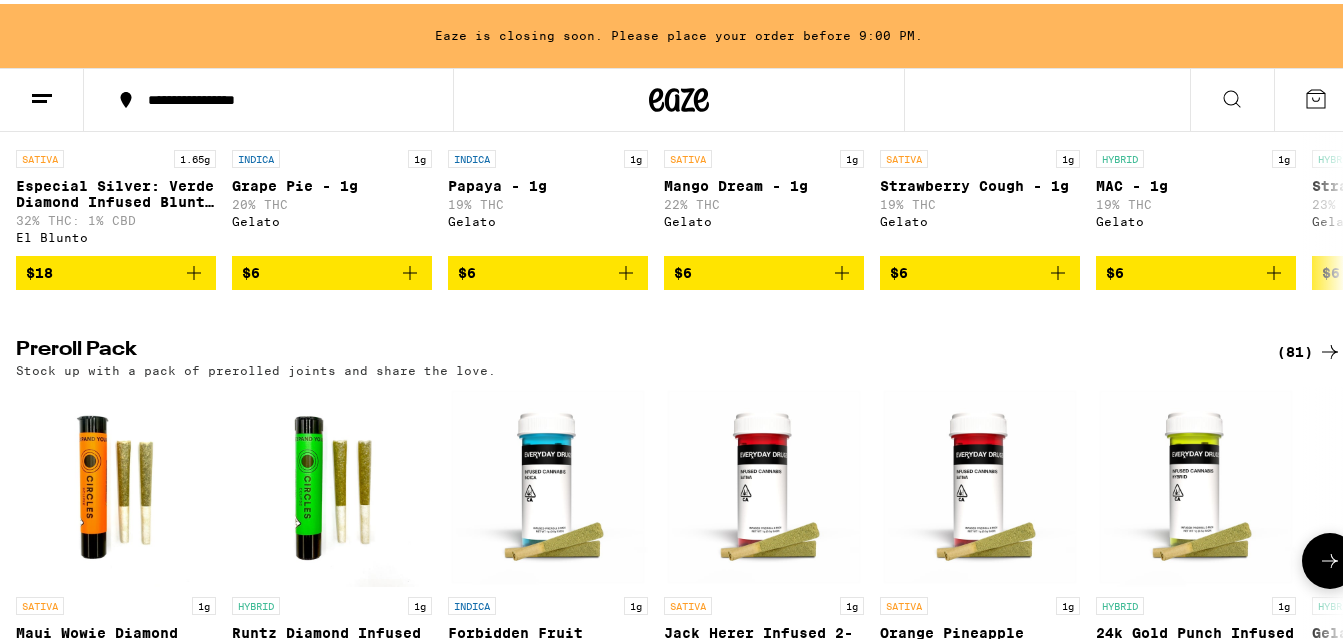 click 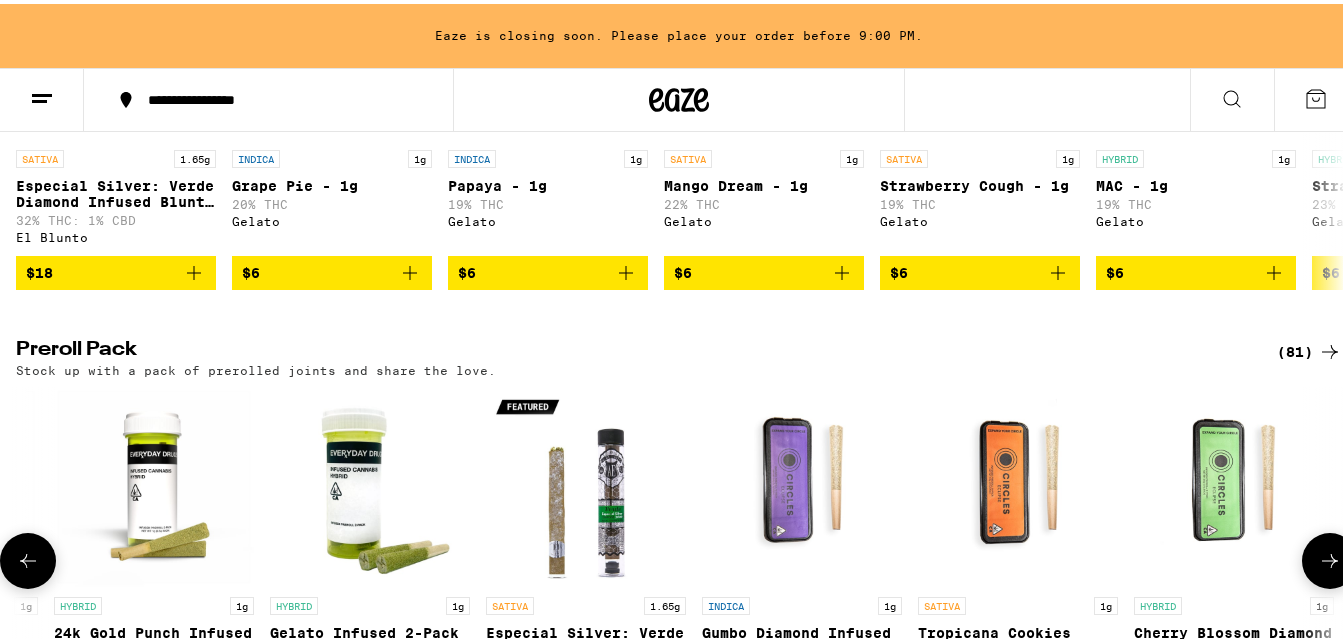 scroll, scrollTop: 0, scrollLeft: 1093, axis: horizontal 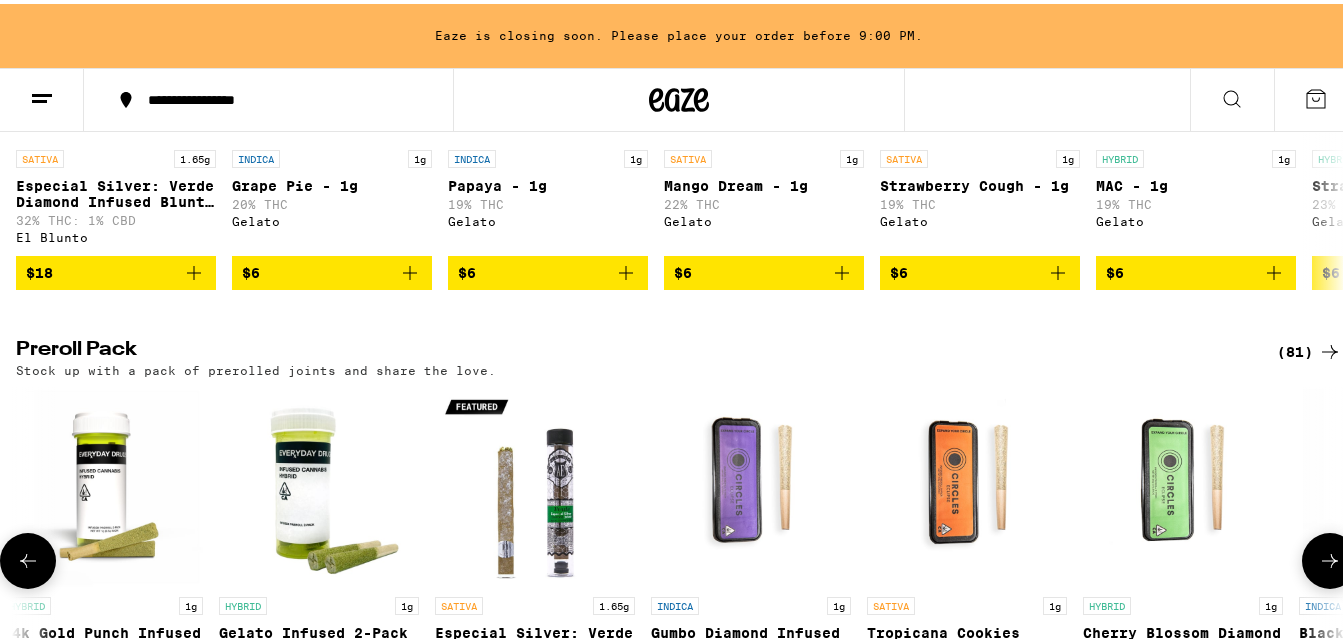 click 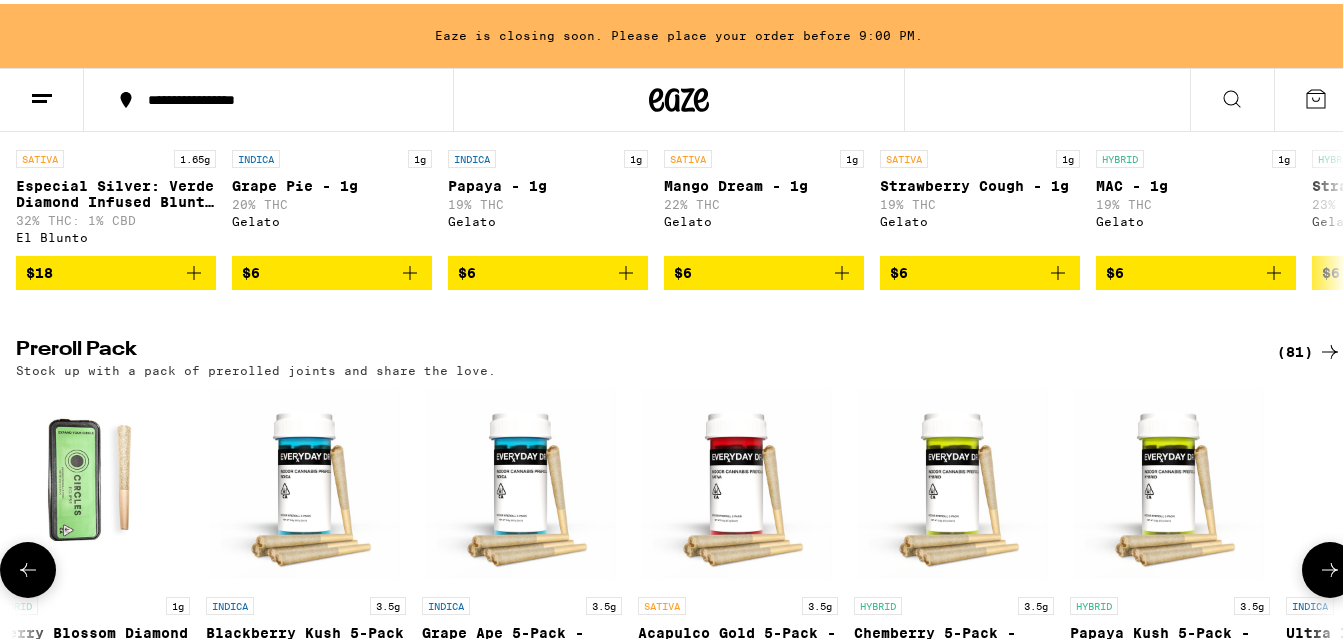 click 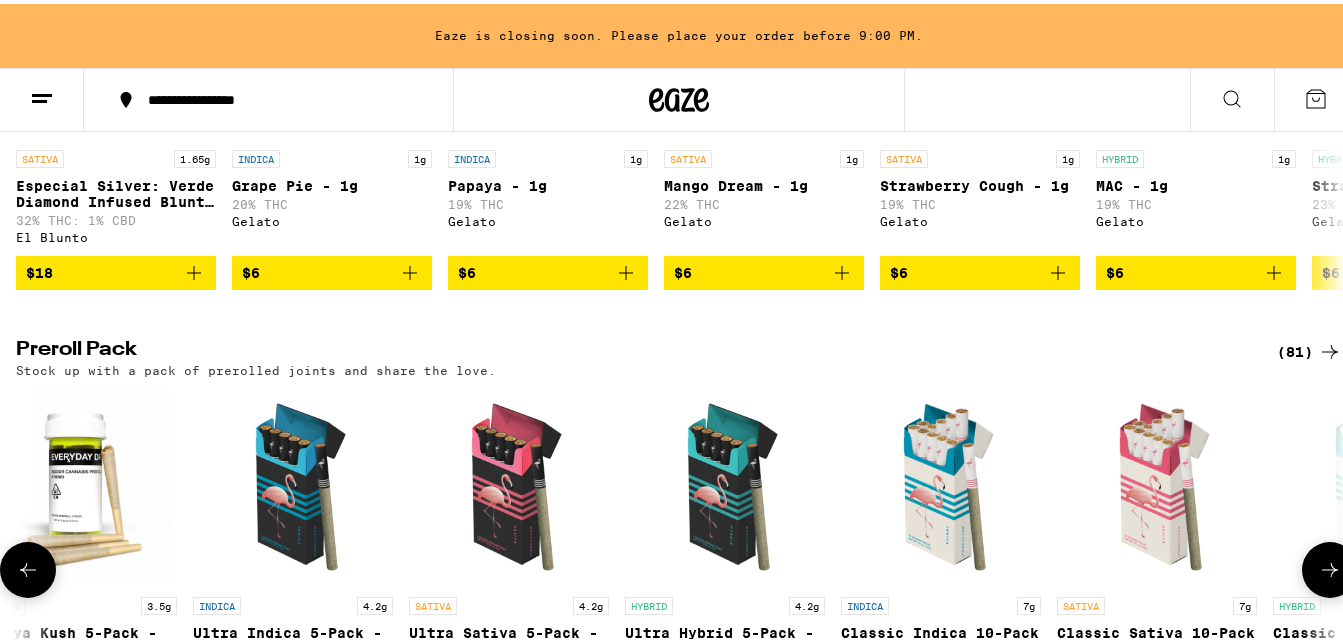 click 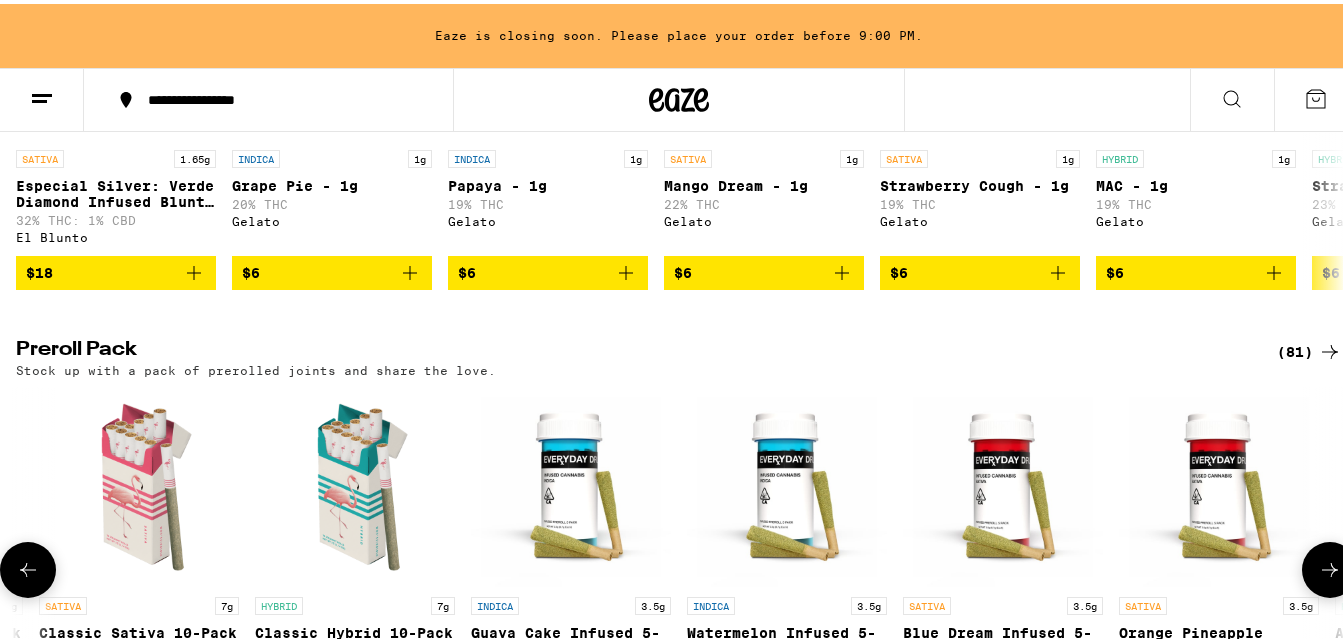 scroll, scrollTop: 0, scrollLeft: 4372, axis: horizontal 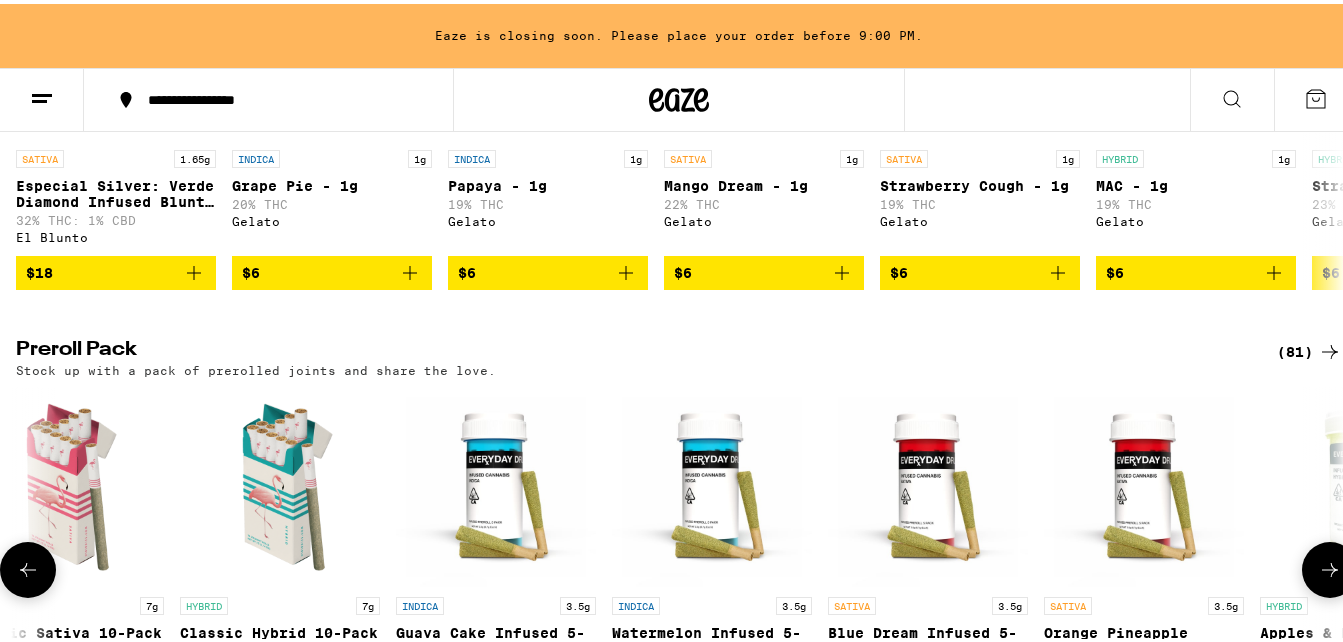 click at bounding box center [28, 566] 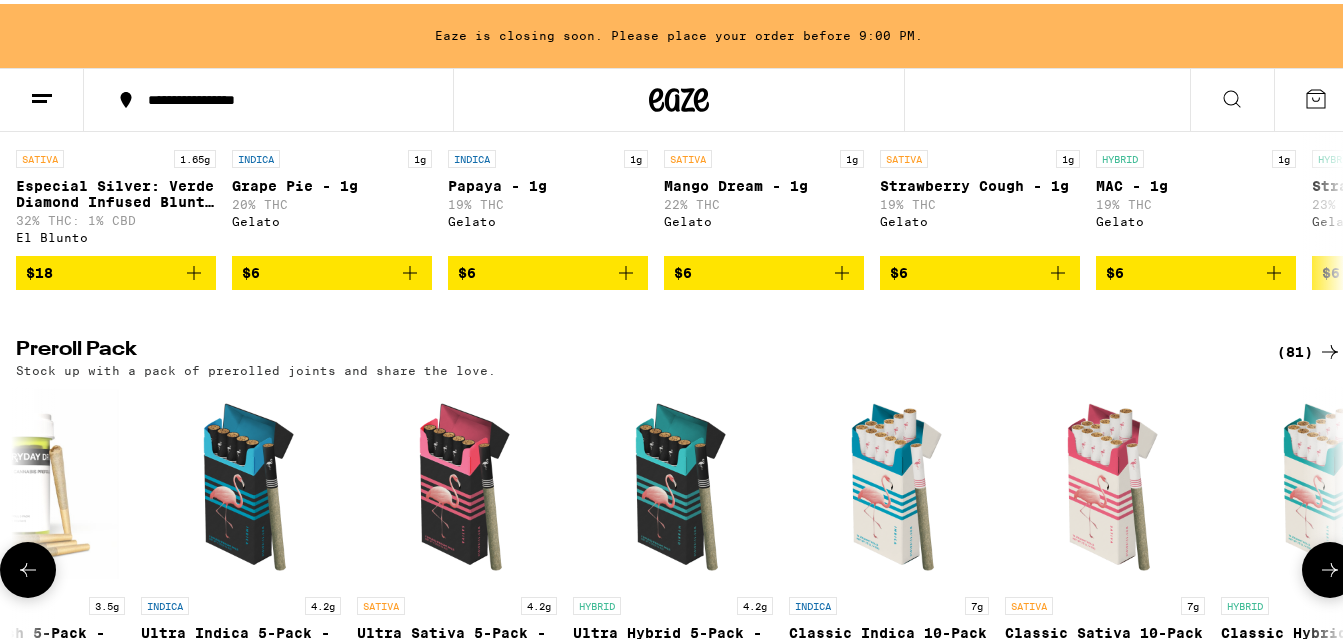scroll, scrollTop: 0, scrollLeft: 3279, axis: horizontal 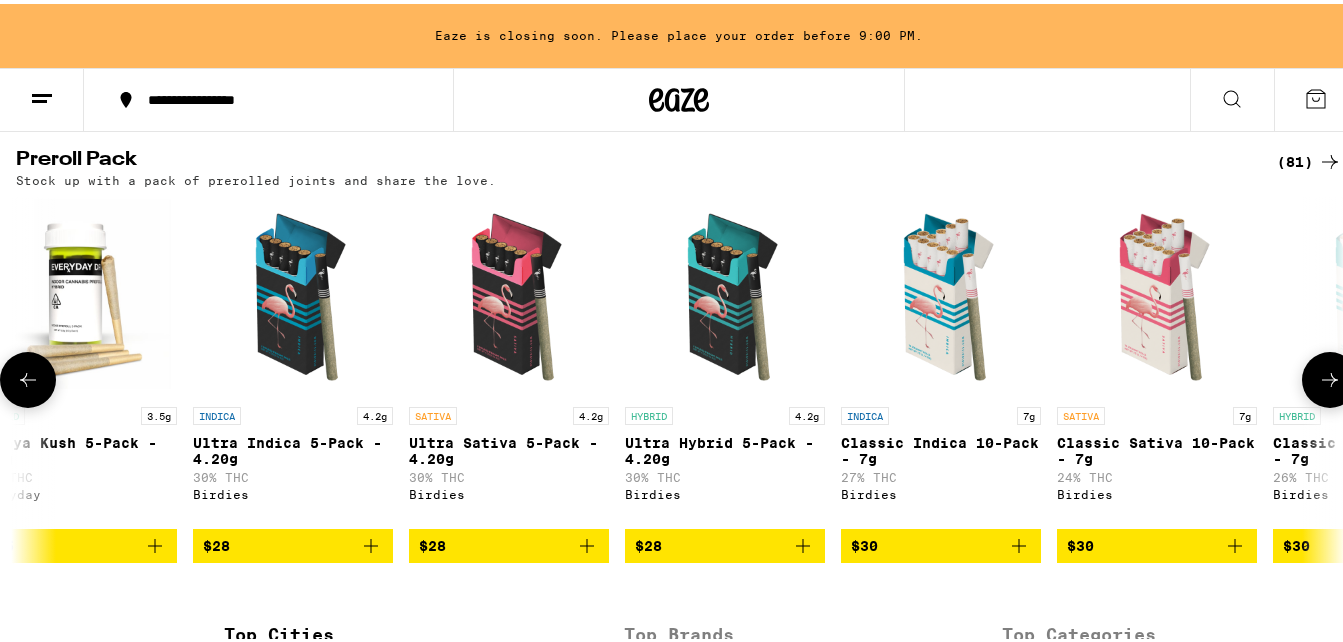 click 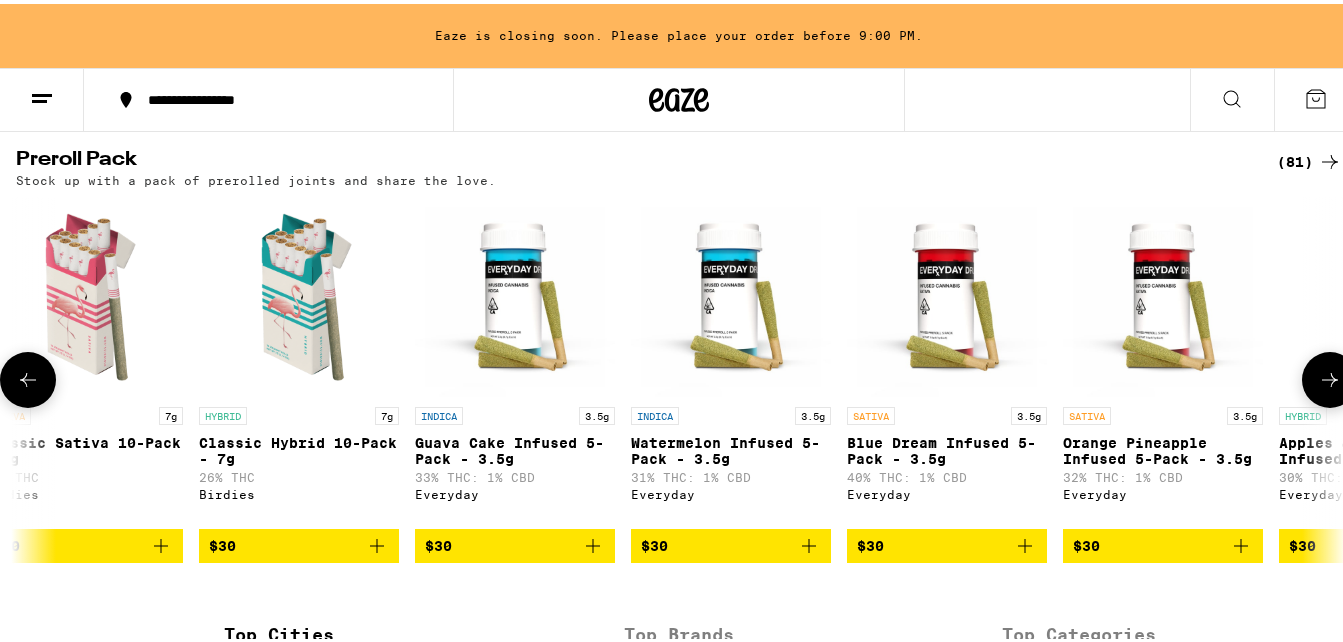 scroll, scrollTop: 0, scrollLeft: 4372, axis: horizontal 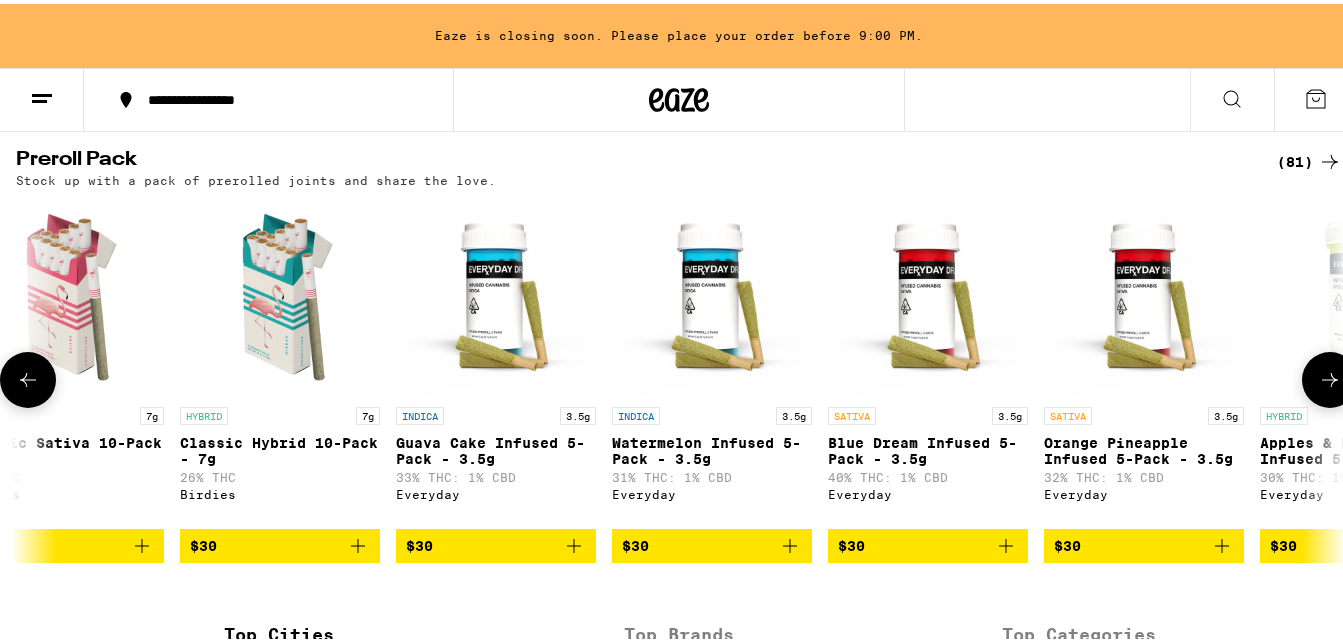 click 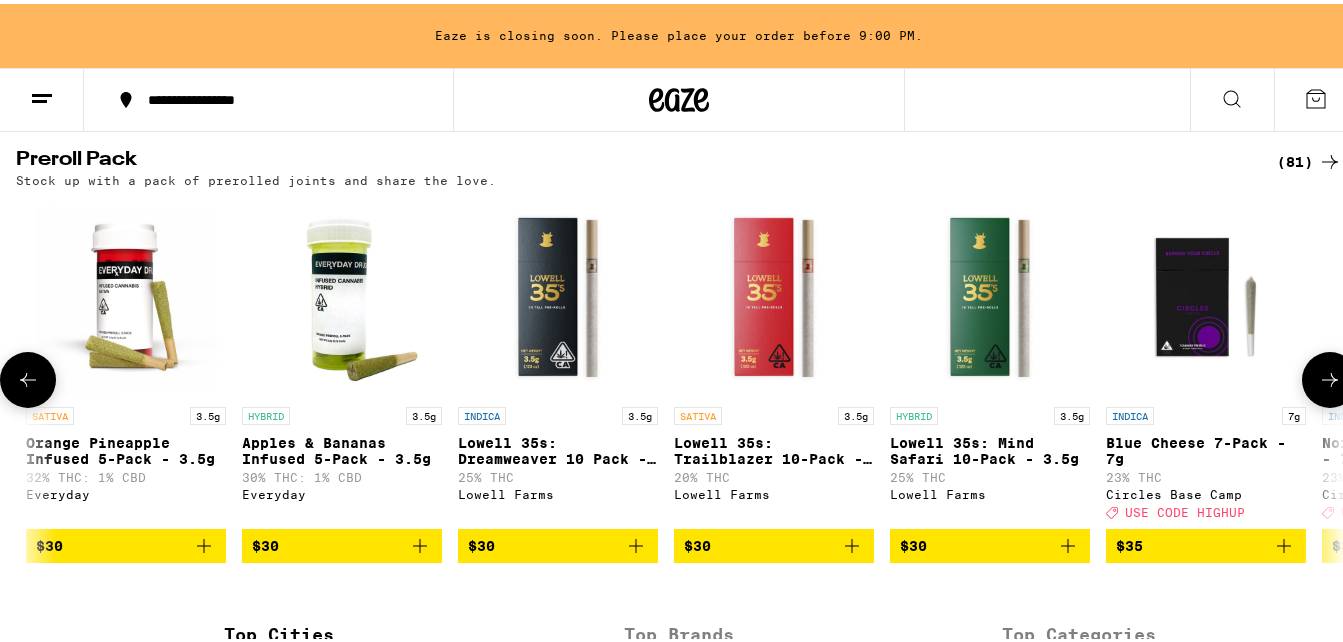 scroll, scrollTop: 0, scrollLeft: 5465, axis: horizontal 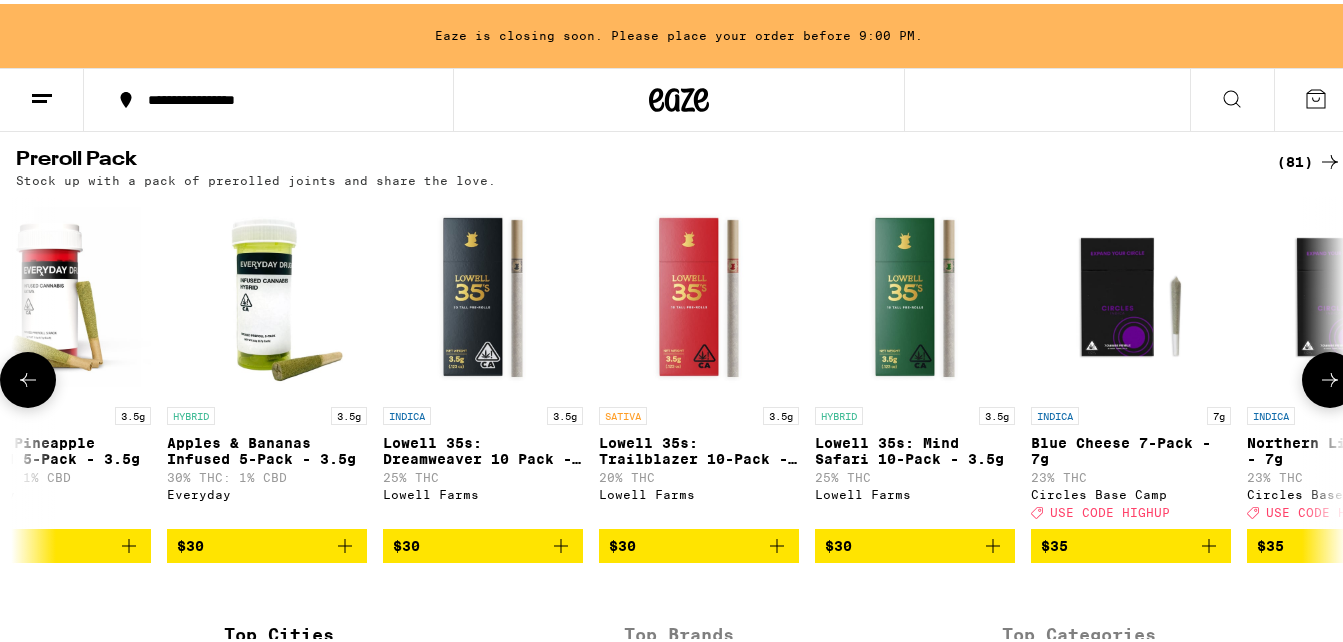 click 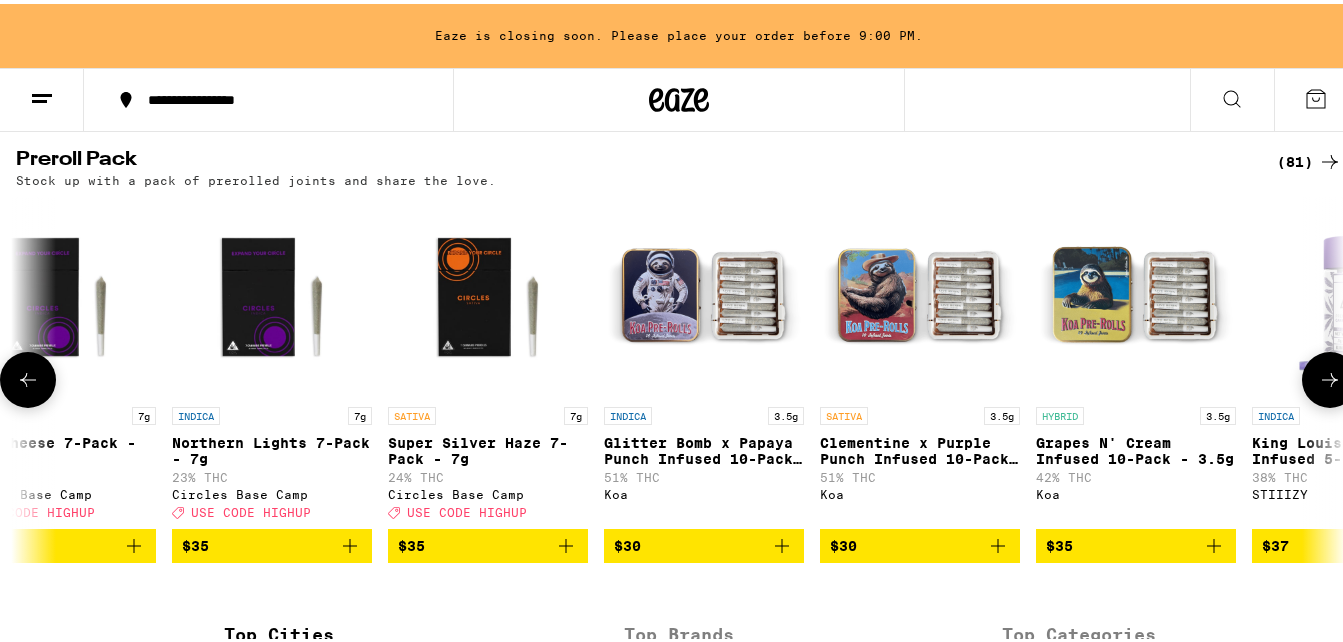 scroll, scrollTop: 0, scrollLeft: 6558, axis: horizontal 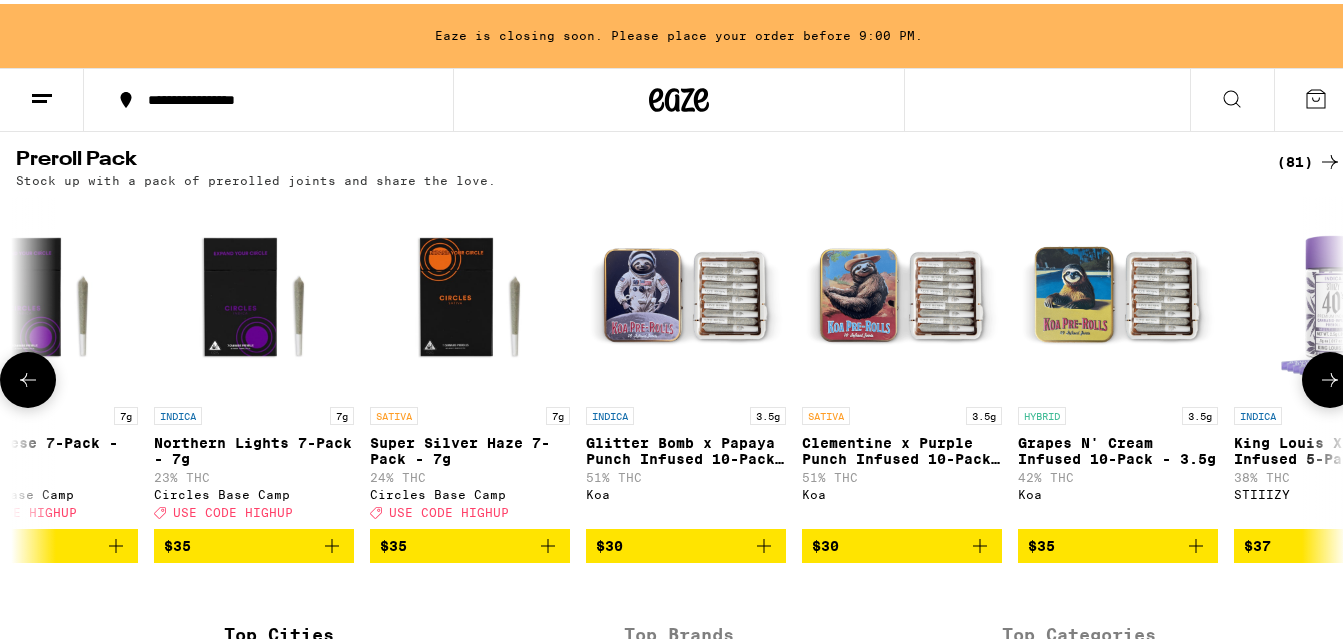click 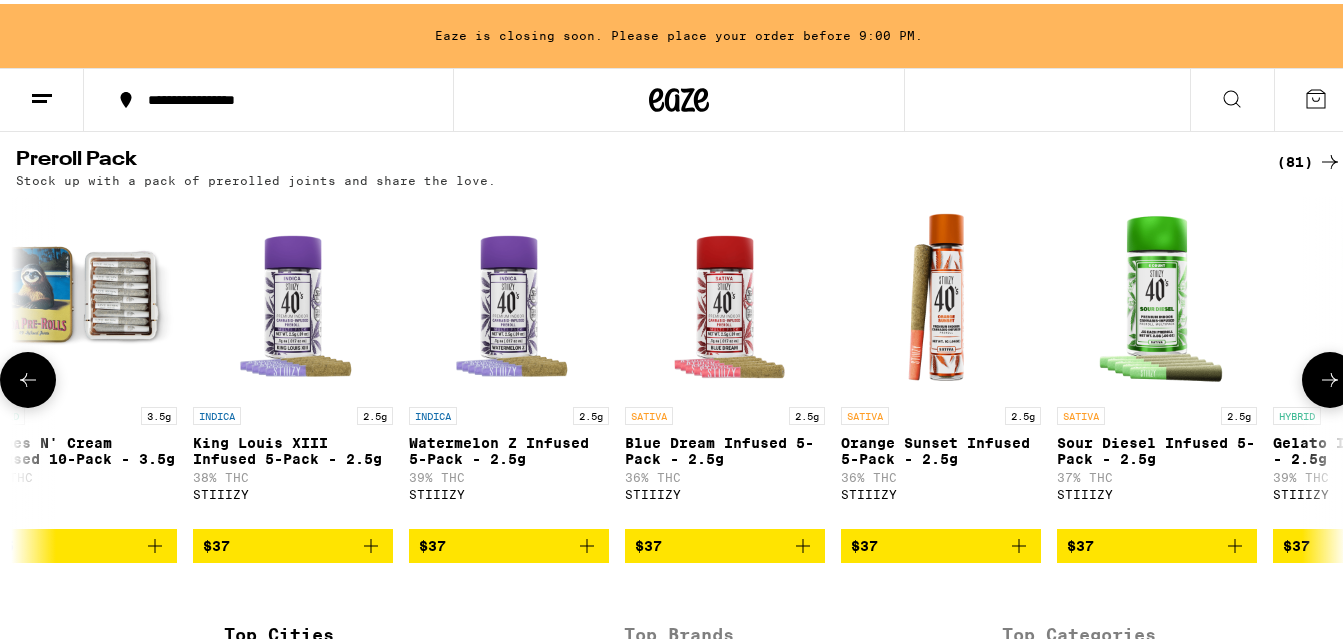 scroll, scrollTop: 0, scrollLeft: 7651, axis: horizontal 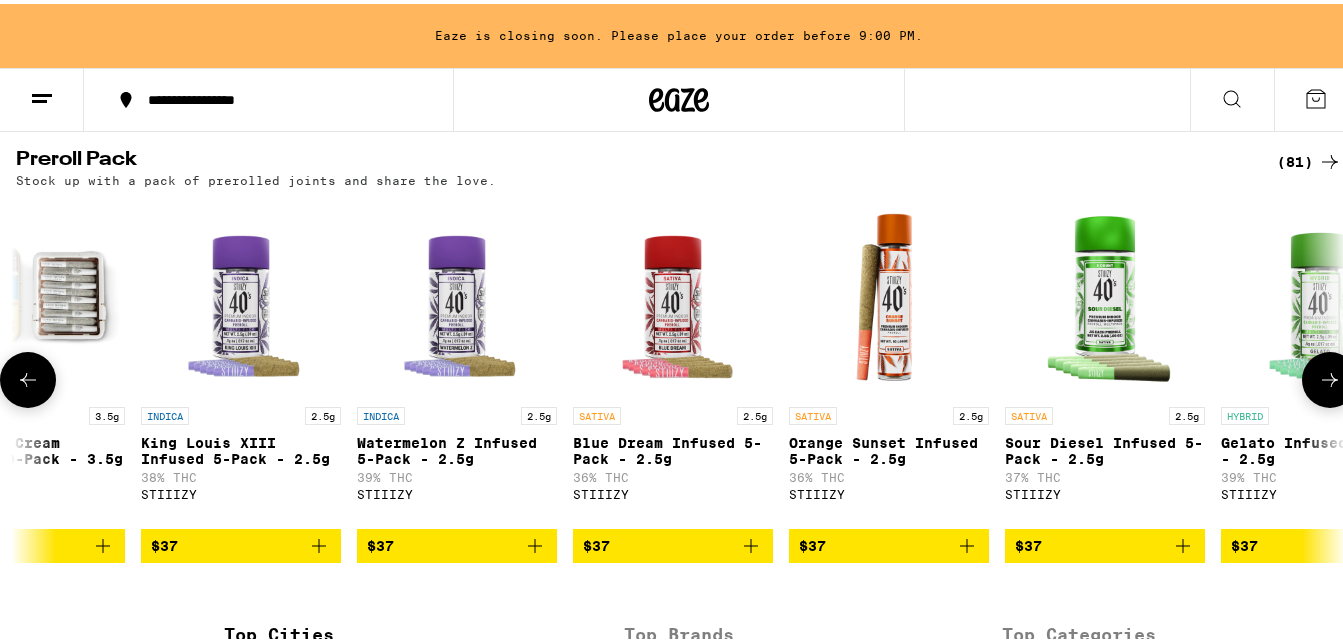 click 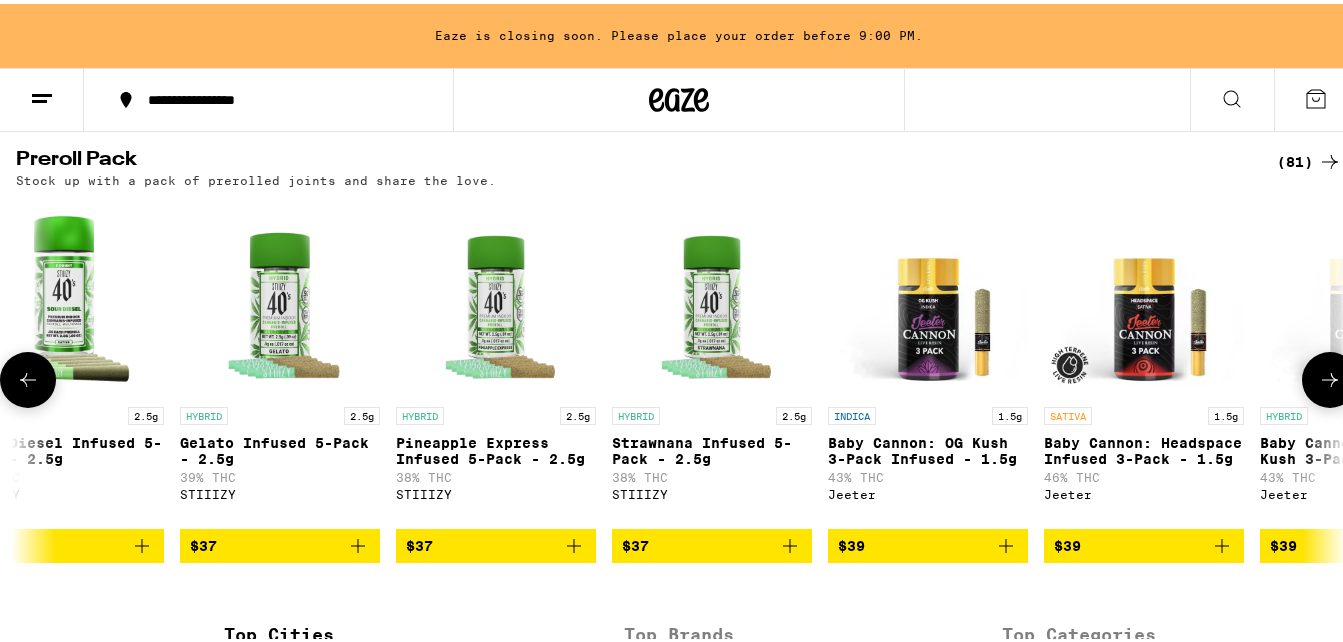 scroll, scrollTop: 0, scrollLeft: 8744, axis: horizontal 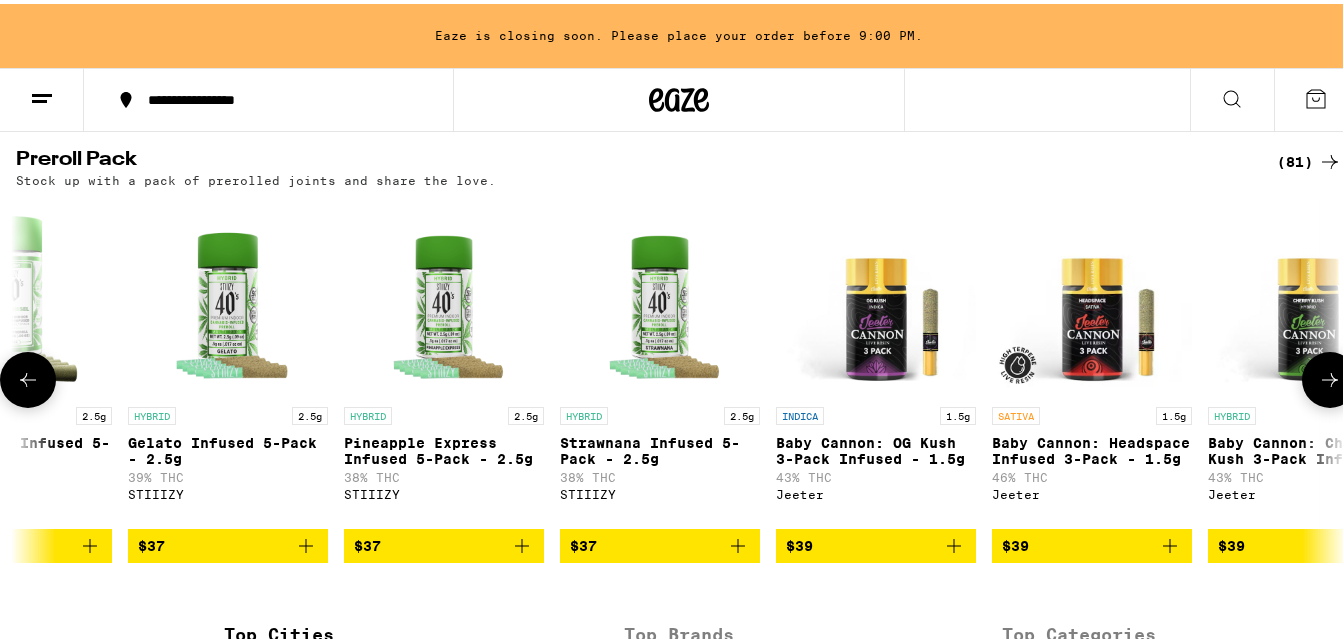 click 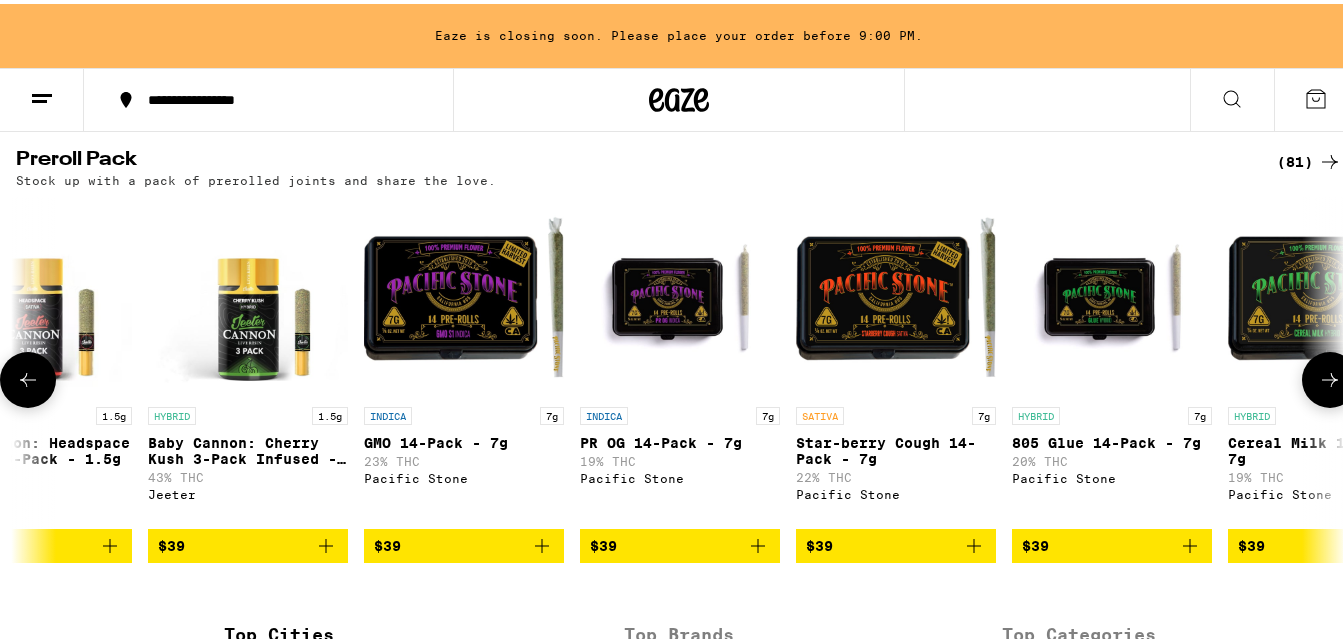 scroll, scrollTop: 0, scrollLeft: 9837, axis: horizontal 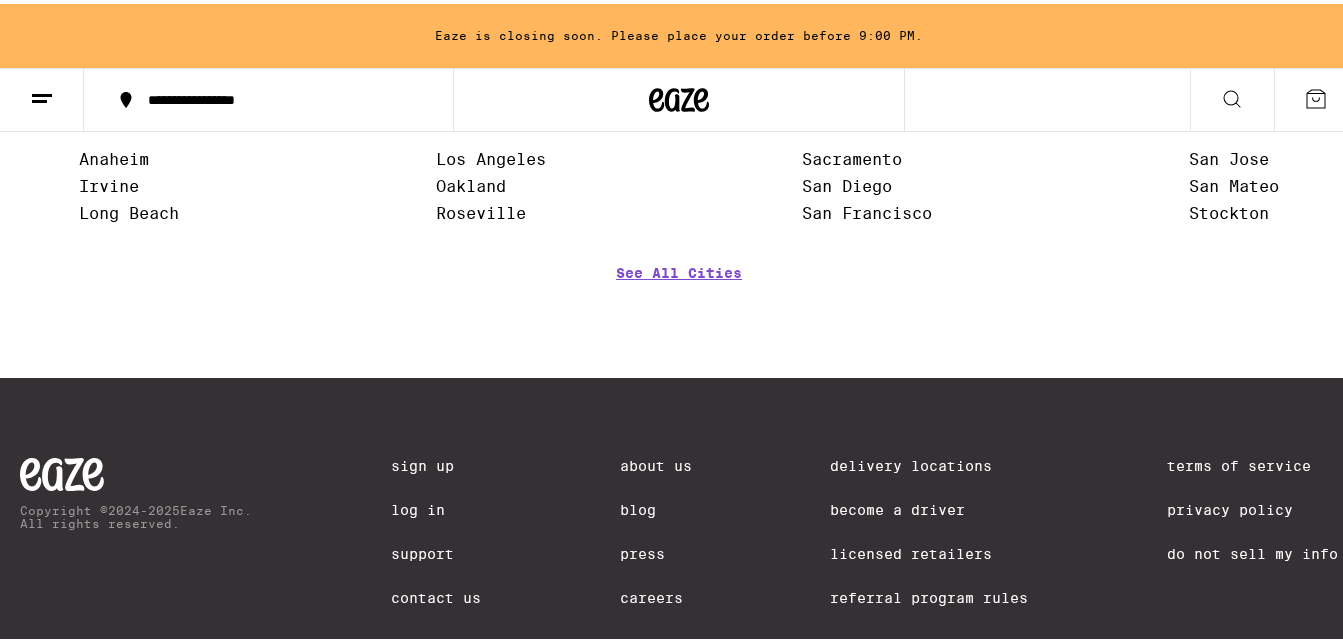 click on "Anaheim Irvine Long Beach [CITY] Oakland Roseville Sacramento San Diego San Francisco San Jose San Mateo Stockton See All Cities" at bounding box center (679, 233) 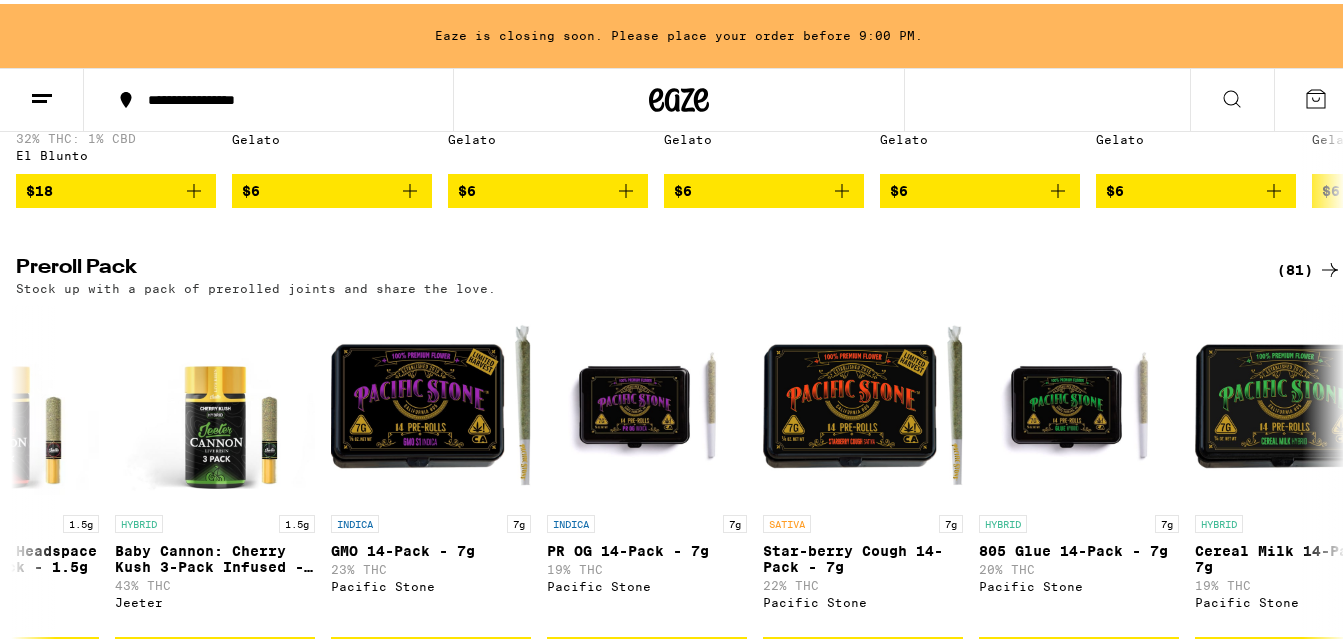 scroll, scrollTop: 1429, scrollLeft: 0, axis: vertical 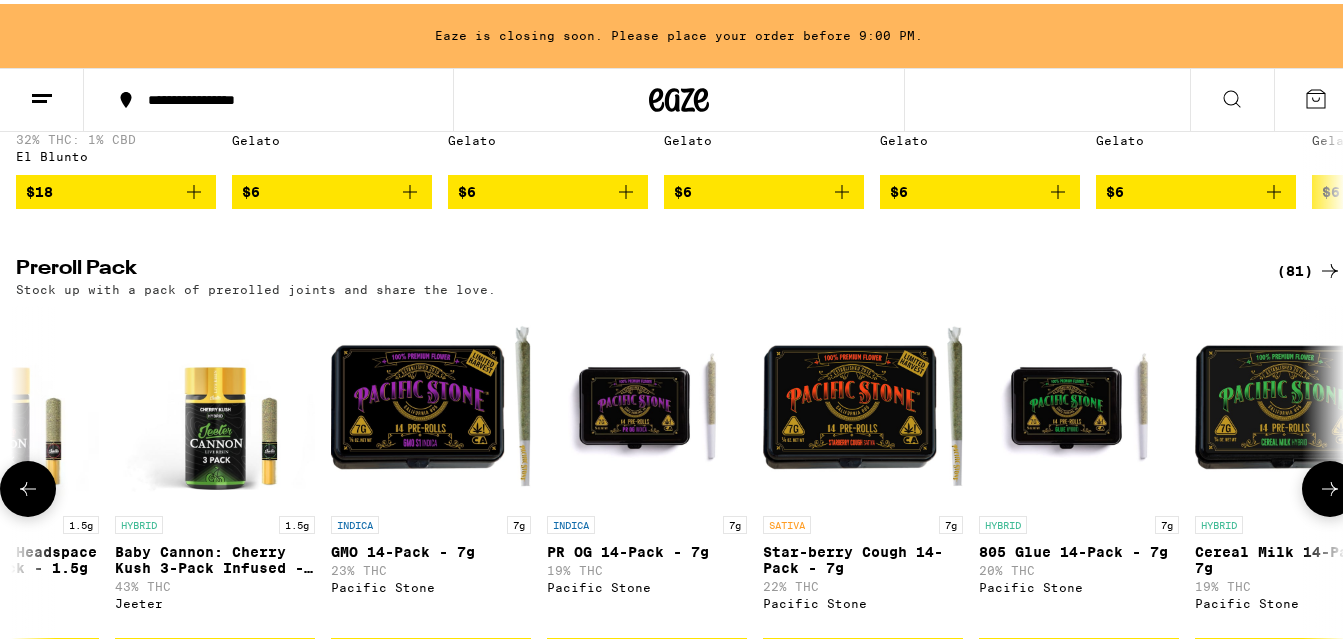 click 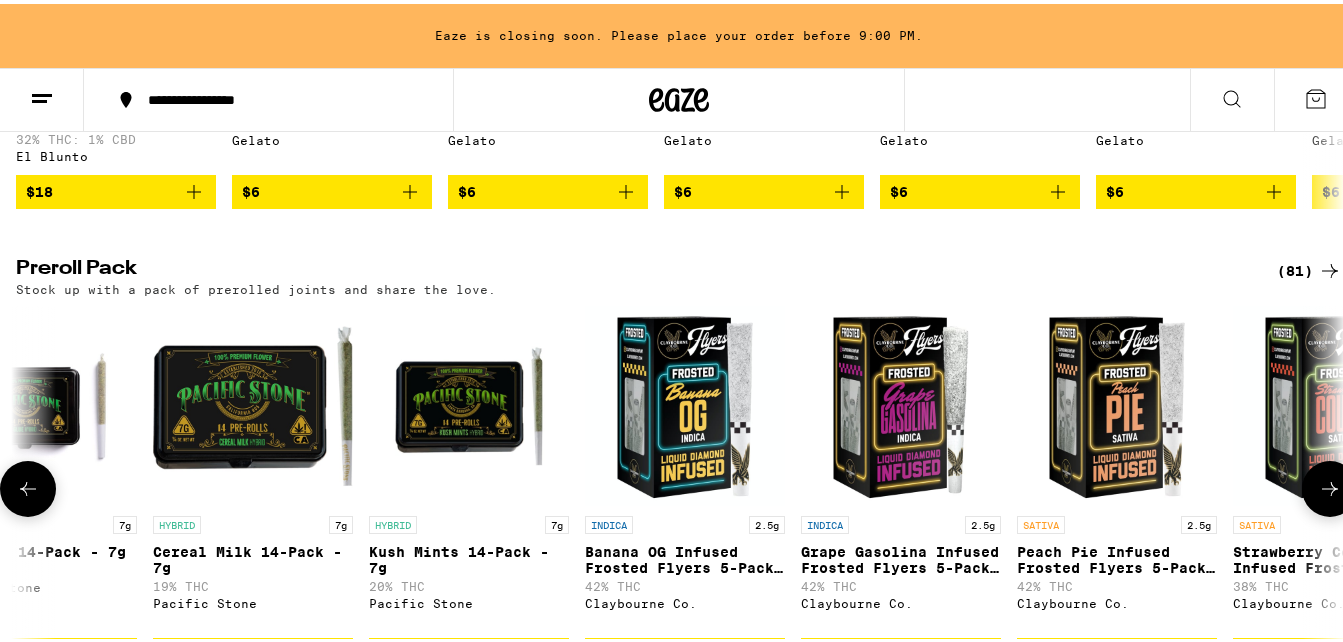 scroll, scrollTop: 0, scrollLeft: 10930, axis: horizontal 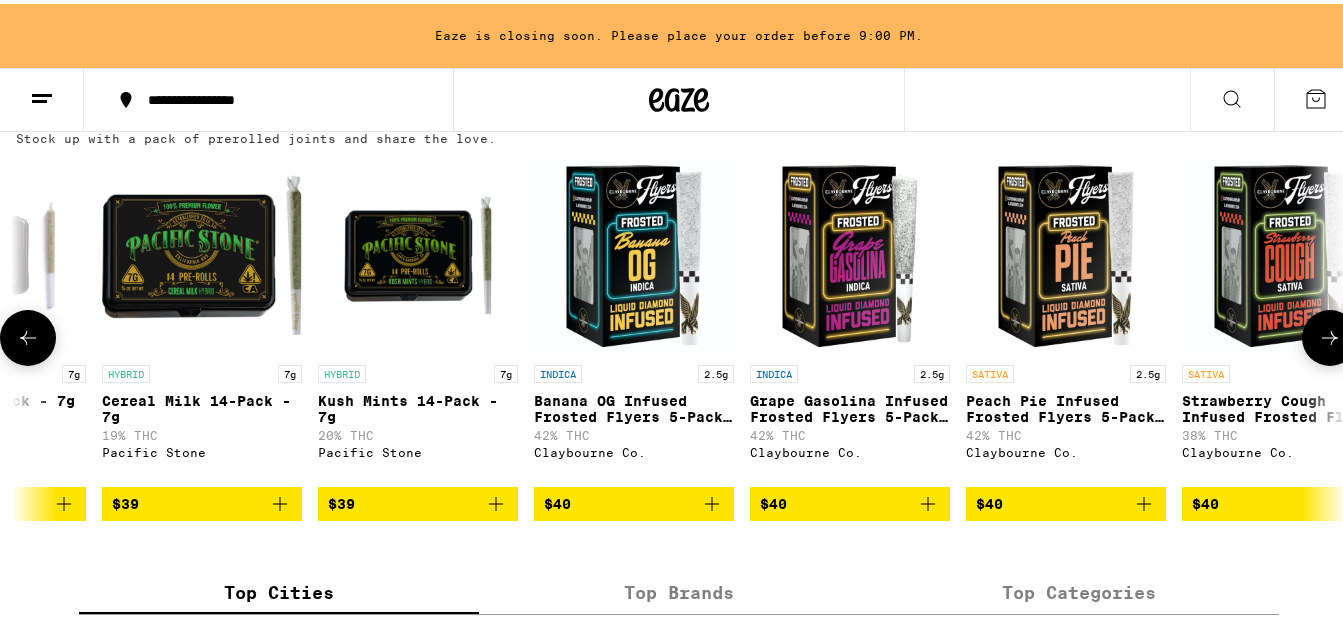 click 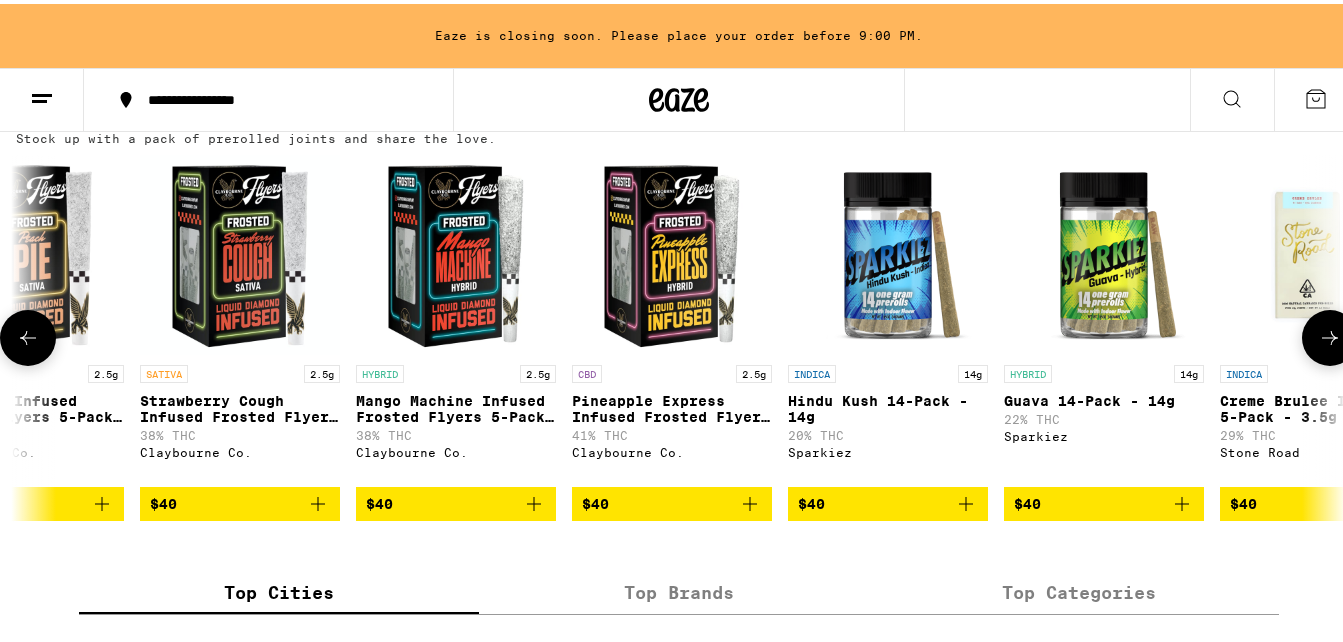 scroll, scrollTop: 0, scrollLeft: 12023, axis: horizontal 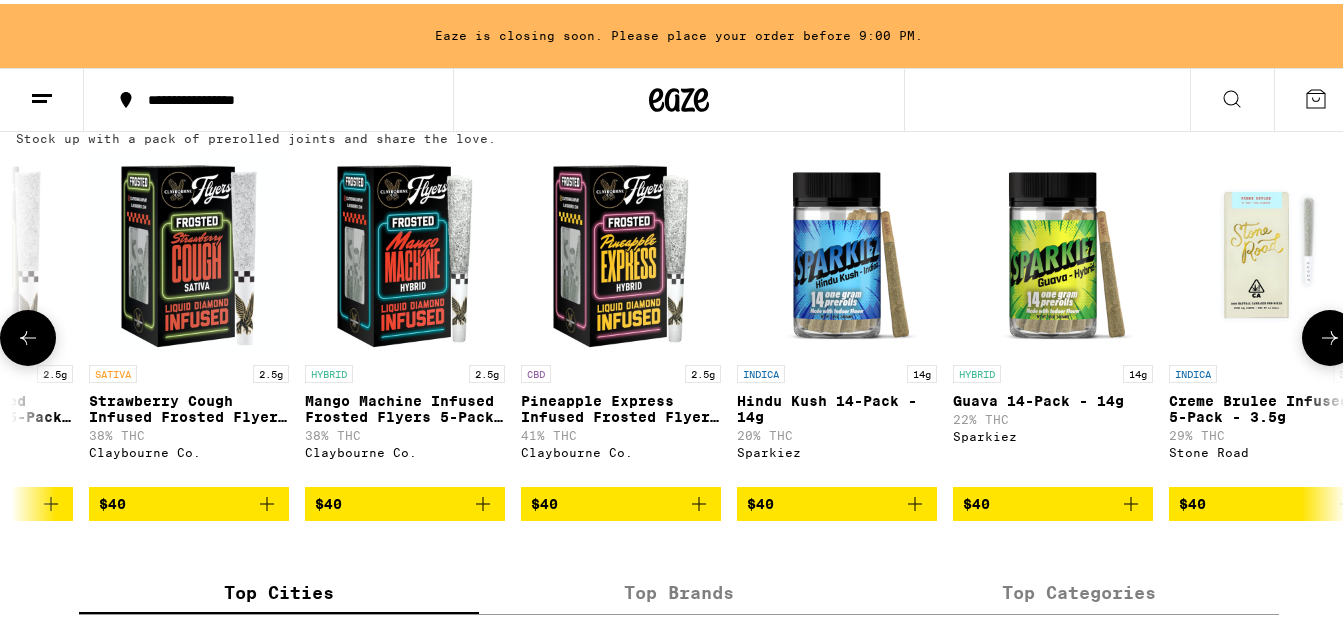 click 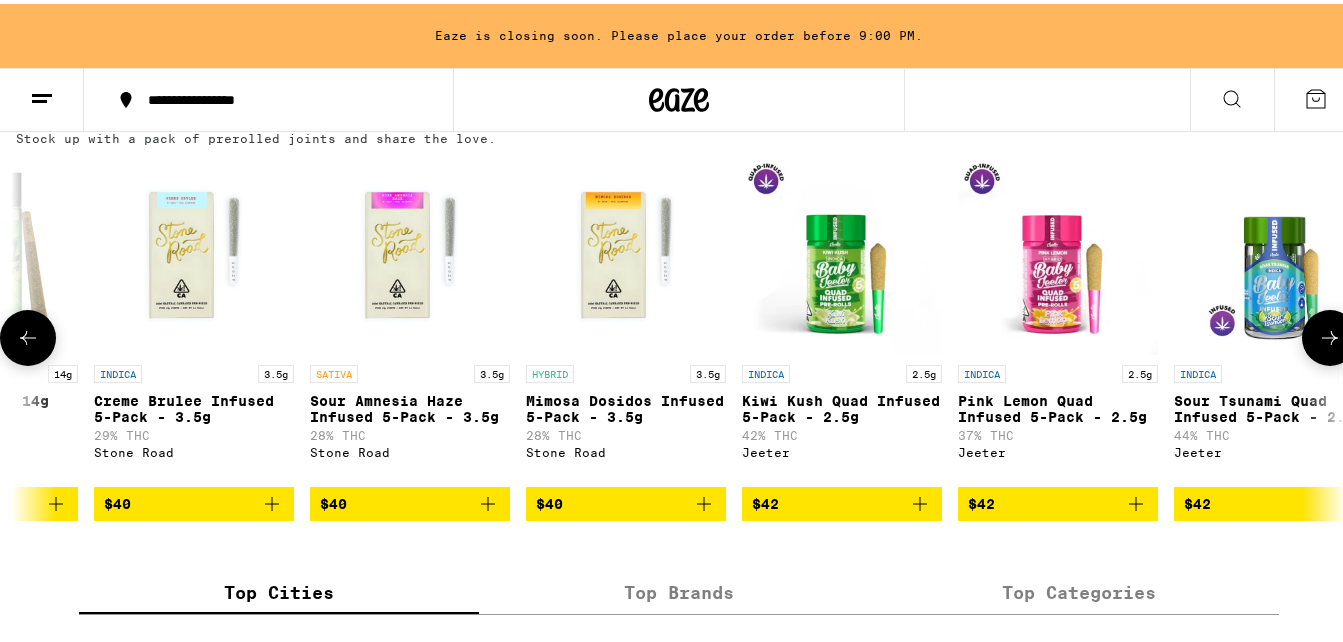 scroll, scrollTop: 0, scrollLeft: 13116, axis: horizontal 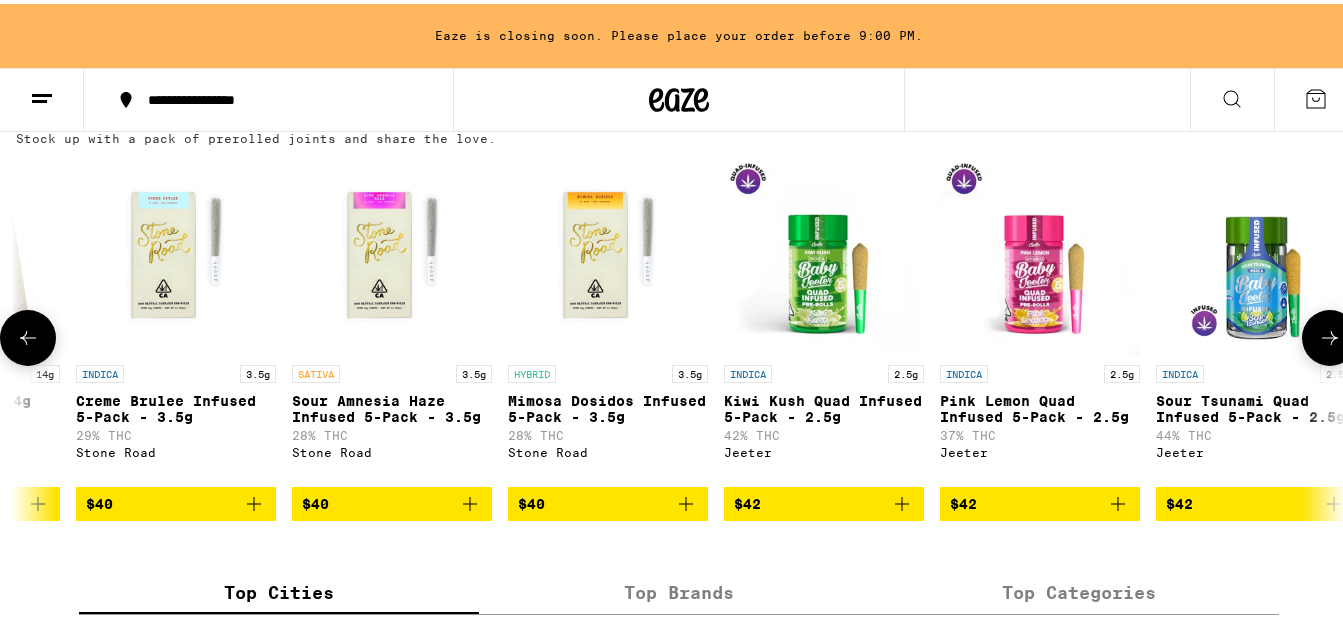 click 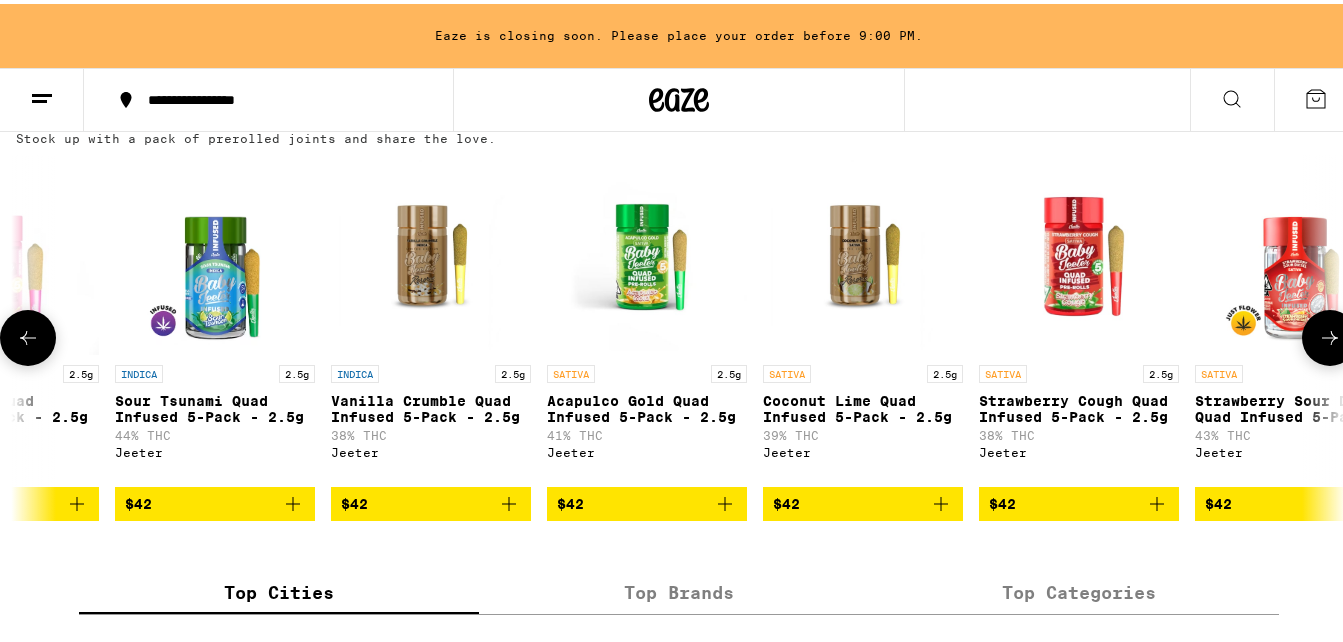 scroll, scrollTop: 0, scrollLeft: 14209, axis: horizontal 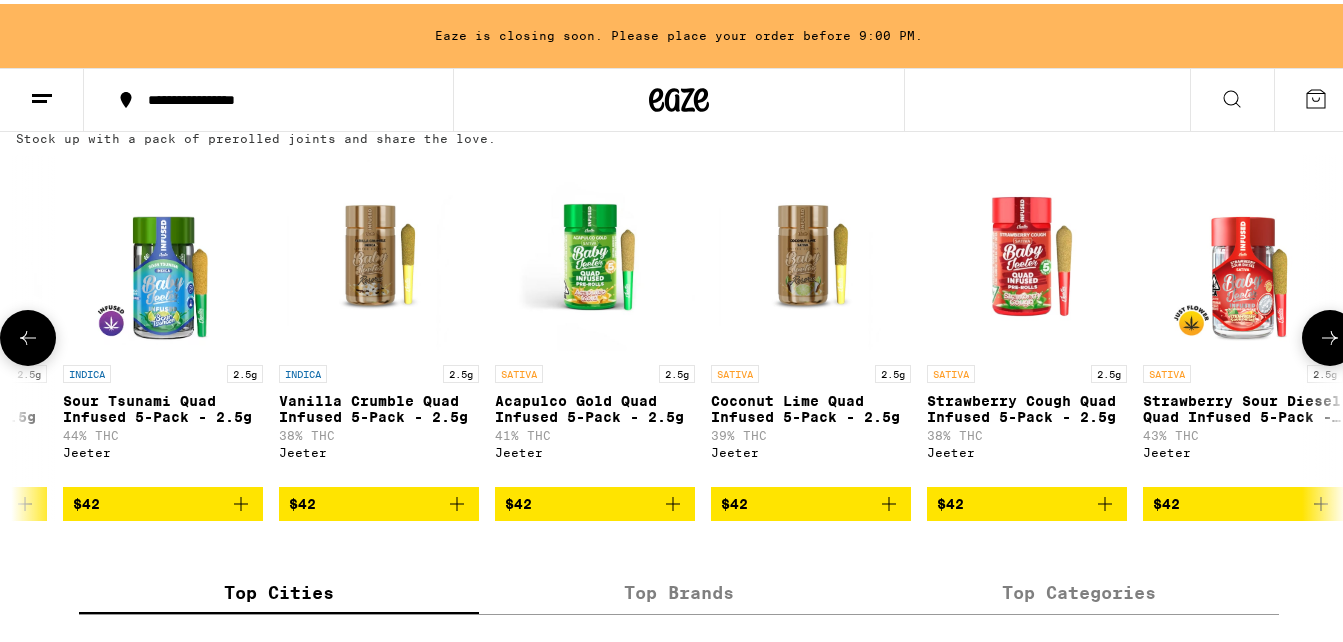 click 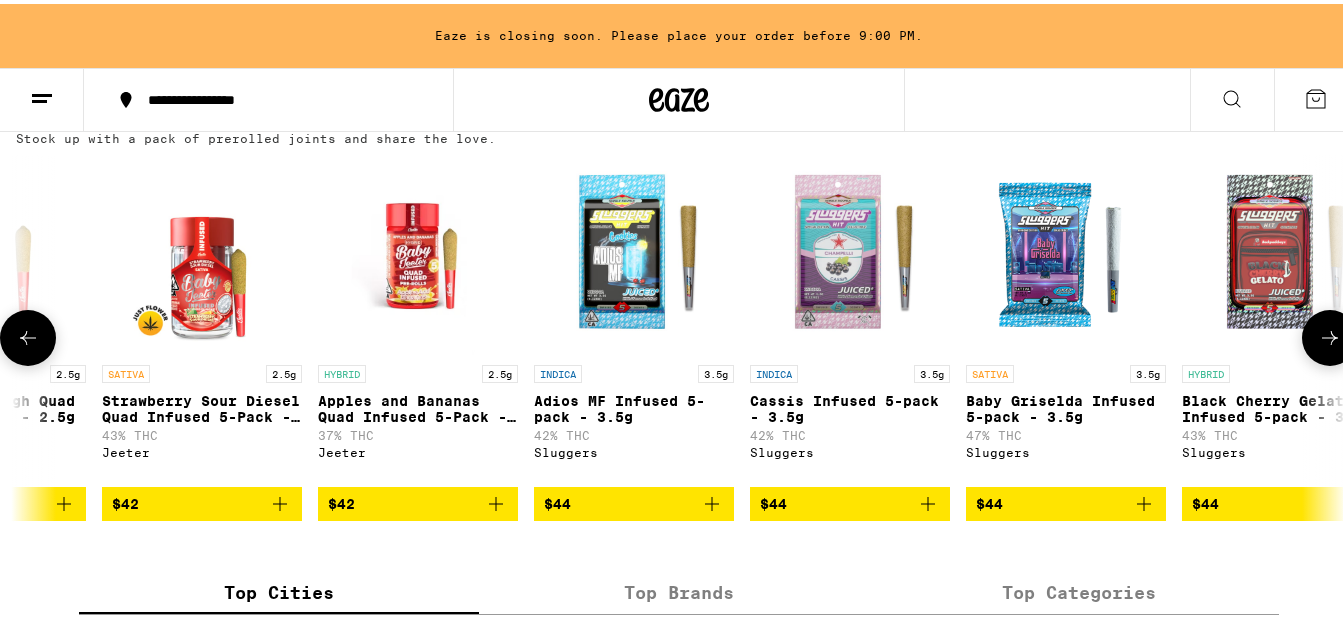 scroll, scrollTop: 0, scrollLeft: 15302, axis: horizontal 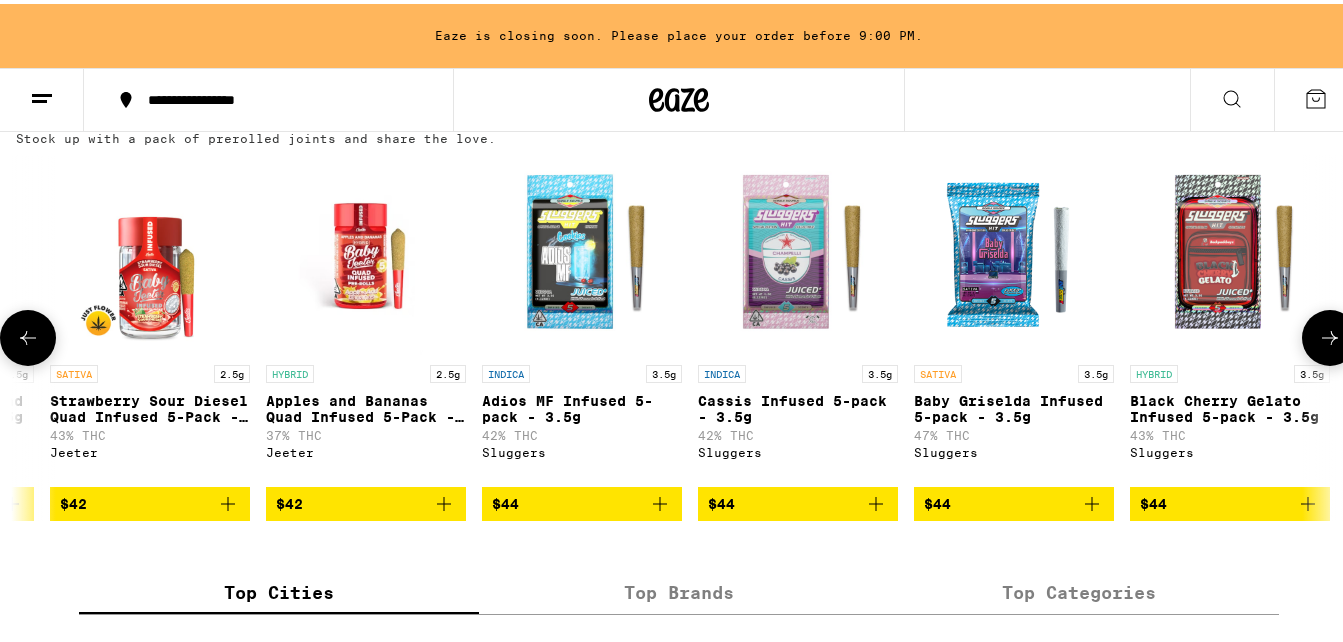 click 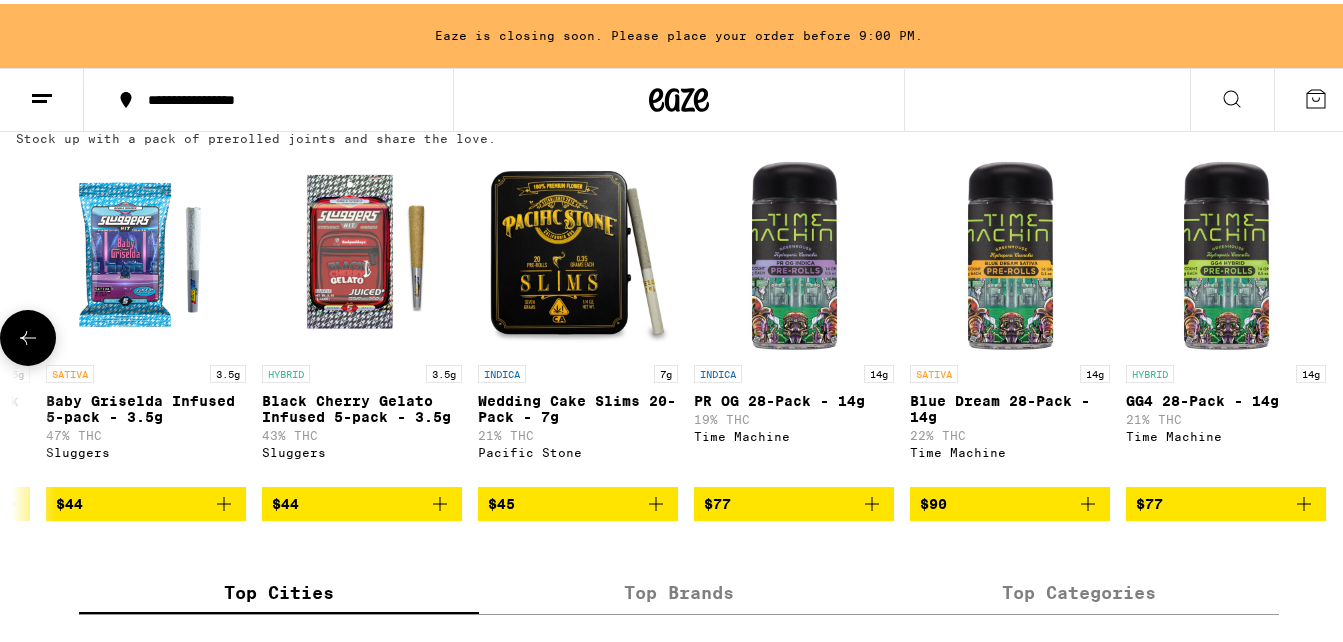 scroll, scrollTop: 0, scrollLeft: 16185, axis: horizontal 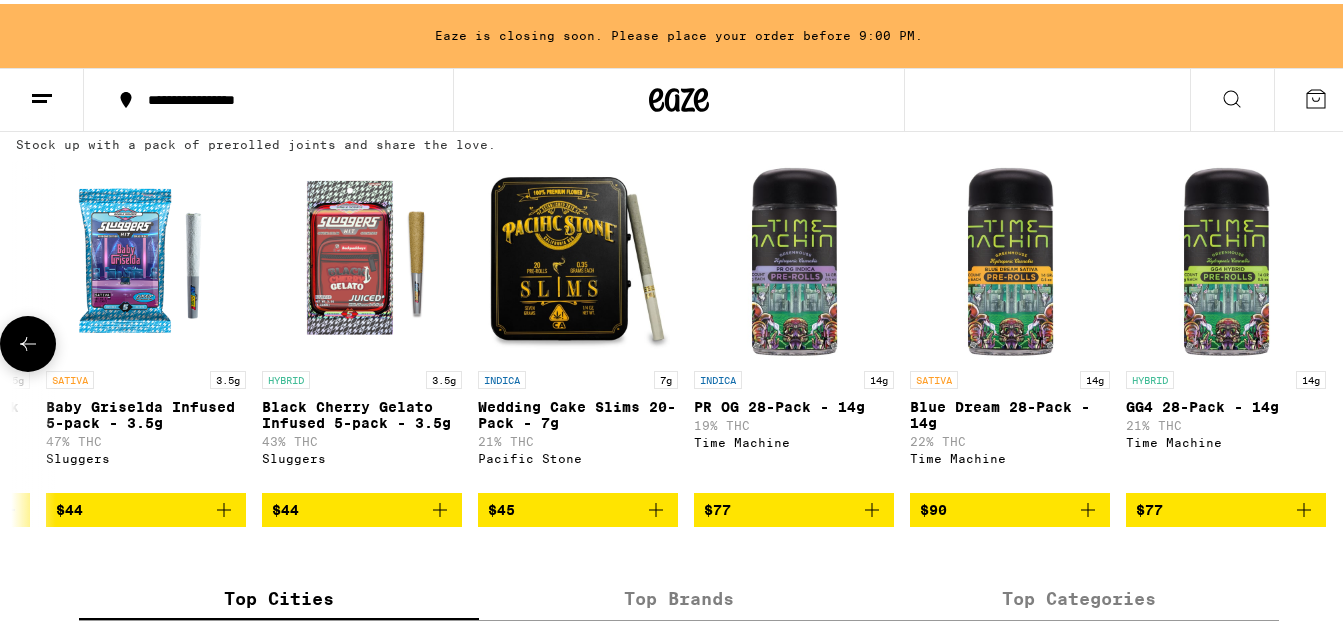 click 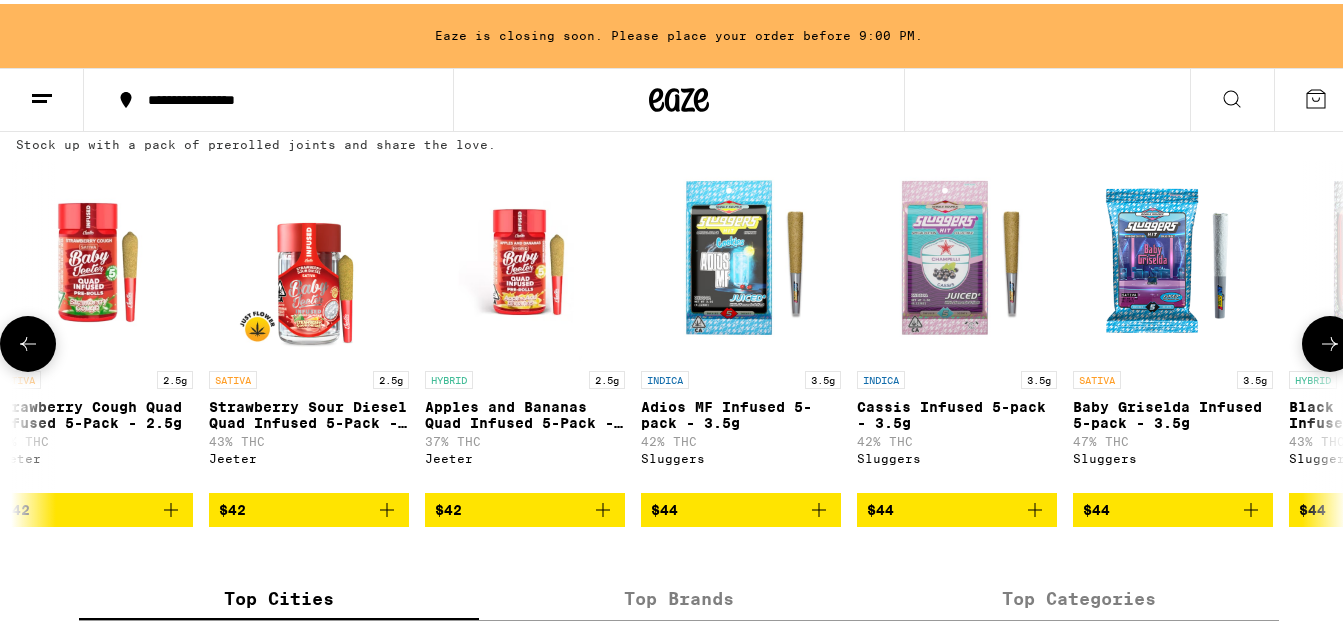 scroll, scrollTop: 0, scrollLeft: 15092, axis: horizontal 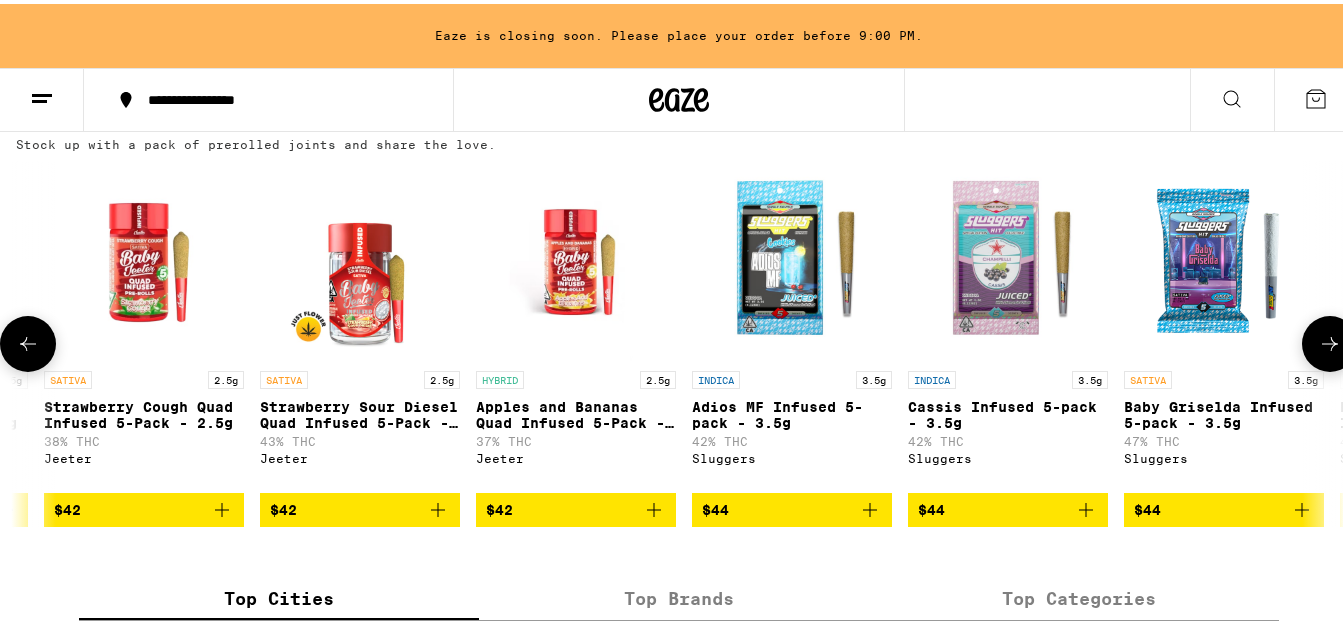 click 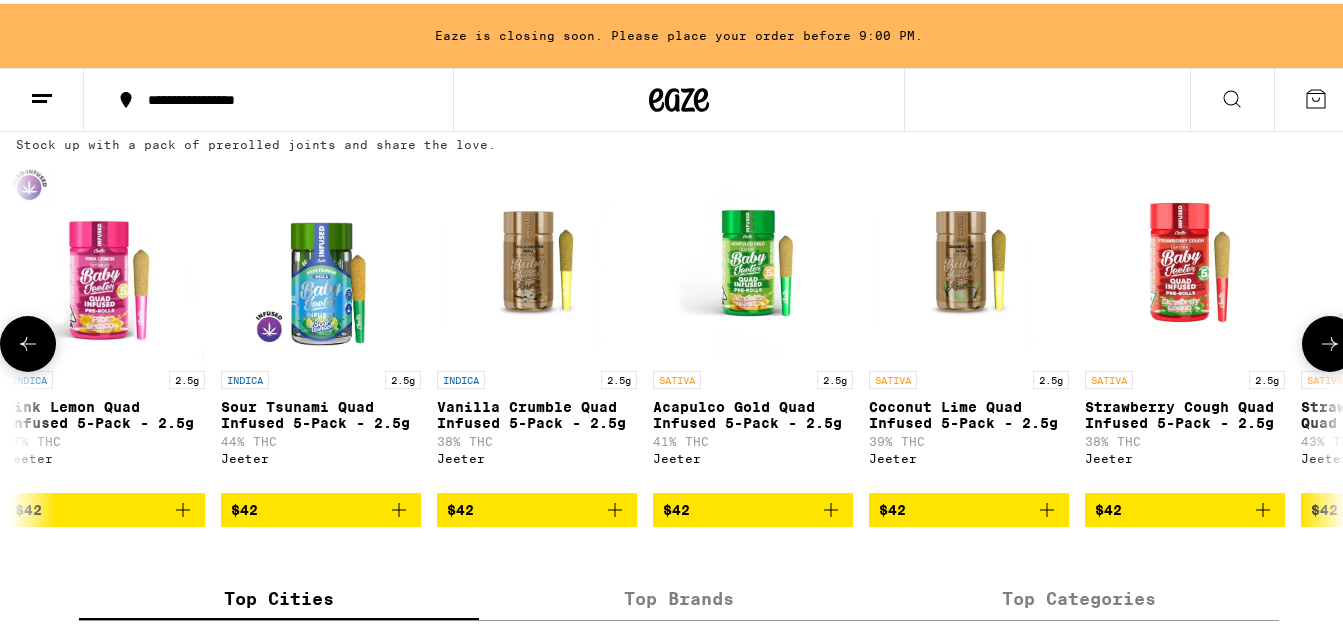 scroll, scrollTop: 0, scrollLeft: 13999, axis: horizontal 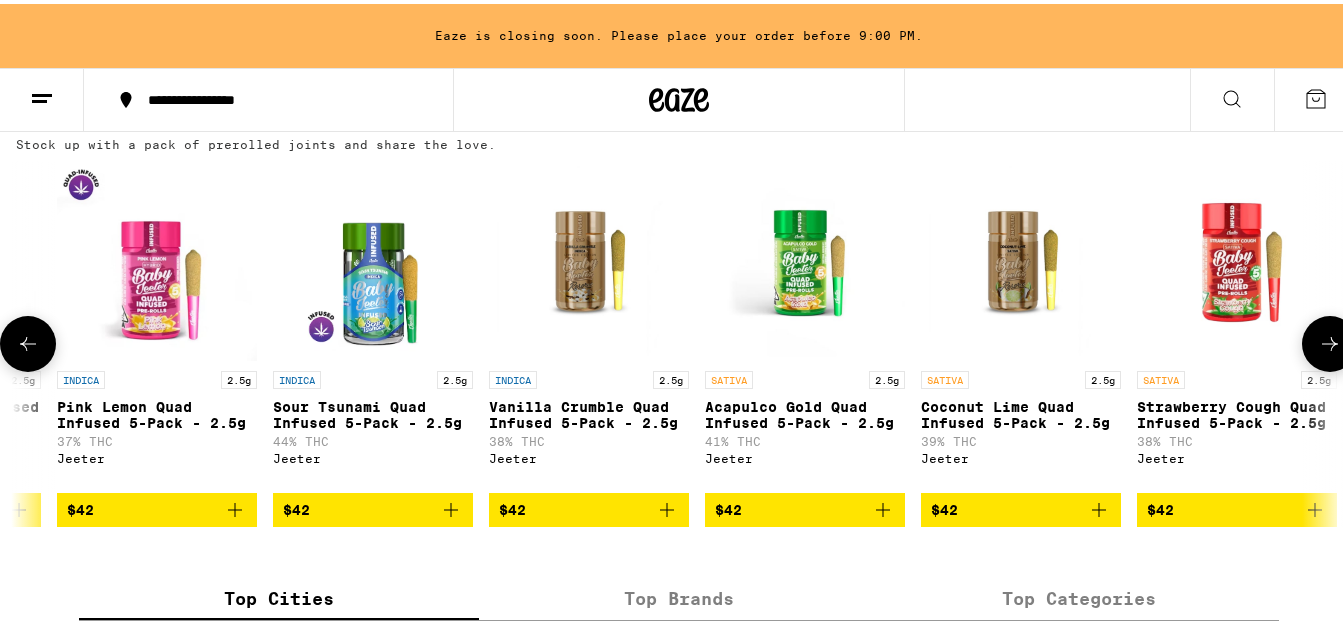 click 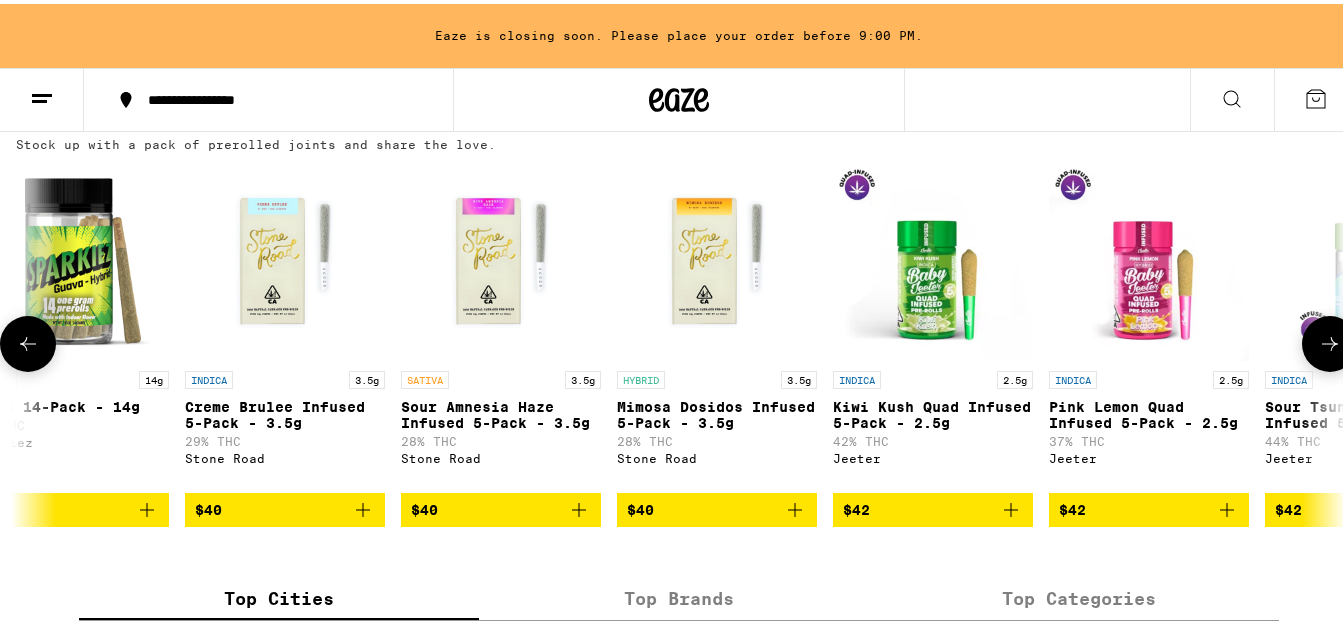 scroll, scrollTop: 0, scrollLeft: 12906, axis: horizontal 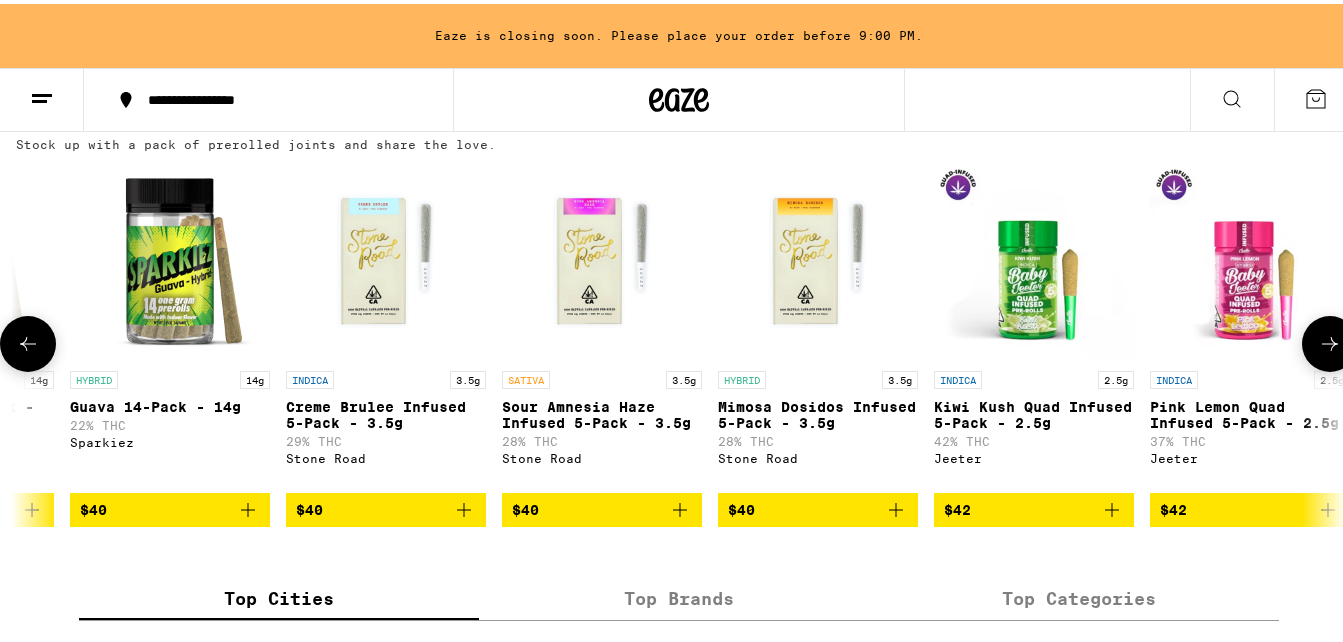 click 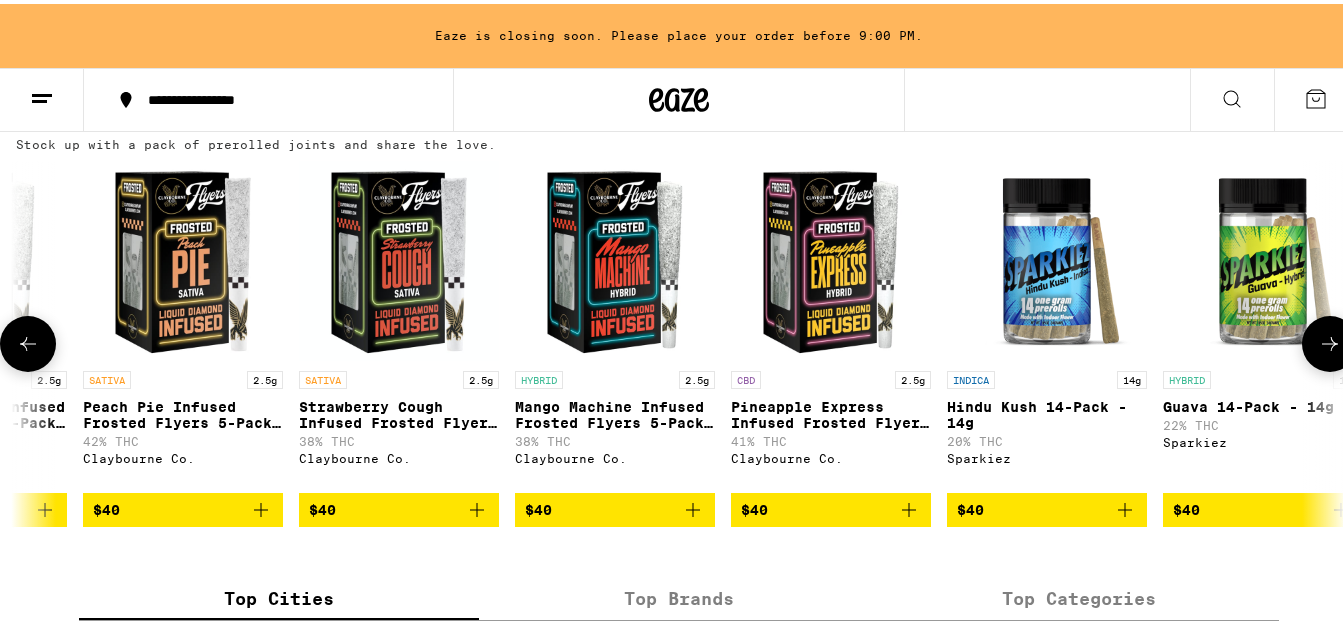 click 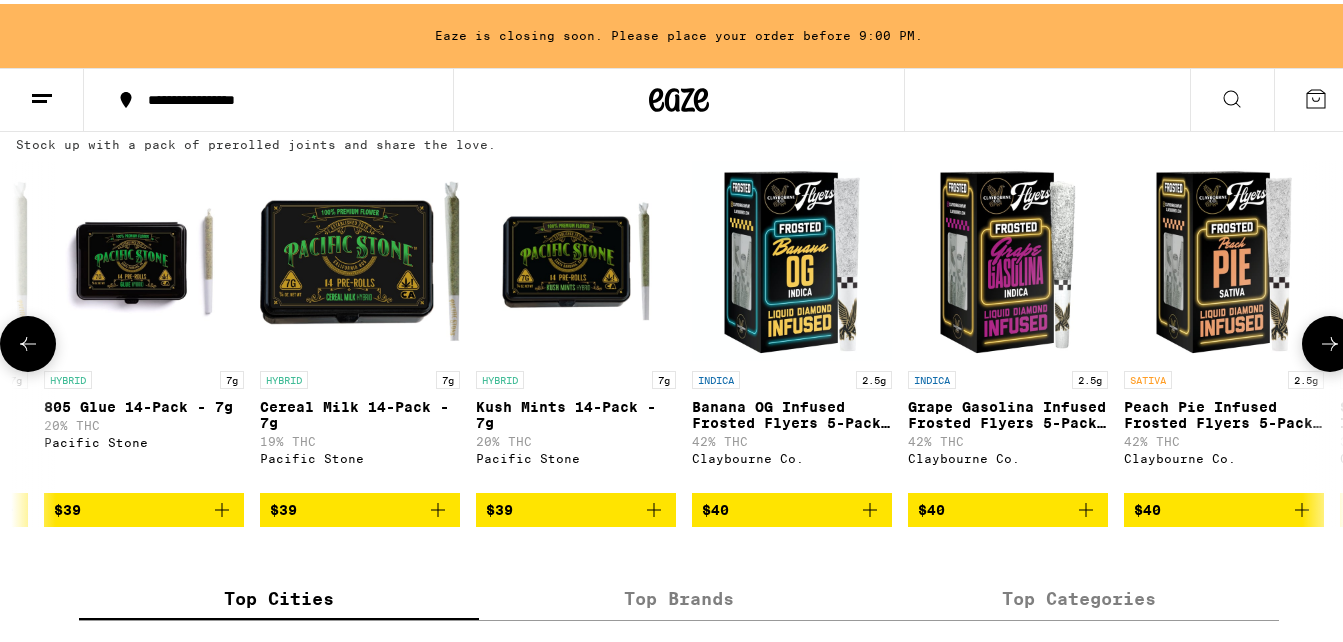 scroll, scrollTop: 0, scrollLeft: 10720, axis: horizontal 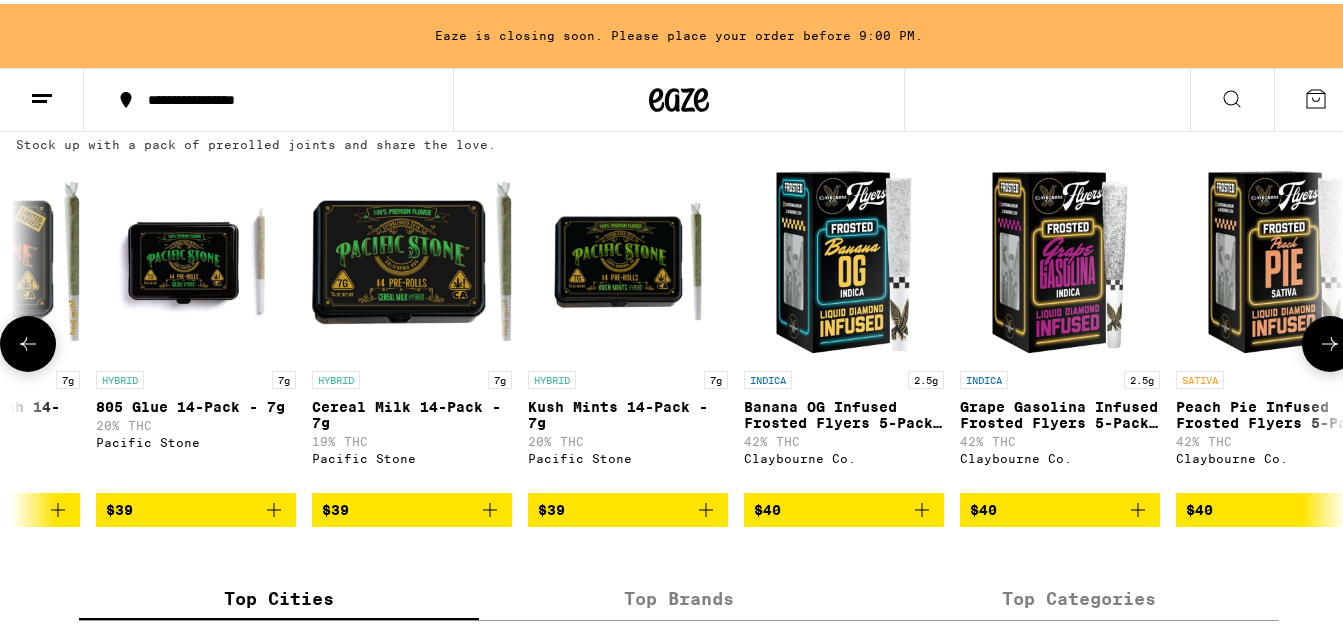 click on "$39" at bounding box center (196, 506) 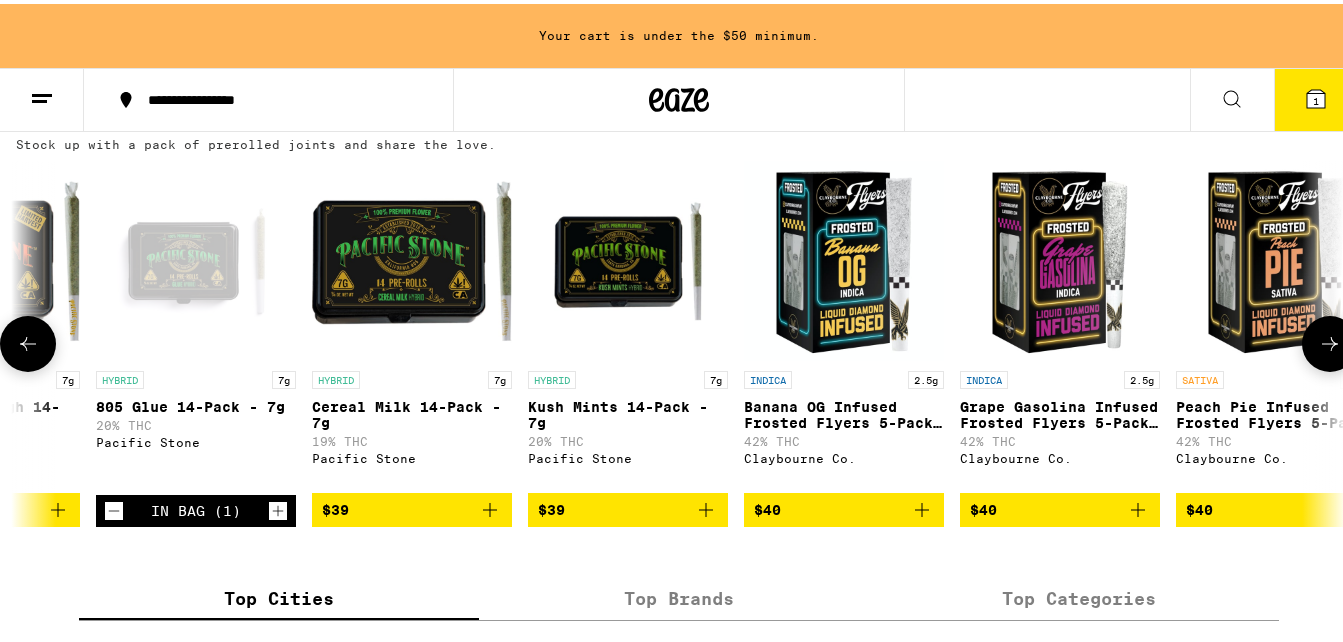 click 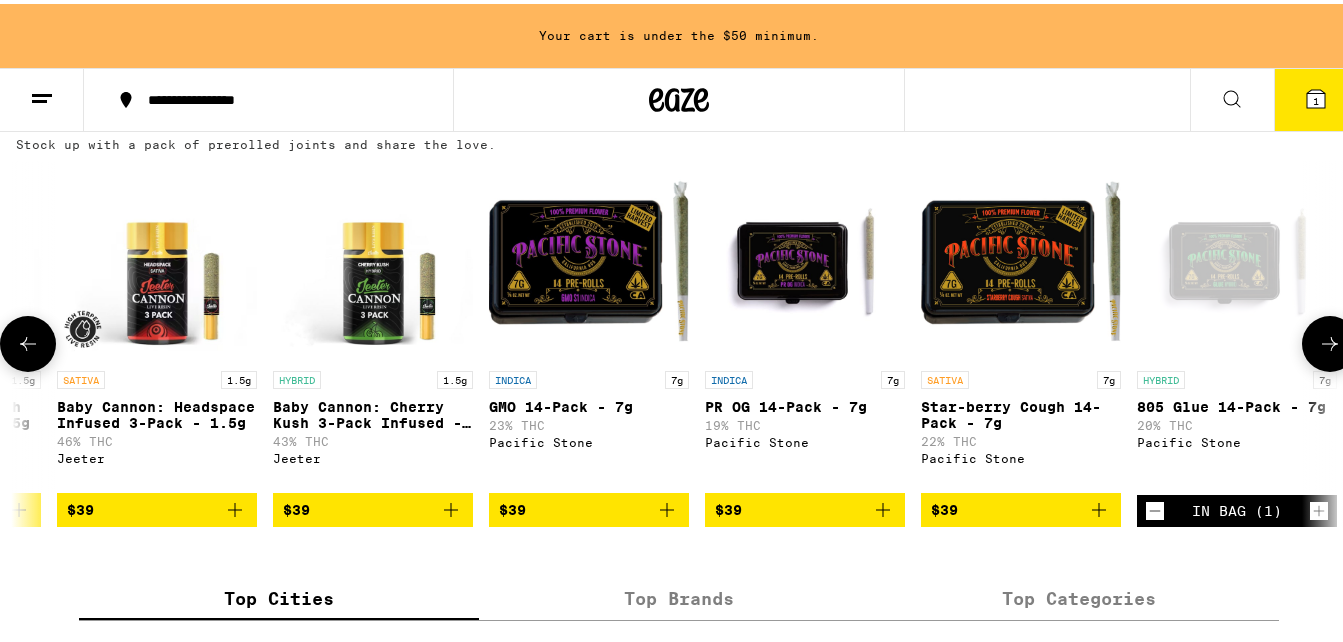 scroll, scrollTop: 0, scrollLeft: 9627, axis: horizontal 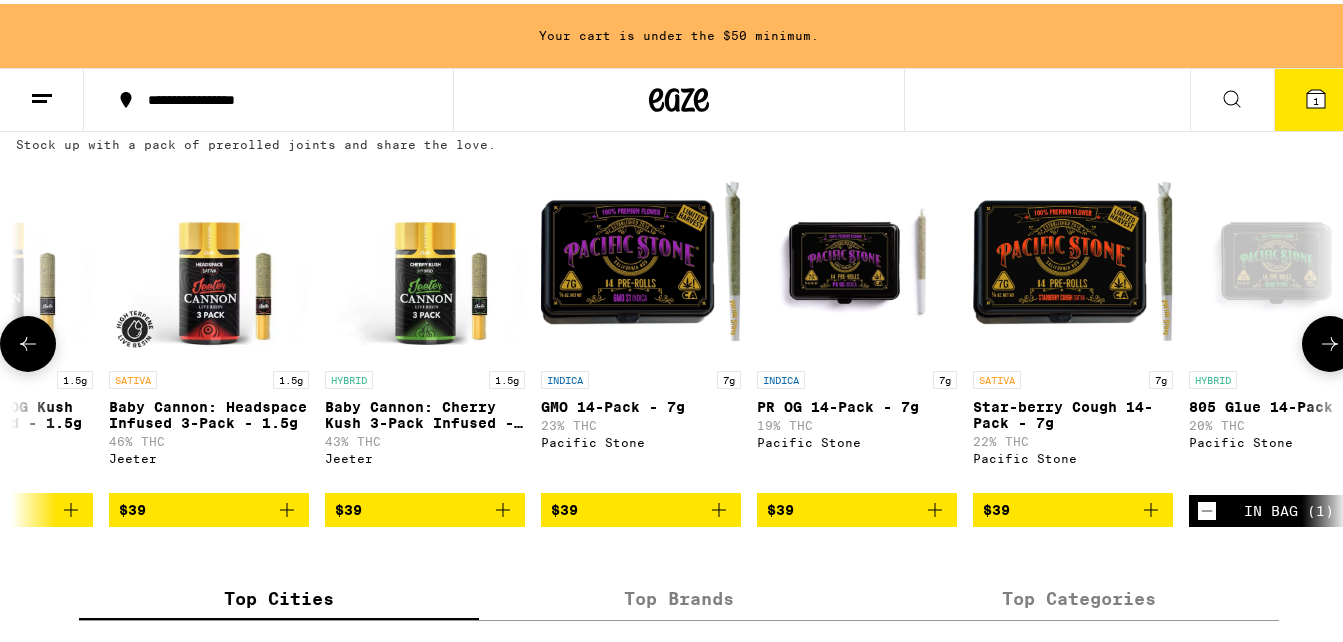 click on "$39" at bounding box center [1073, 506] 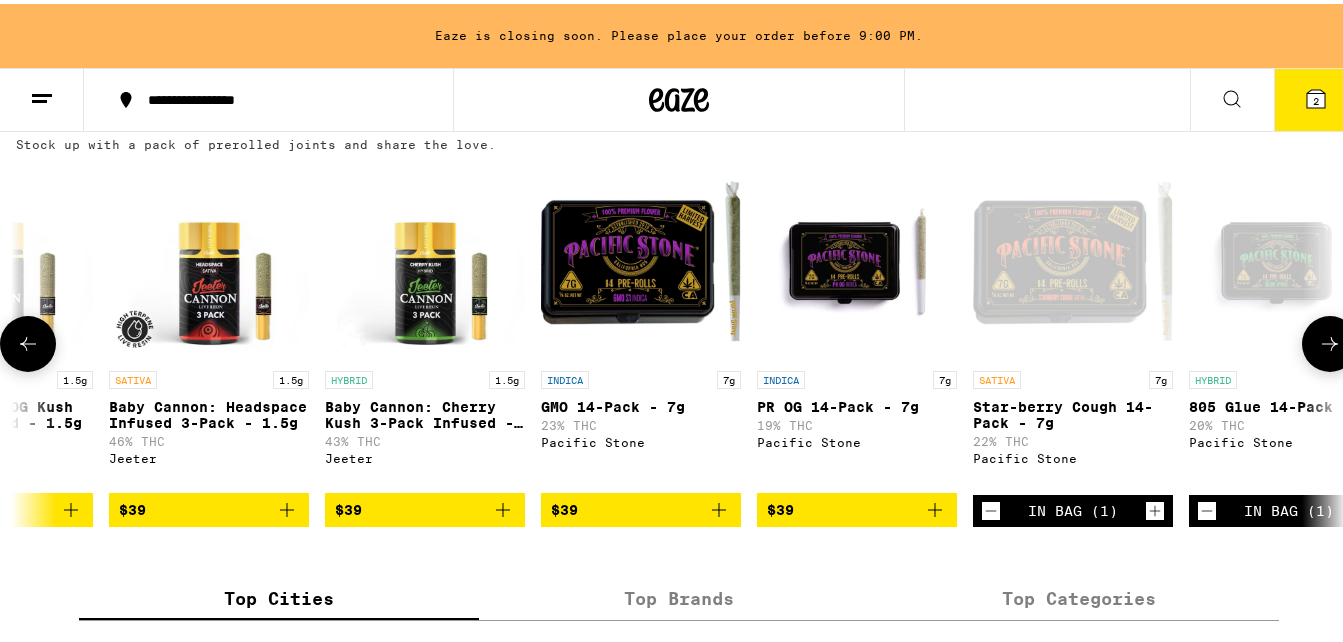 click 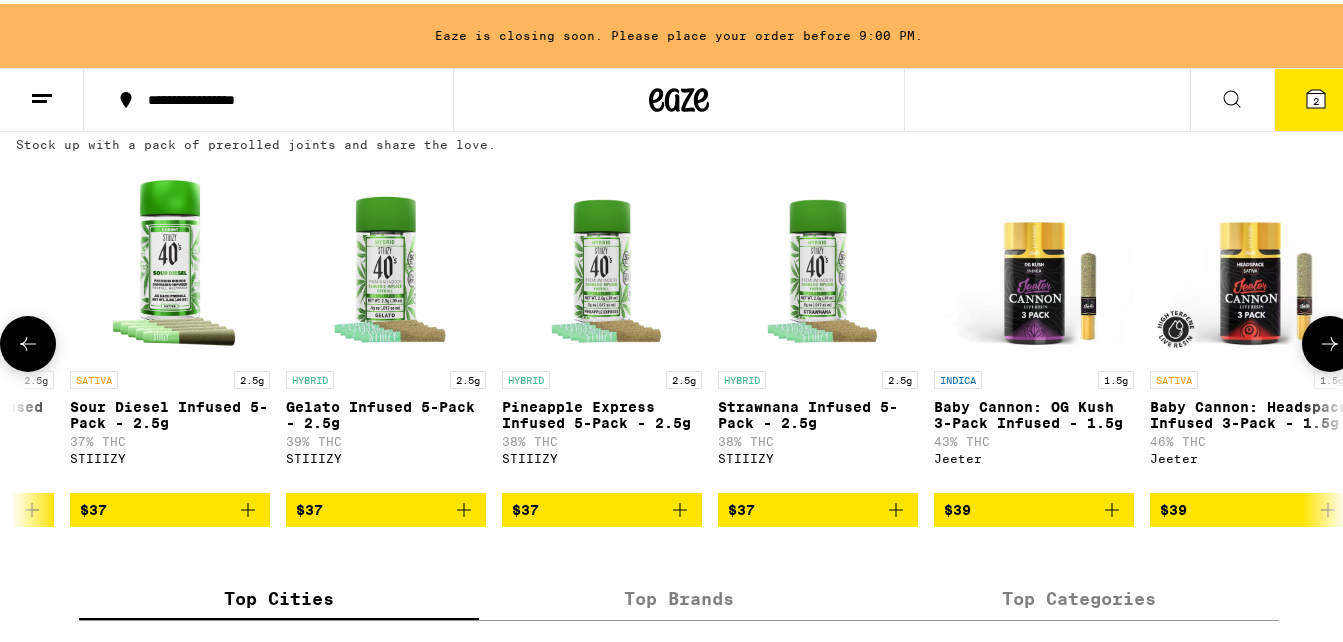 scroll, scrollTop: 0, scrollLeft: 8534, axis: horizontal 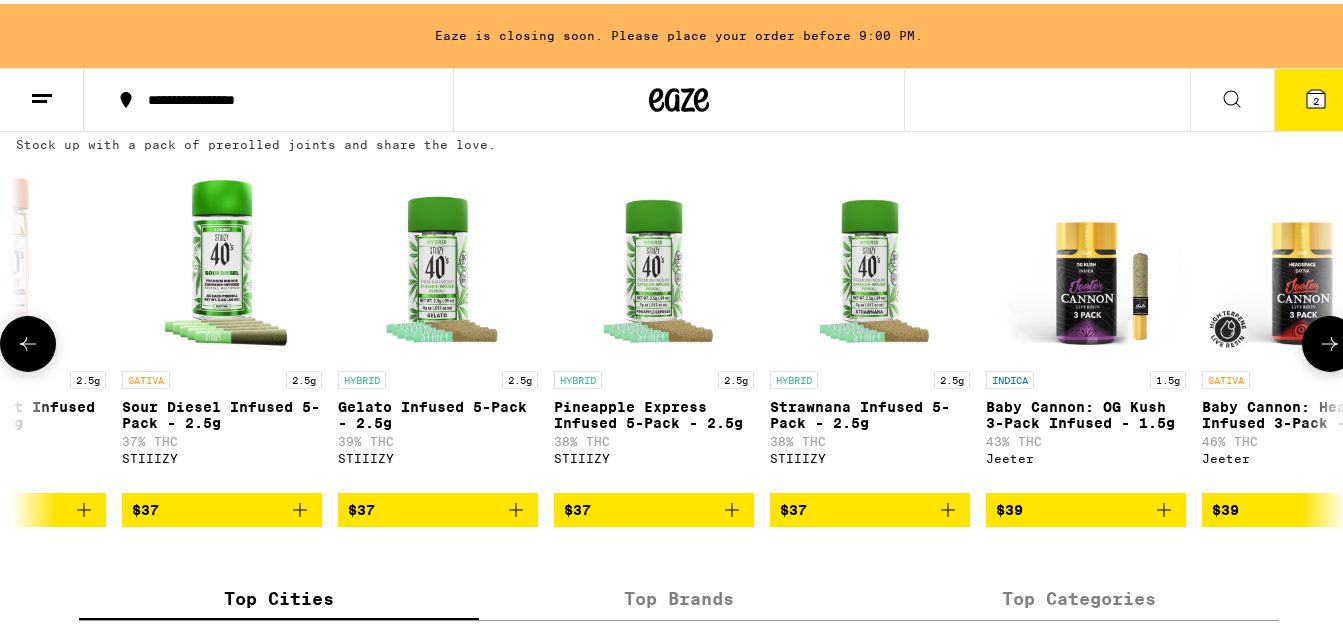 click 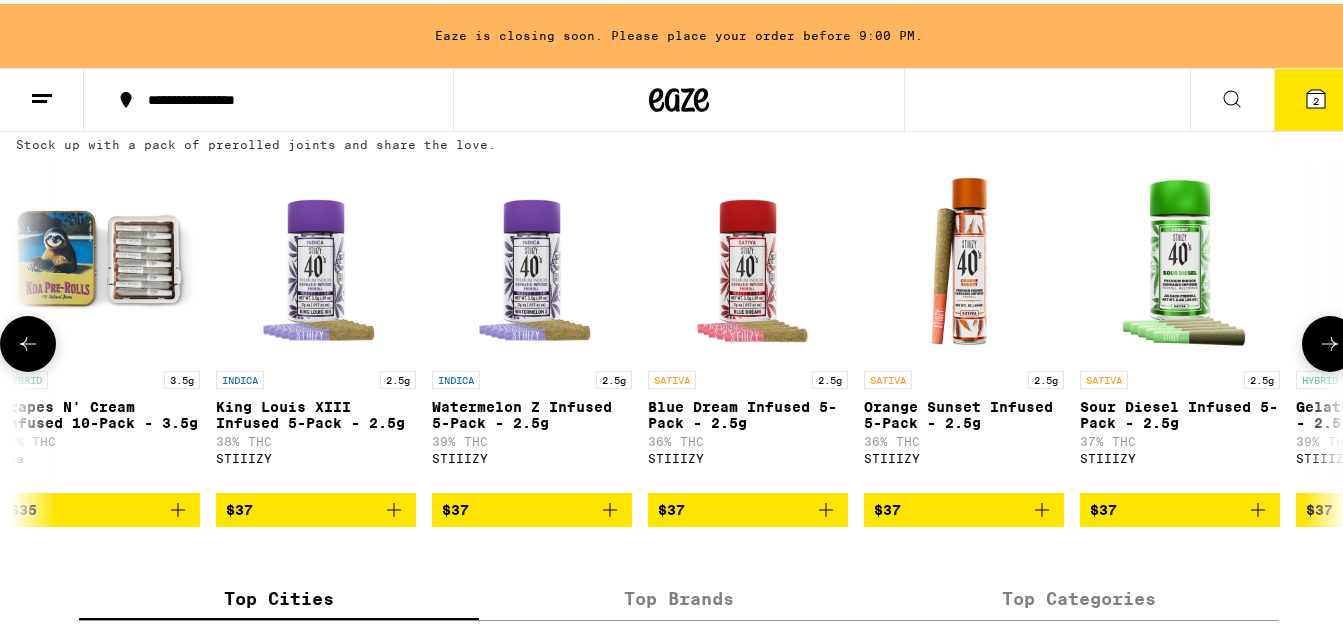 scroll, scrollTop: 0, scrollLeft: 7441, axis: horizontal 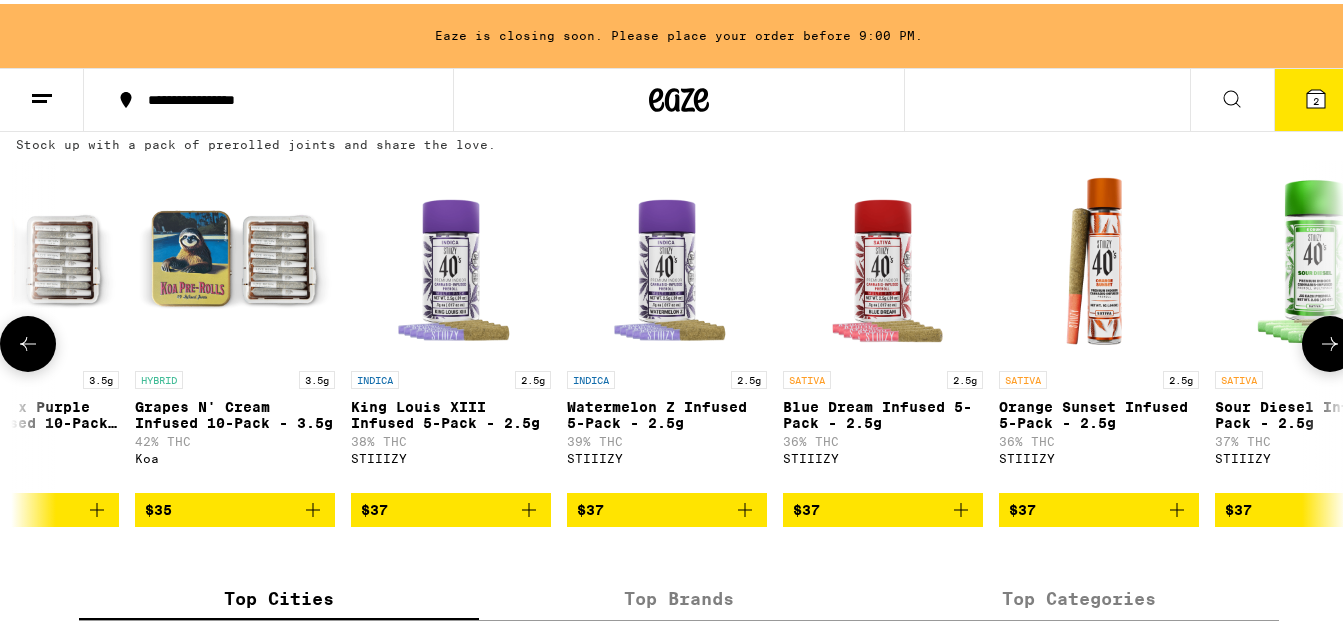 click 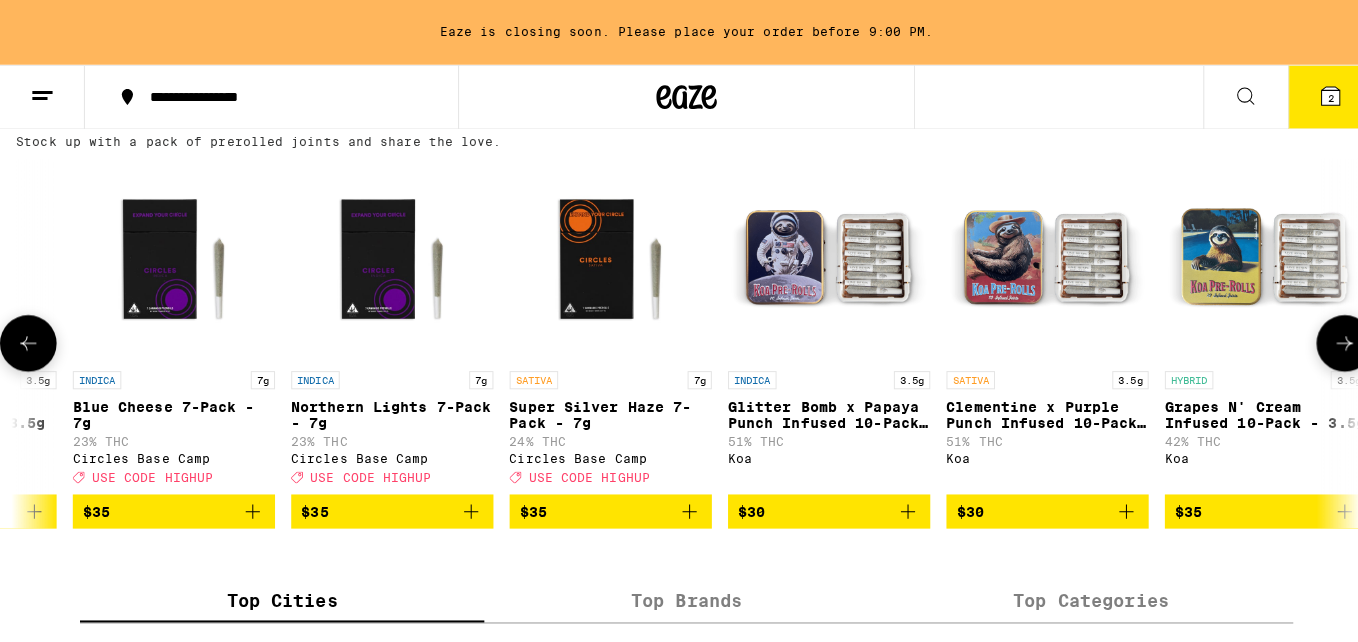 scroll, scrollTop: 0, scrollLeft: 6348, axis: horizontal 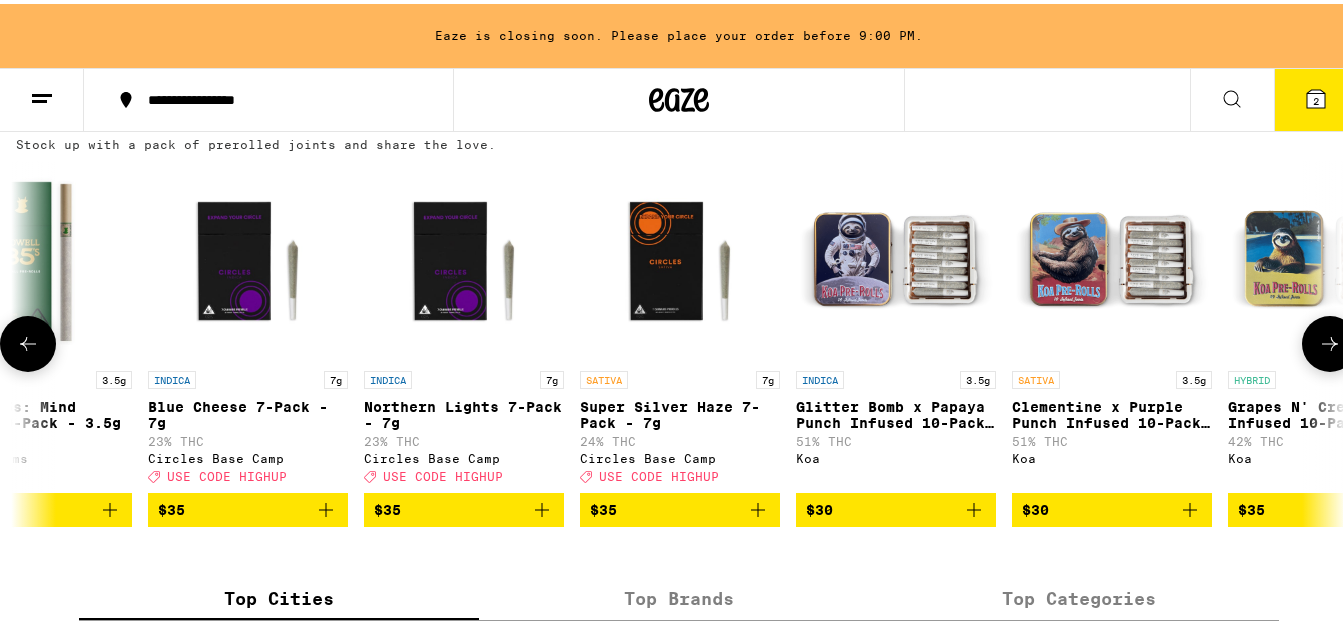 click on "$35" at bounding box center [1328, 506] 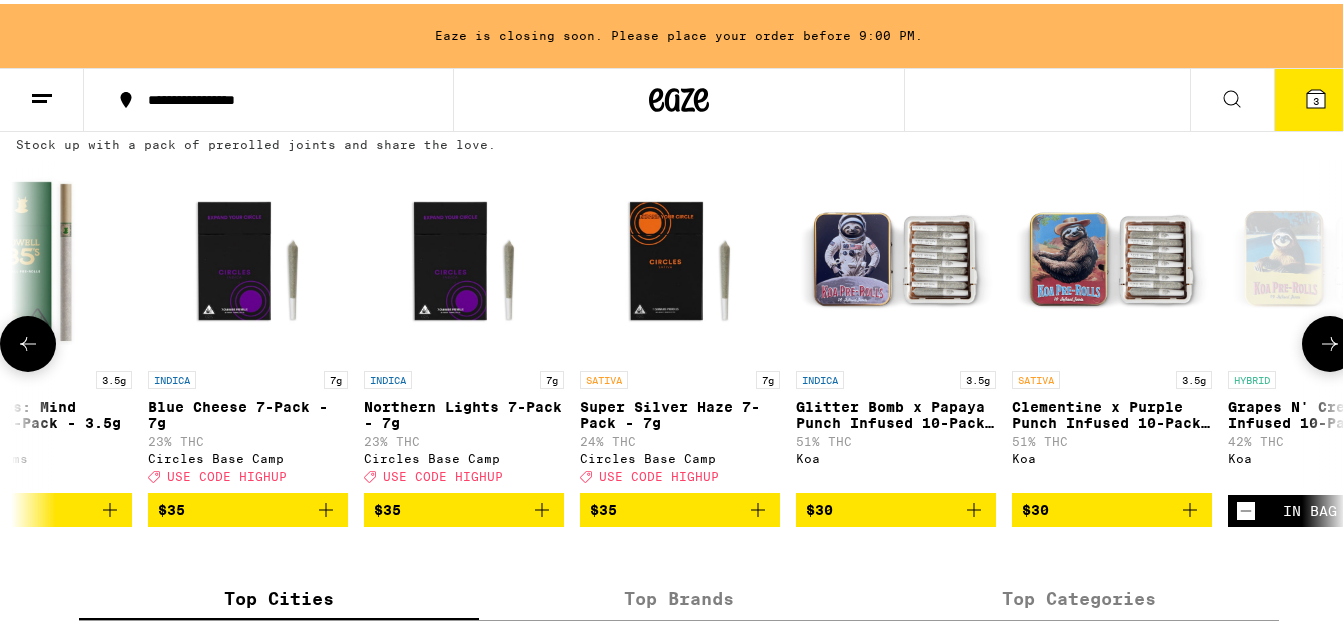 click on "$30" at bounding box center [1112, 506] 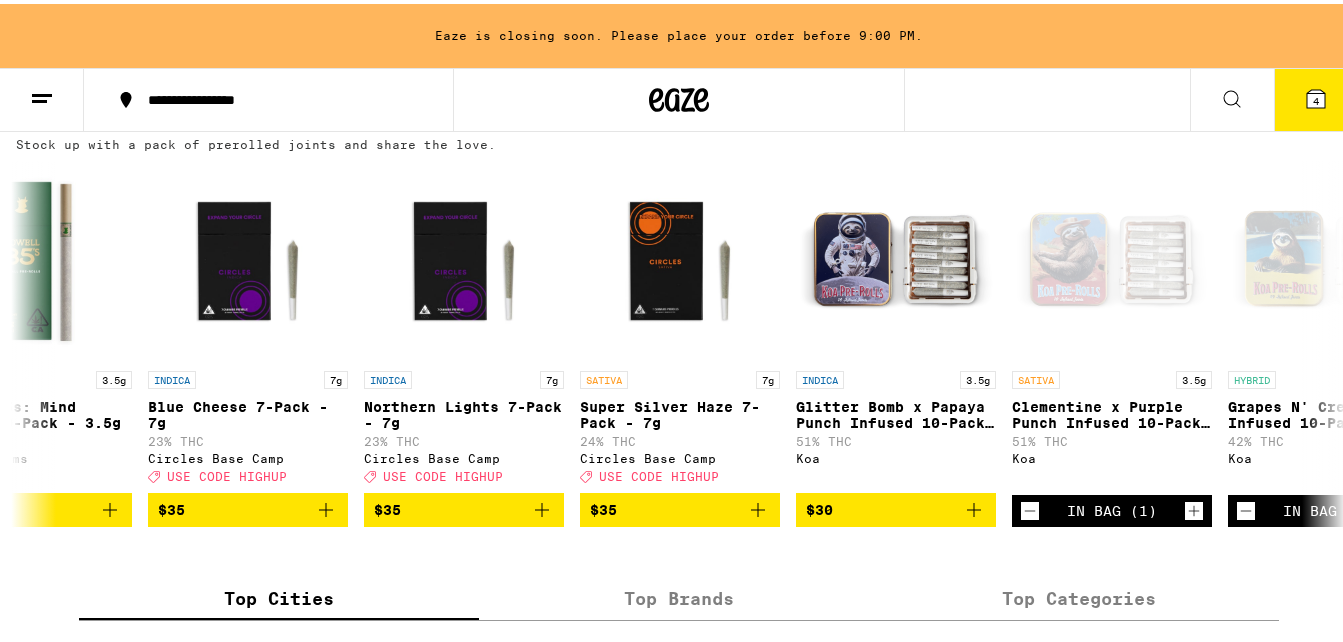 click on "4" at bounding box center (1316, 97) 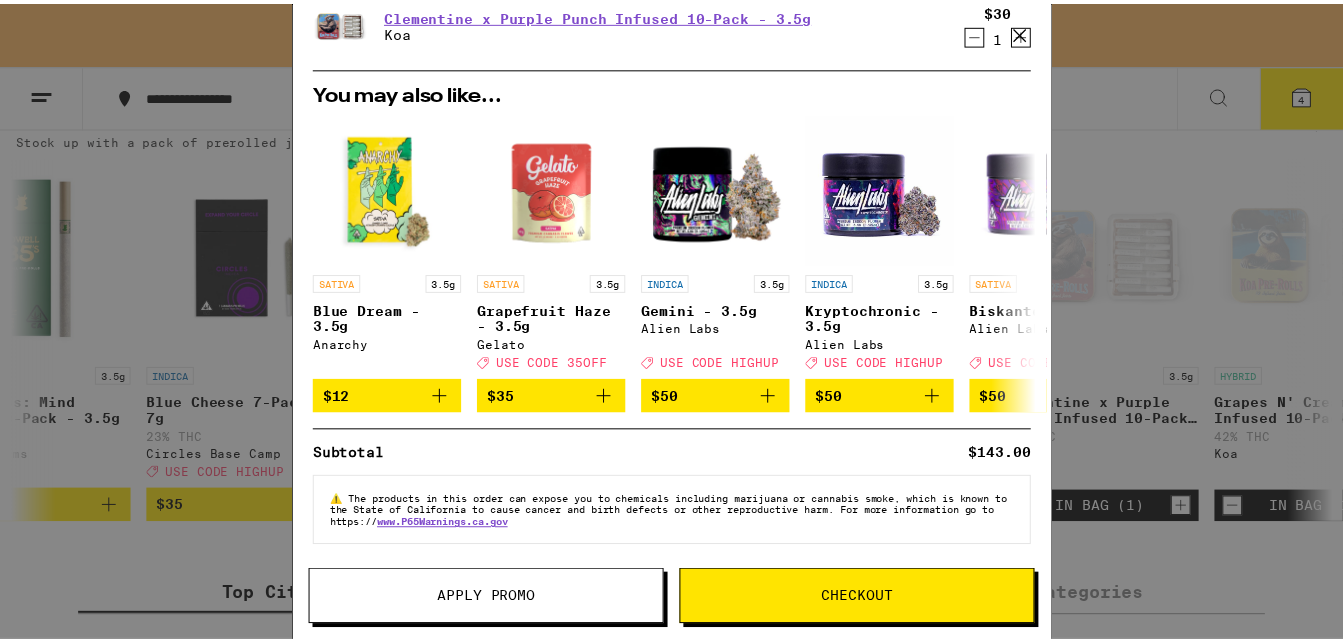 scroll, scrollTop: 366, scrollLeft: 0, axis: vertical 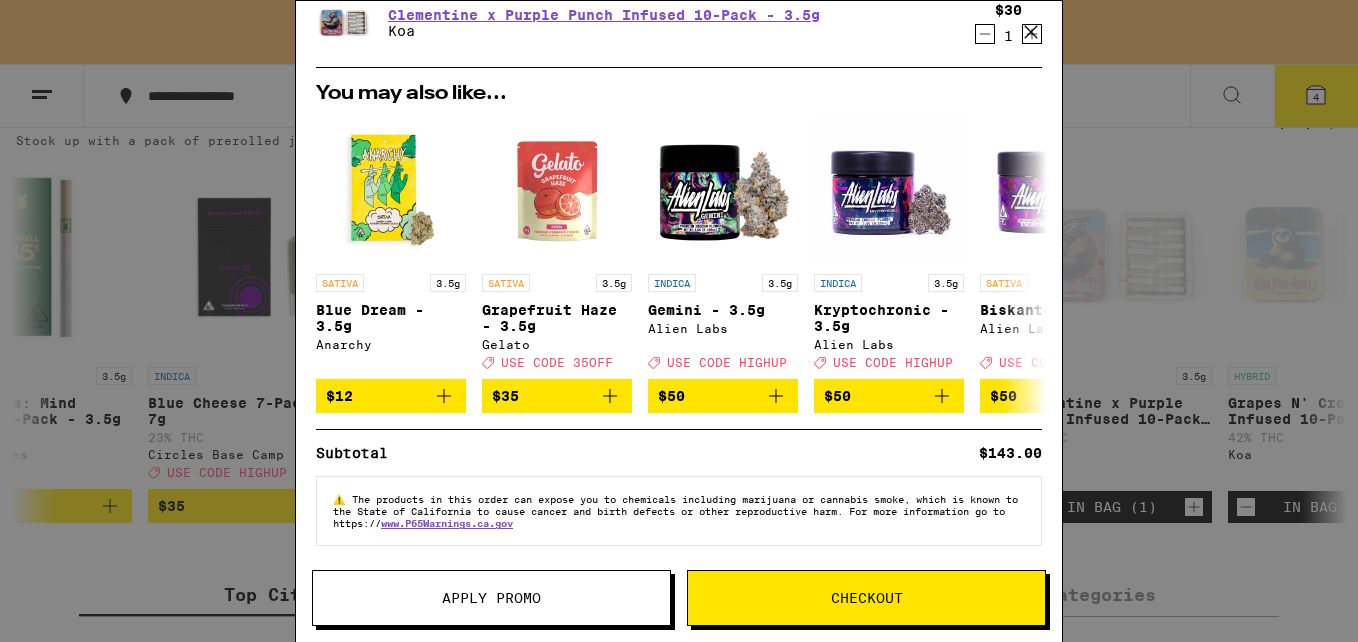 click on "Apply Promo" at bounding box center (491, 598) 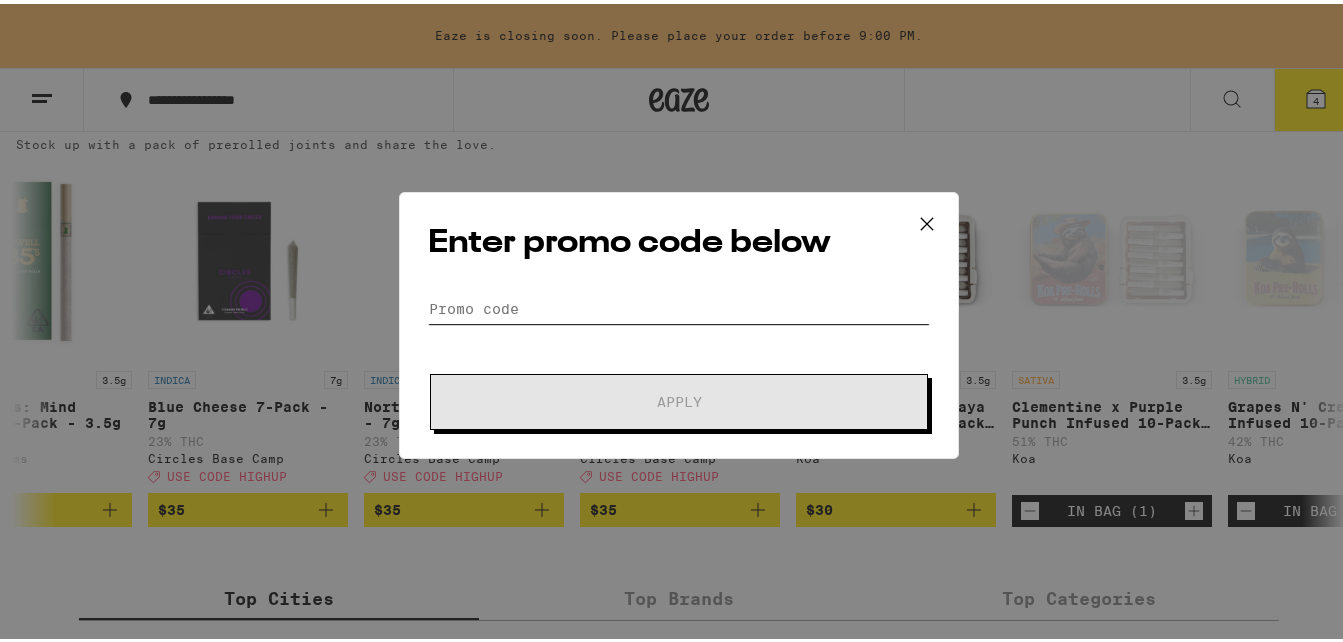 click on "Promo Code" at bounding box center (679, 305) 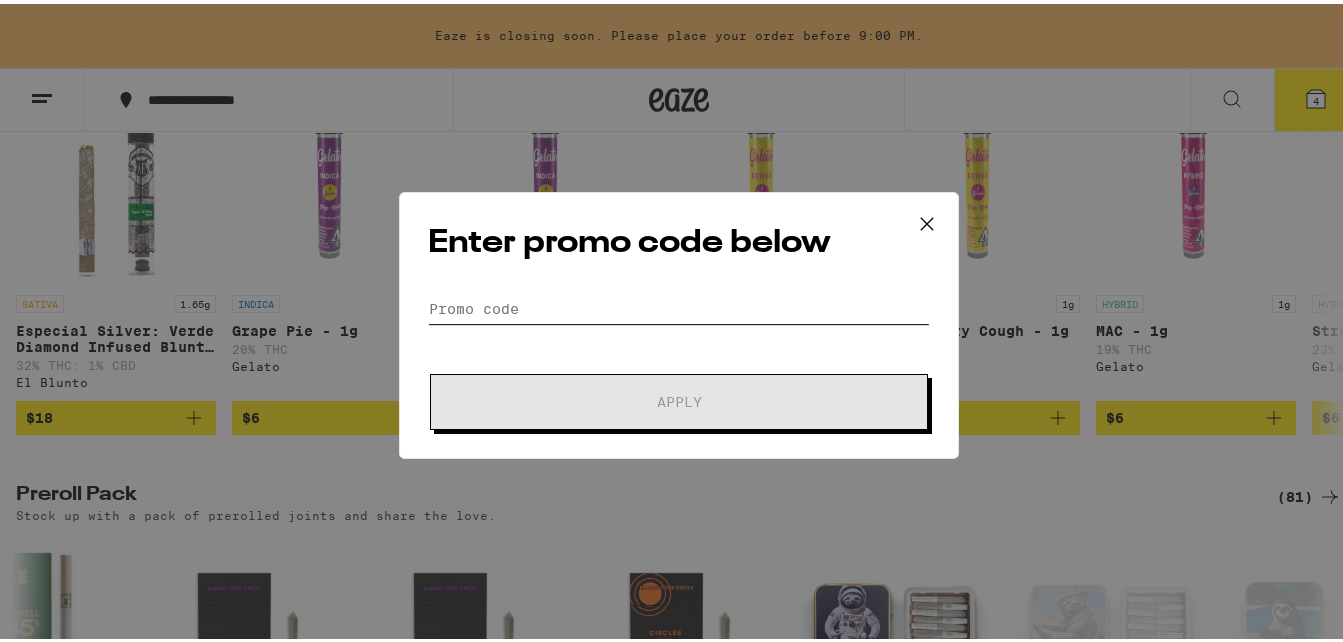 scroll, scrollTop: 1202, scrollLeft: 0, axis: vertical 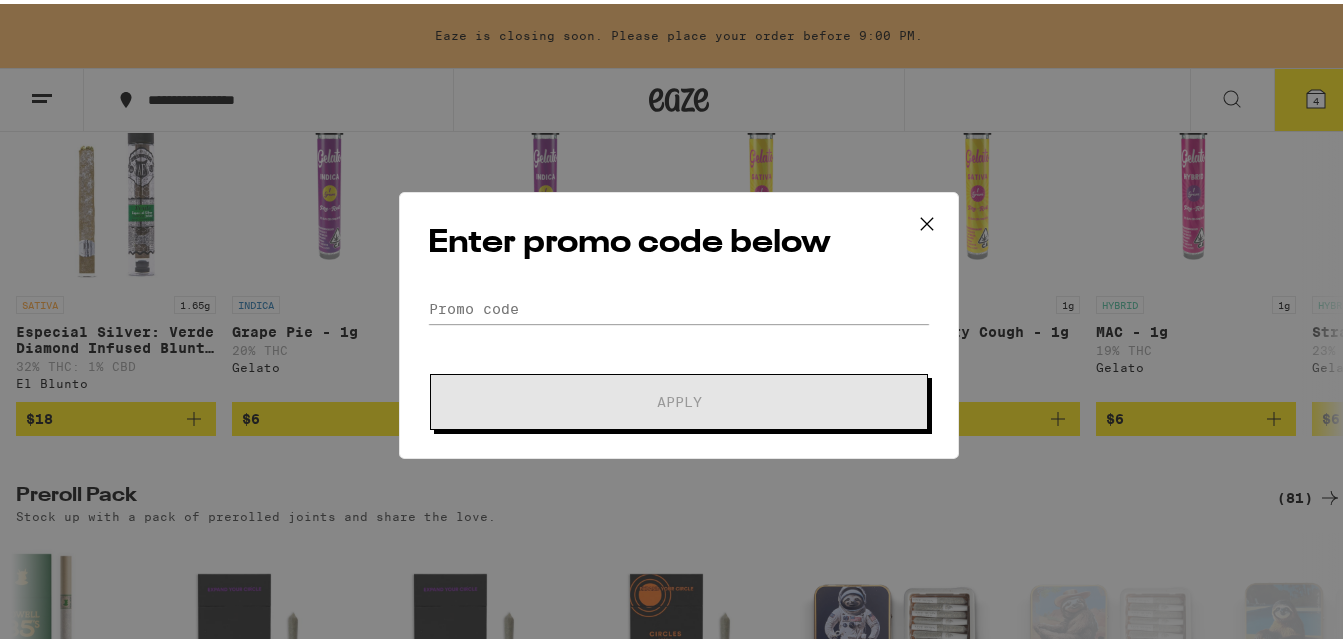 click on "Enter promo code below Promo Code Apply" at bounding box center (679, 321) 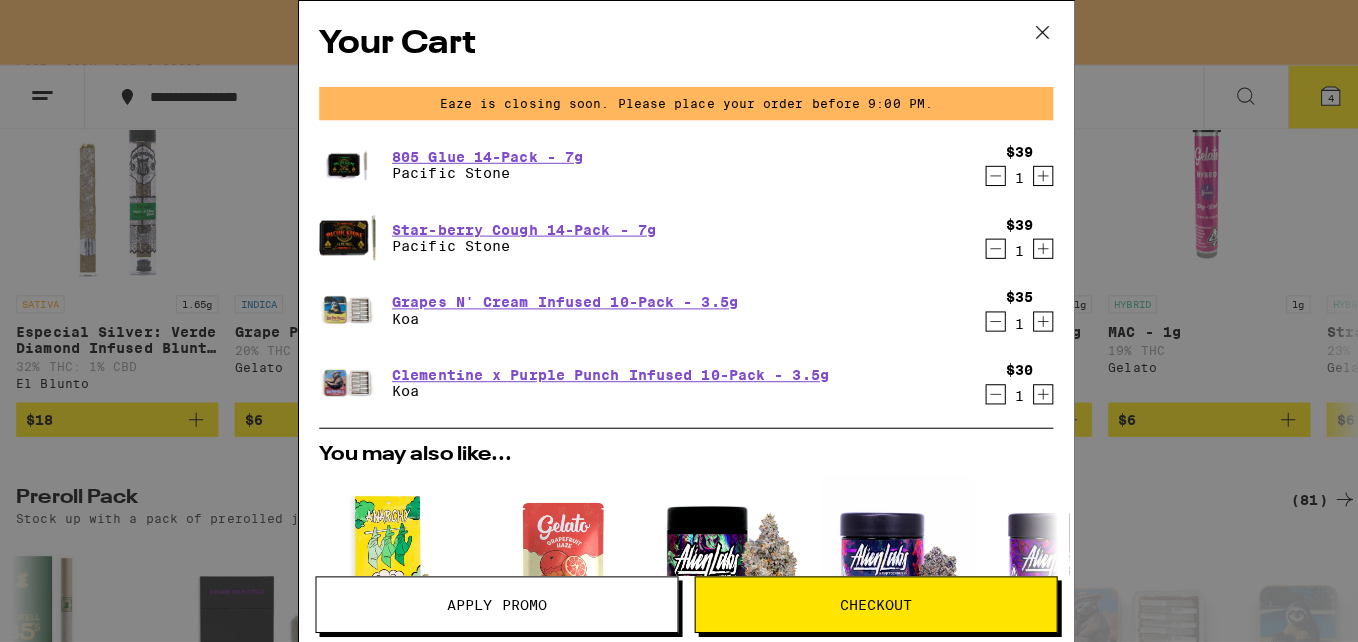 scroll, scrollTop: 1574, scrollLeft: 0, axis: vertical 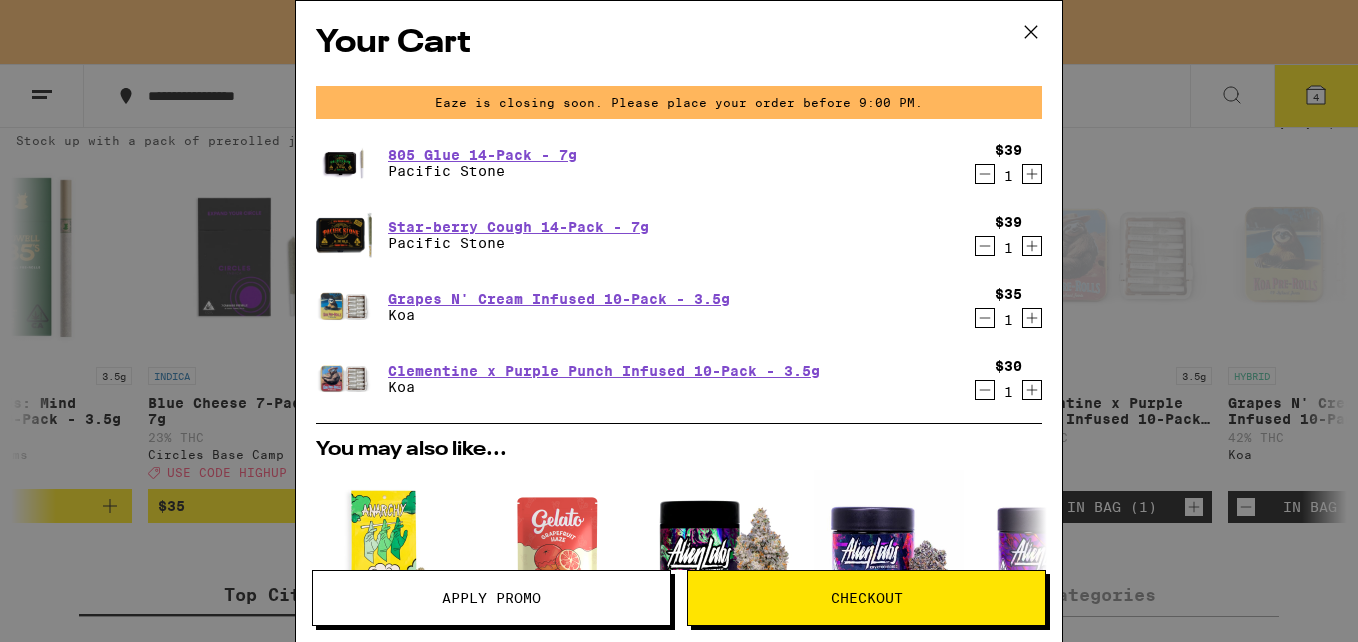 drag, startPoint x: 712, startPoint y: 361, endPoint x: 349, endPoint y: 373, distance: 363.1983 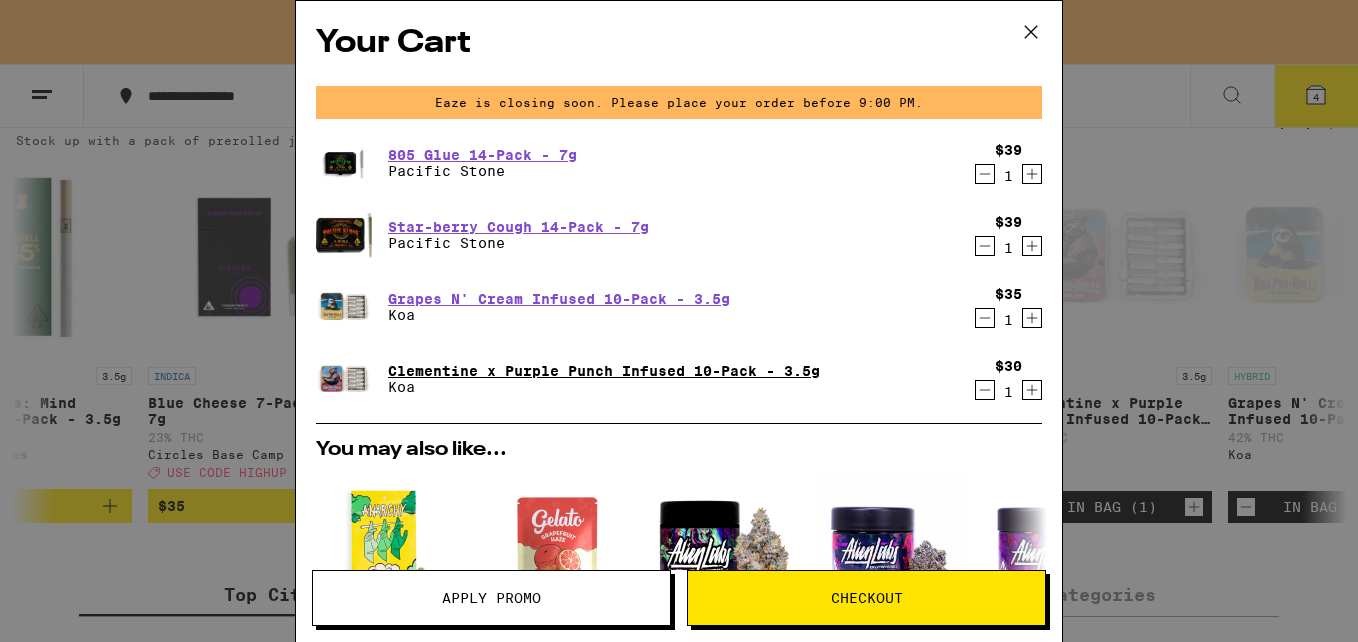 click on "Clementine x Purple Punch Infused 10-Pack - 3.5g" at bounding box center (604, 371) 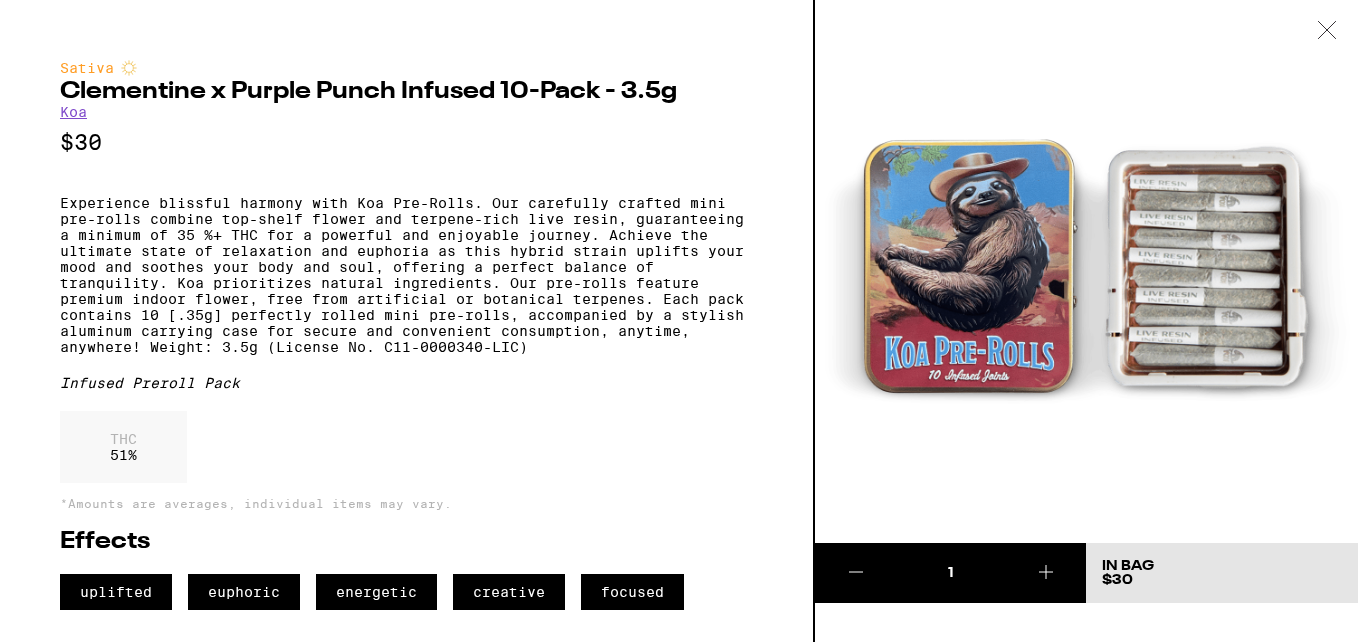 scroll, scrollTop: 7, scrollLeft: 0, axis: vertical 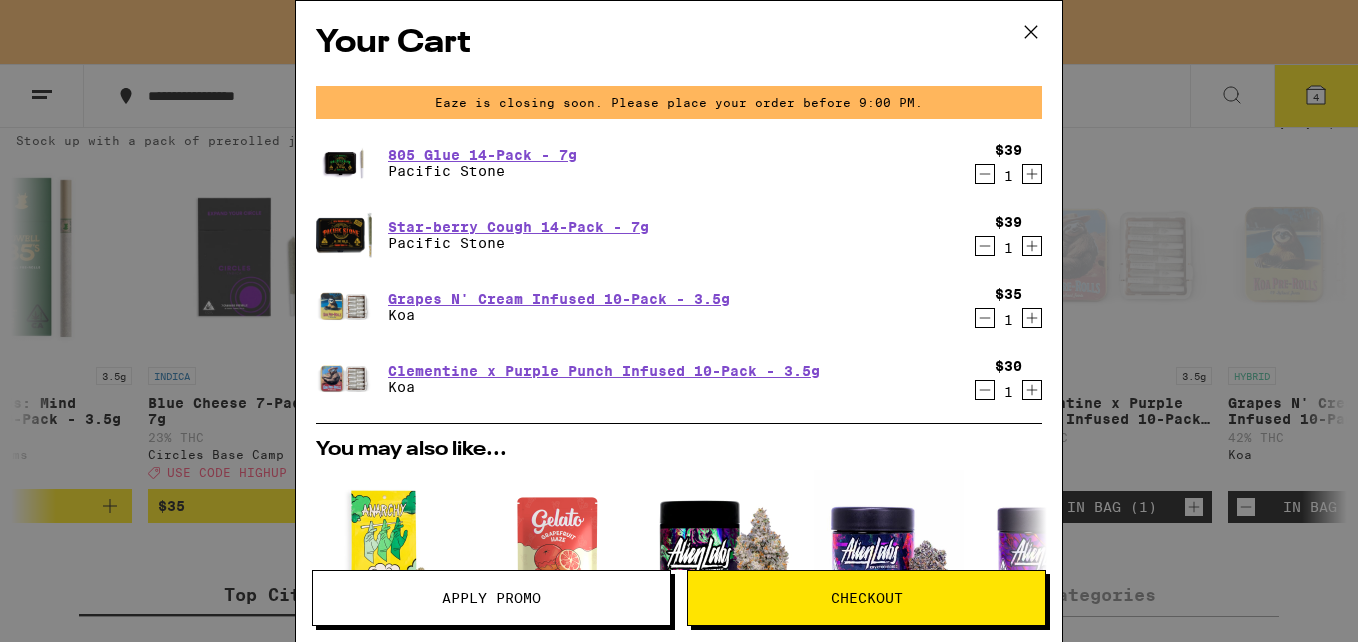 click on "Apply Promo" at bounding box center (491, 598) 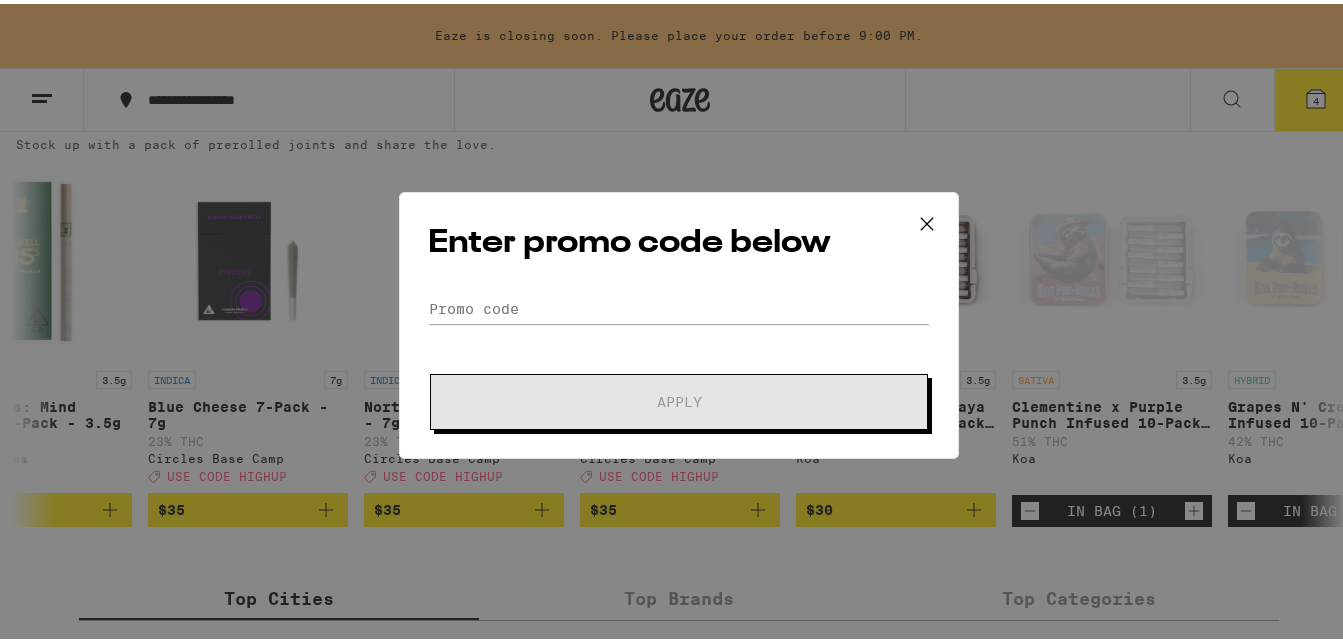 click on "Enter promo code below Promo Code Apply" at bounding box center (679, 321) 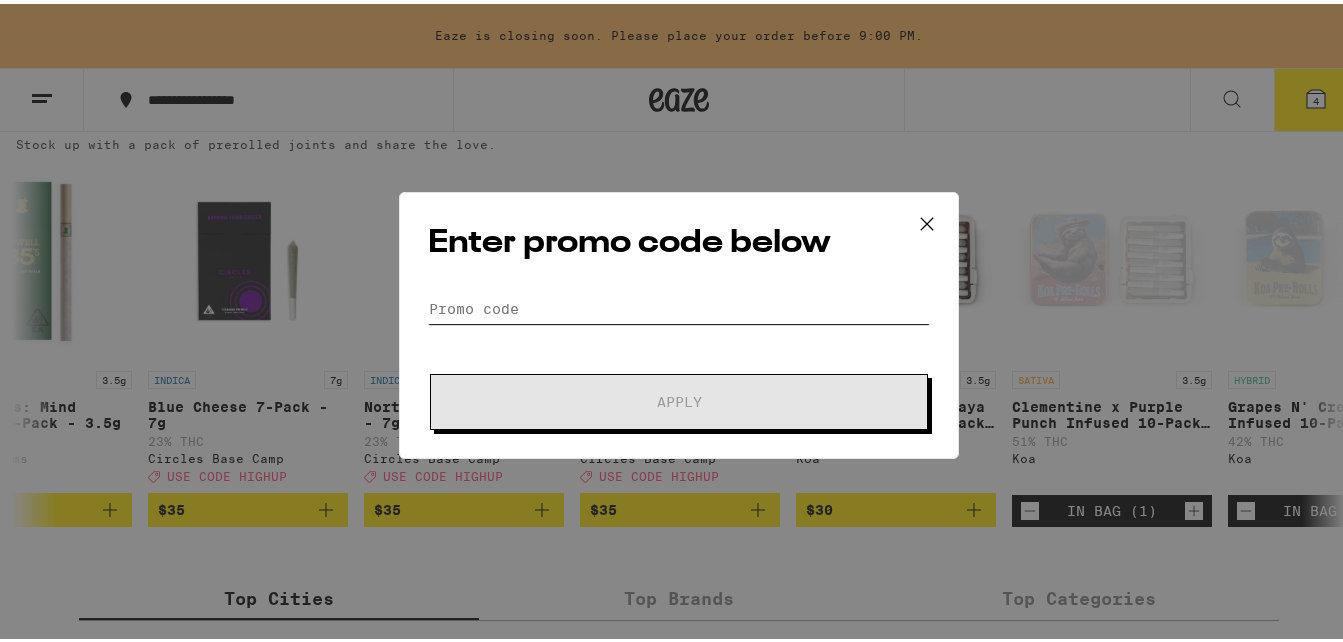 click on "Promo Code" at bounding box center [679, 305] 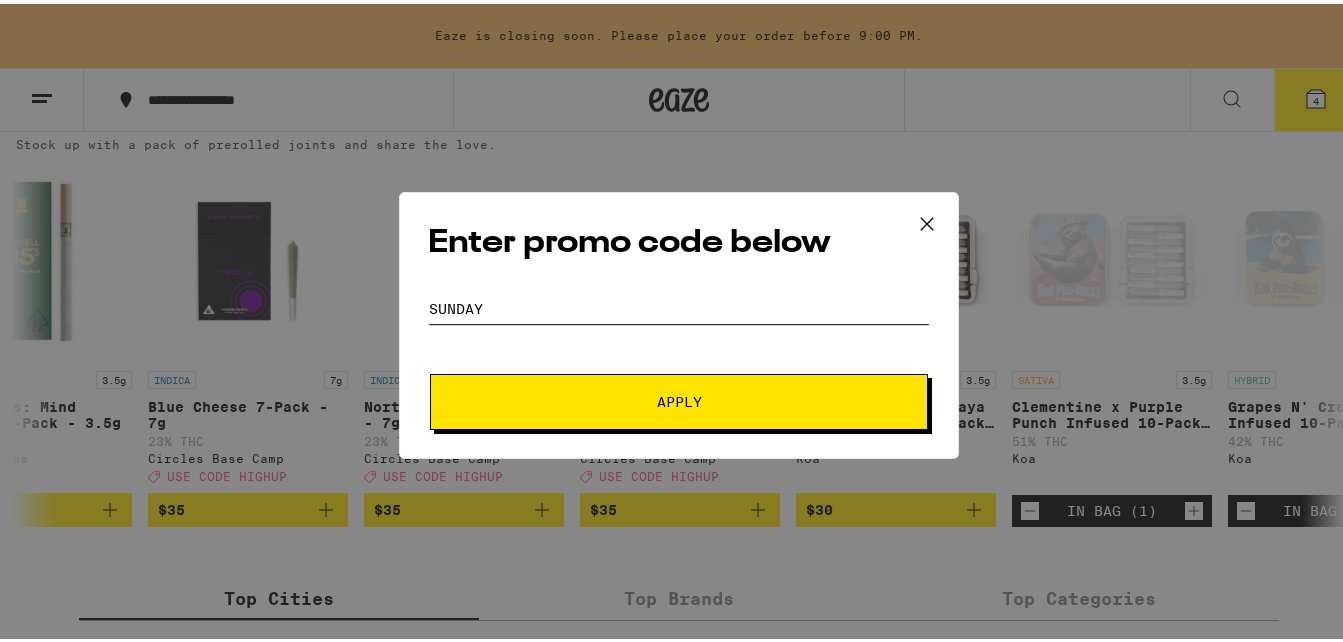 type on "SUNDAY" 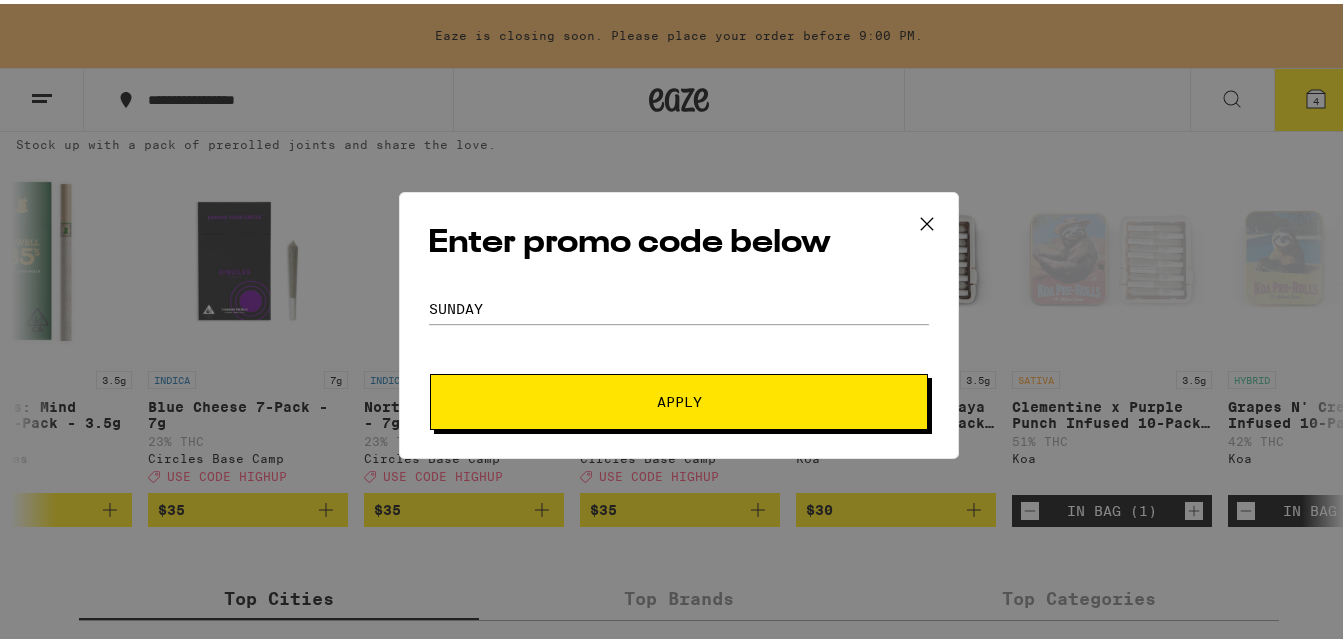 click on "Apply" at bounding box center [679, 398] 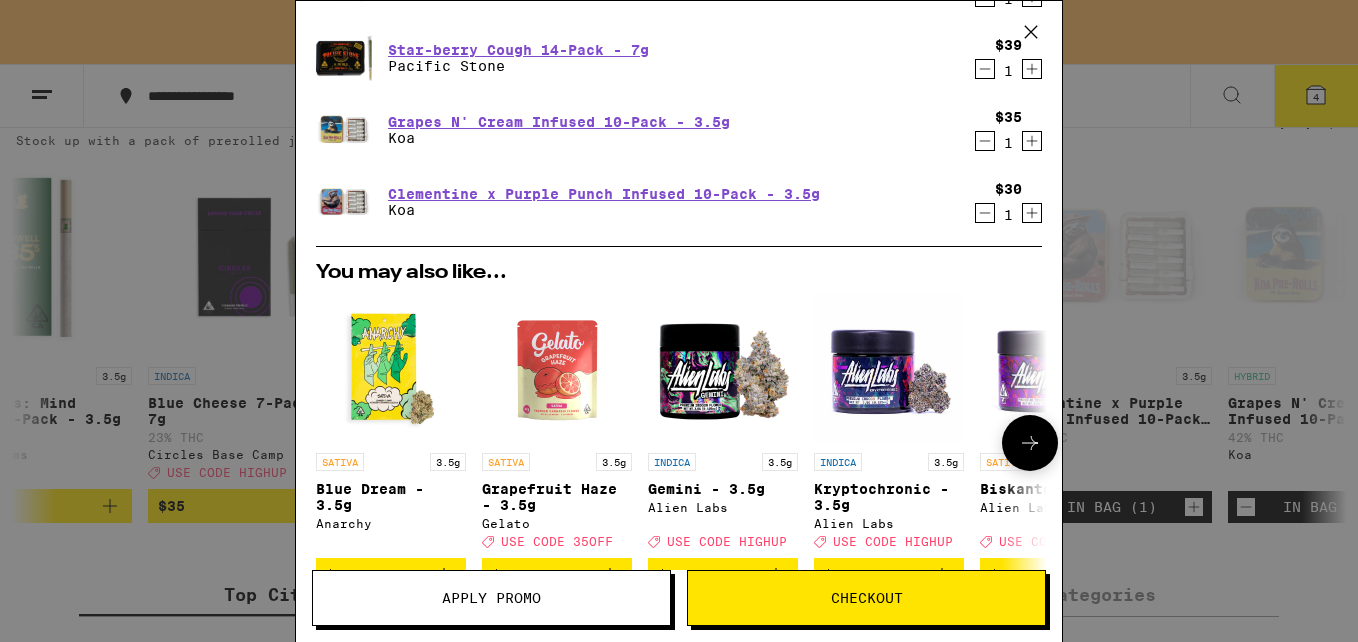 scroll, scrollTop: 177, scrollLeft: 0, axis: vertical 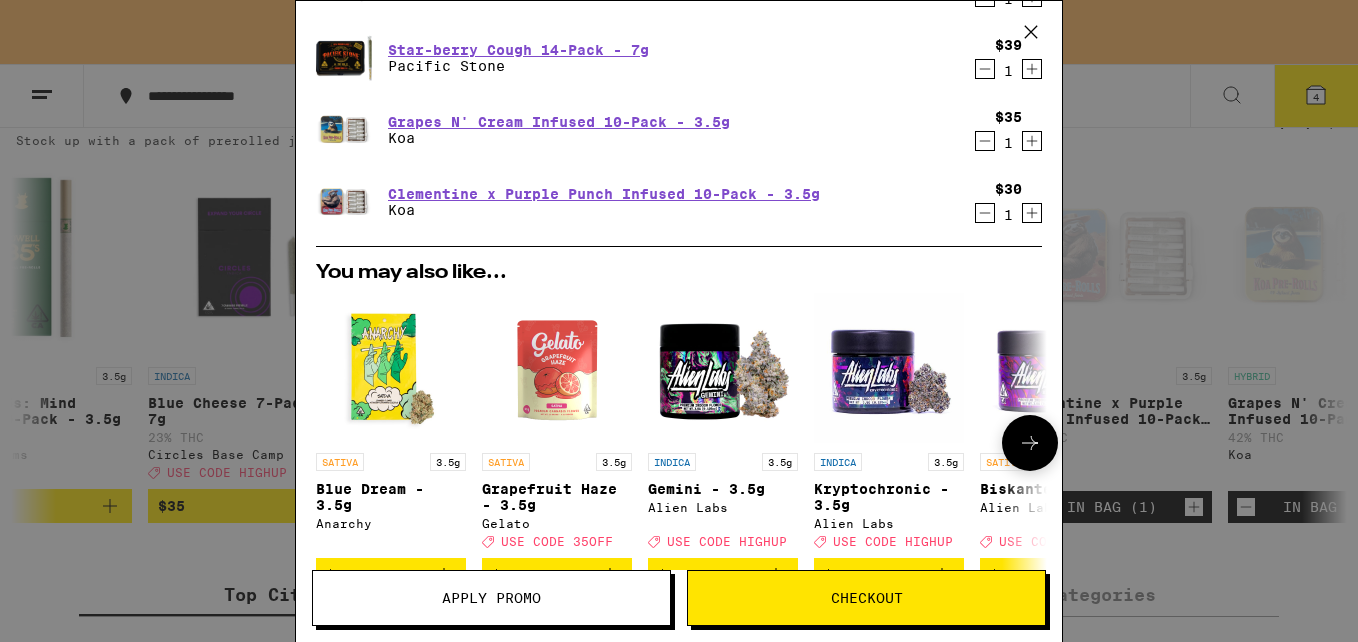 click on "Checkout" at bounding box center (866, 598) 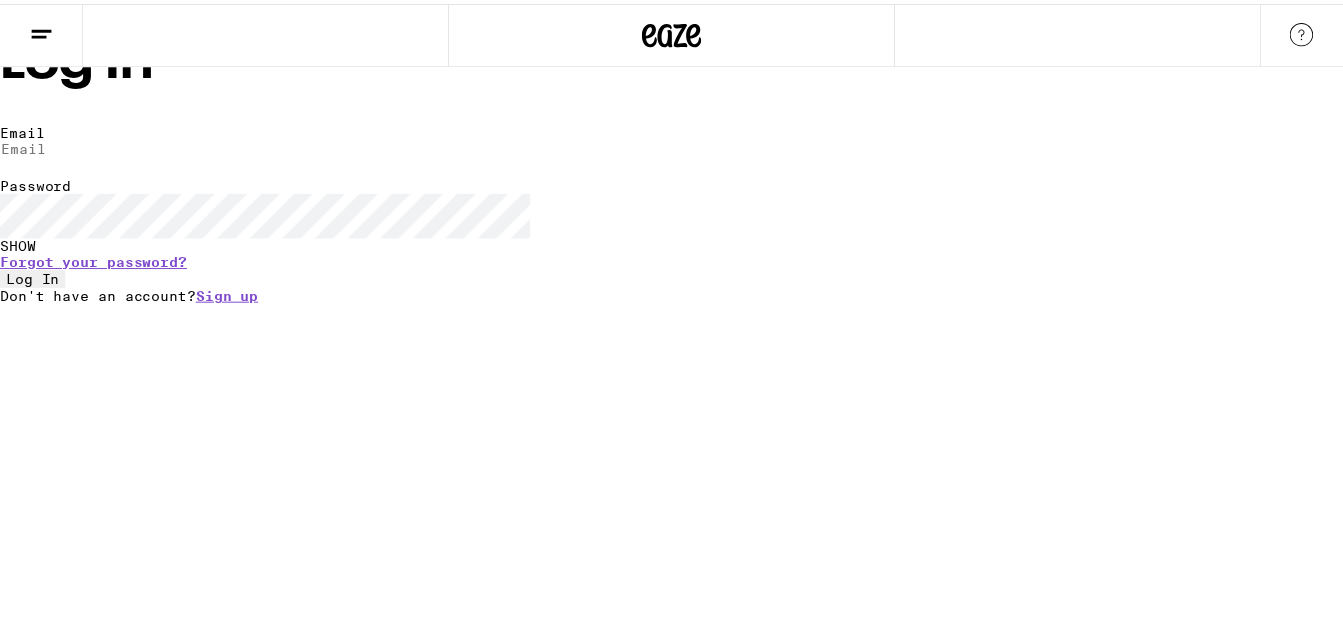scroll, scrollTop: 0, scrollLeft: 0, axis: both 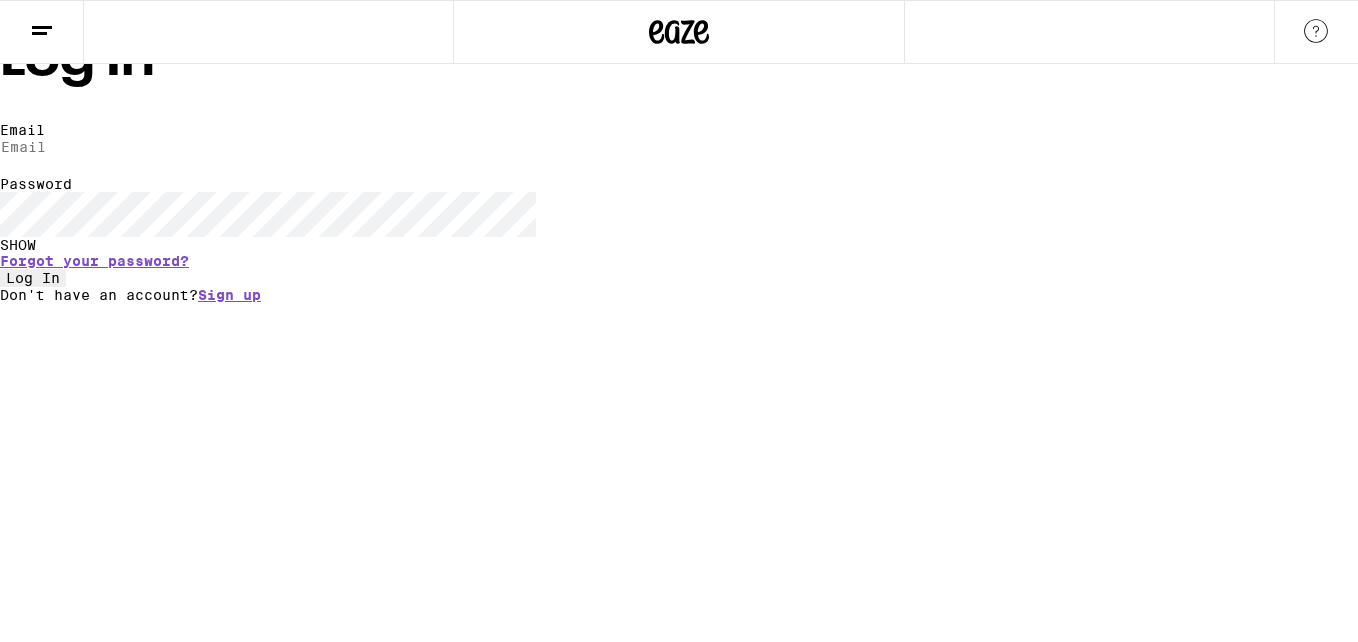 click on "Email" at bounding box center (92, 147) 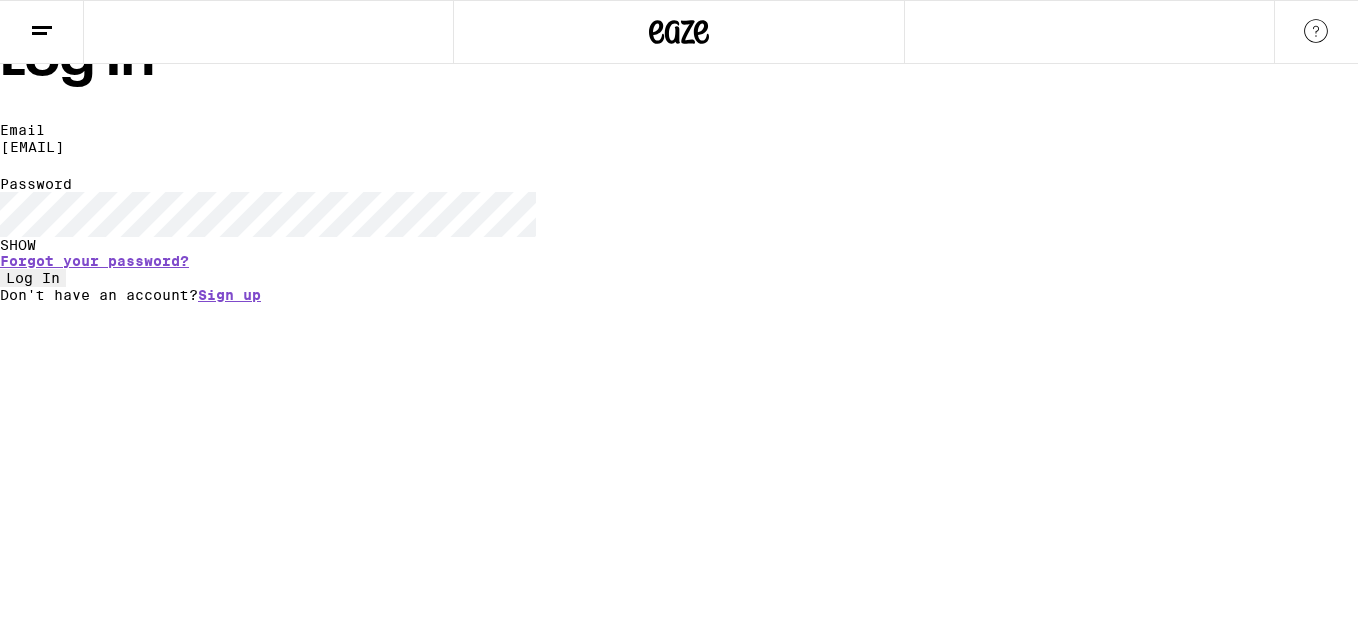 click on "Log In" at bounding box center [33, 278] 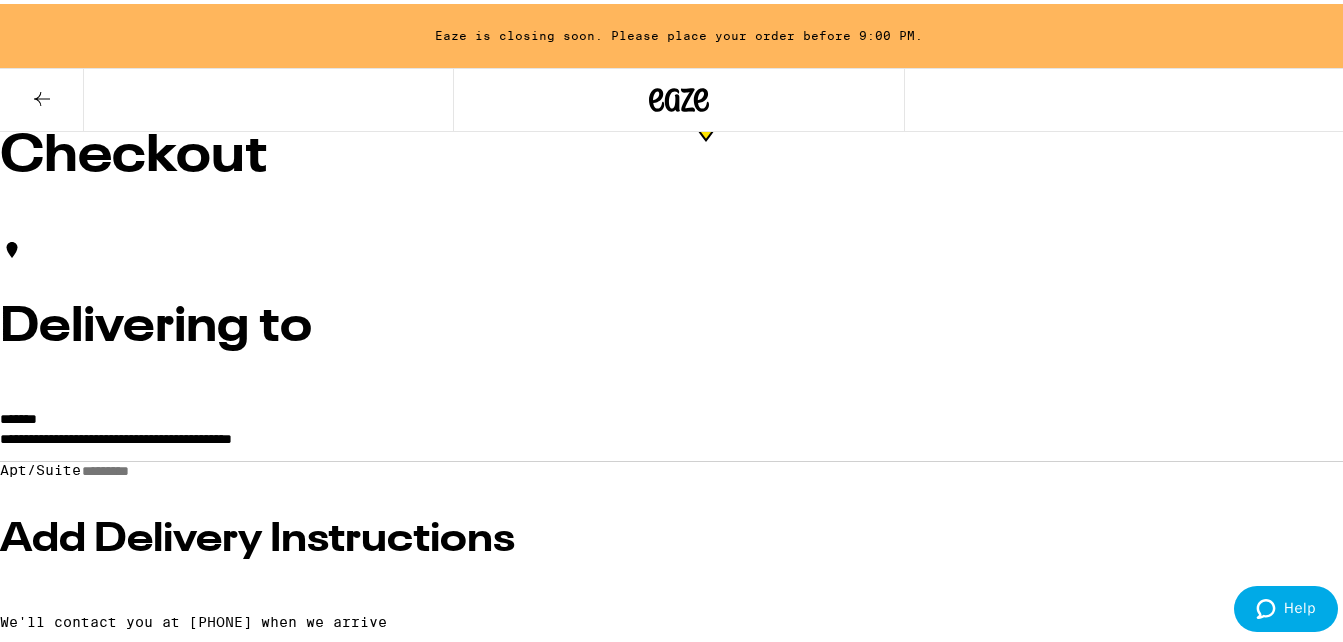 scroll, scrollTop: 0, scrollLeft: 0, axis: both 